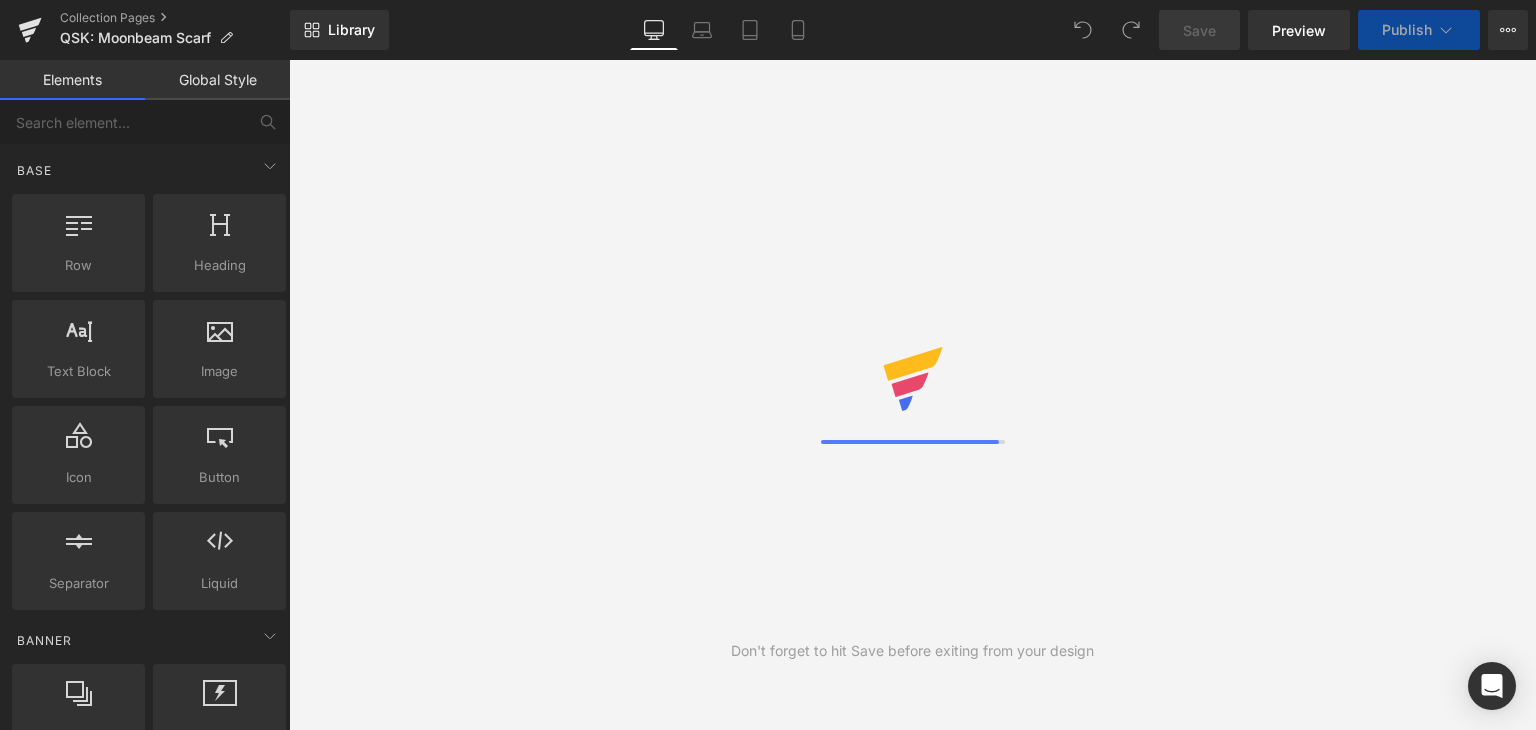scroll, scrollTop: 0, scrollLeft: 0, axis: both 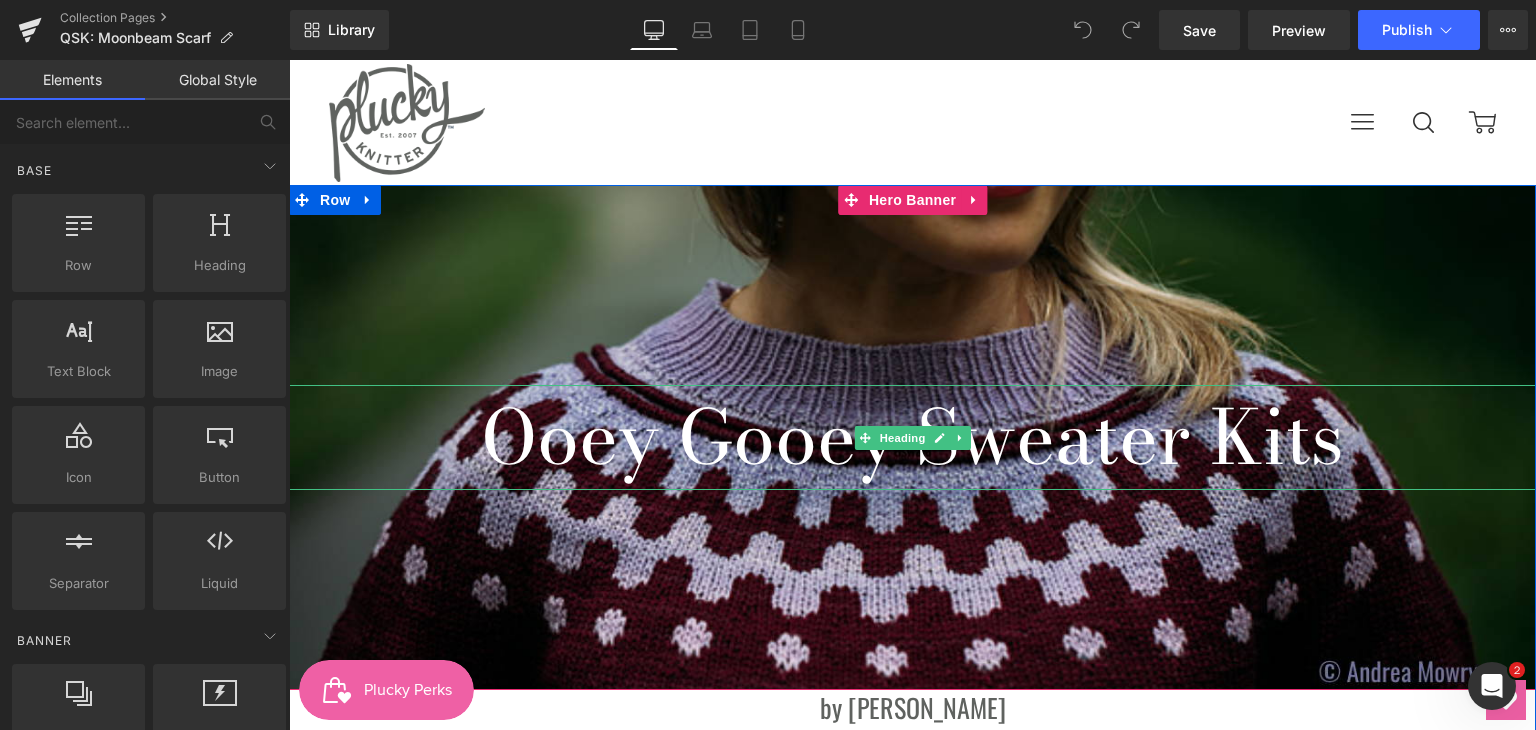 click on "Ooey Gooey Sweater Kits" at bounding box center [912, 437] 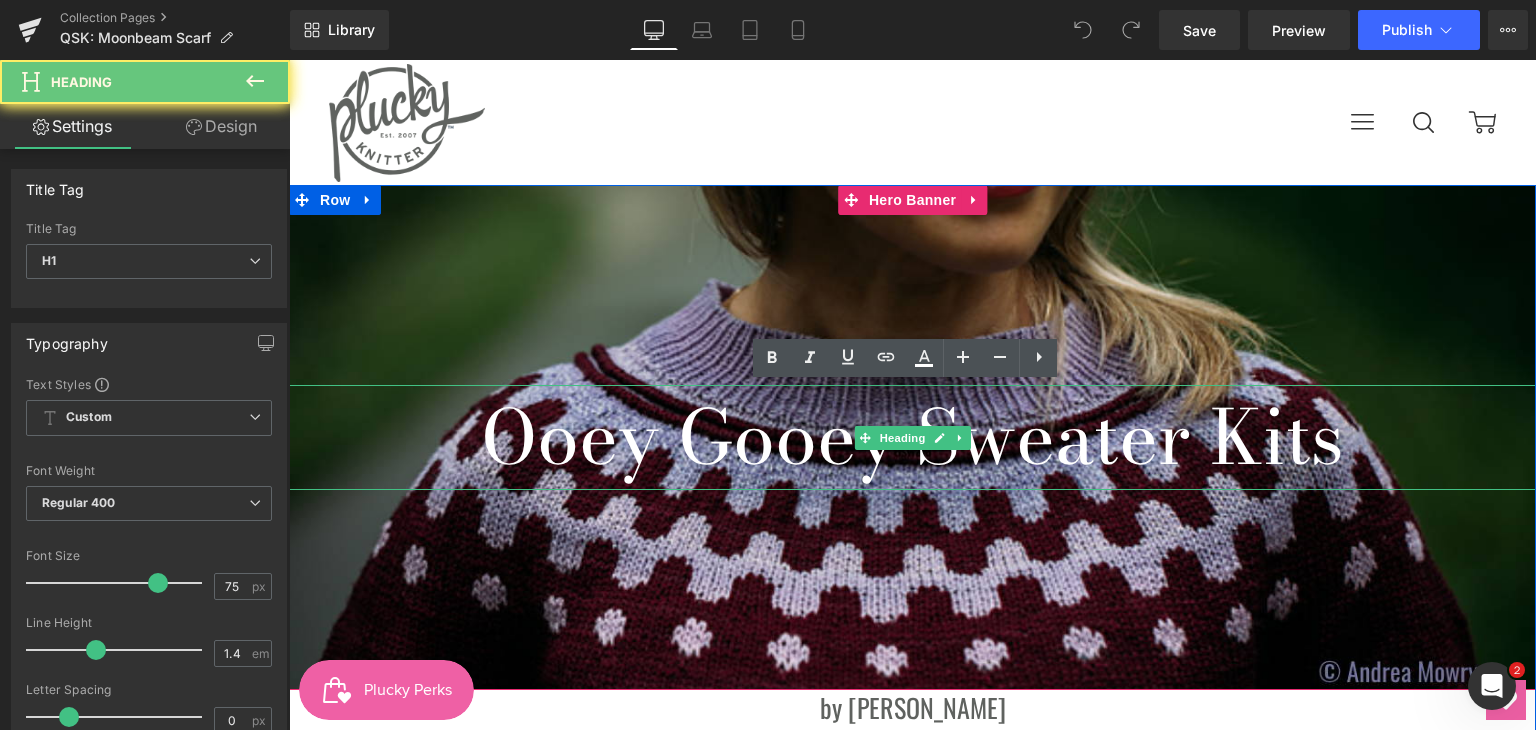 click on "Ooey Gooey Sweater Kits" at bounding box center (912, 437) 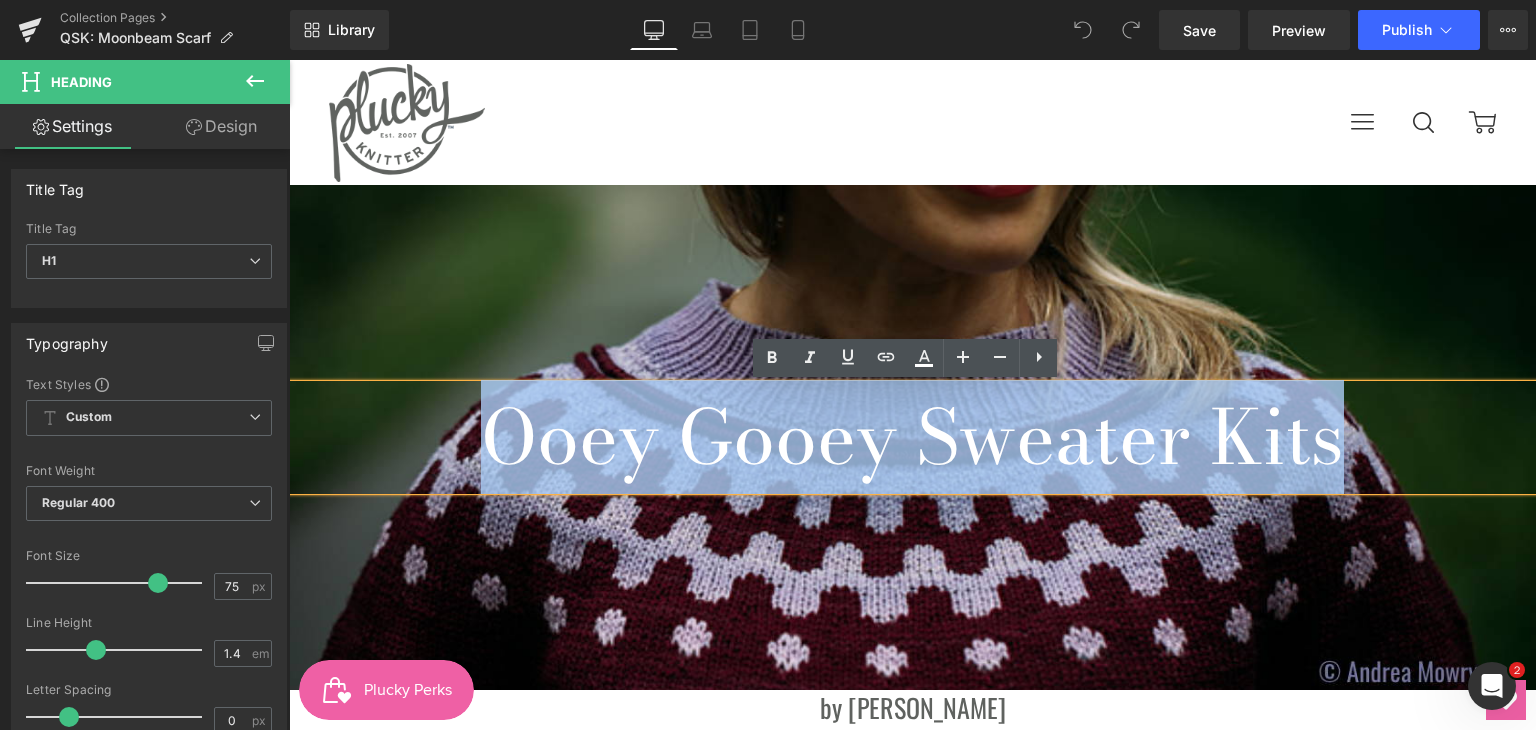 type 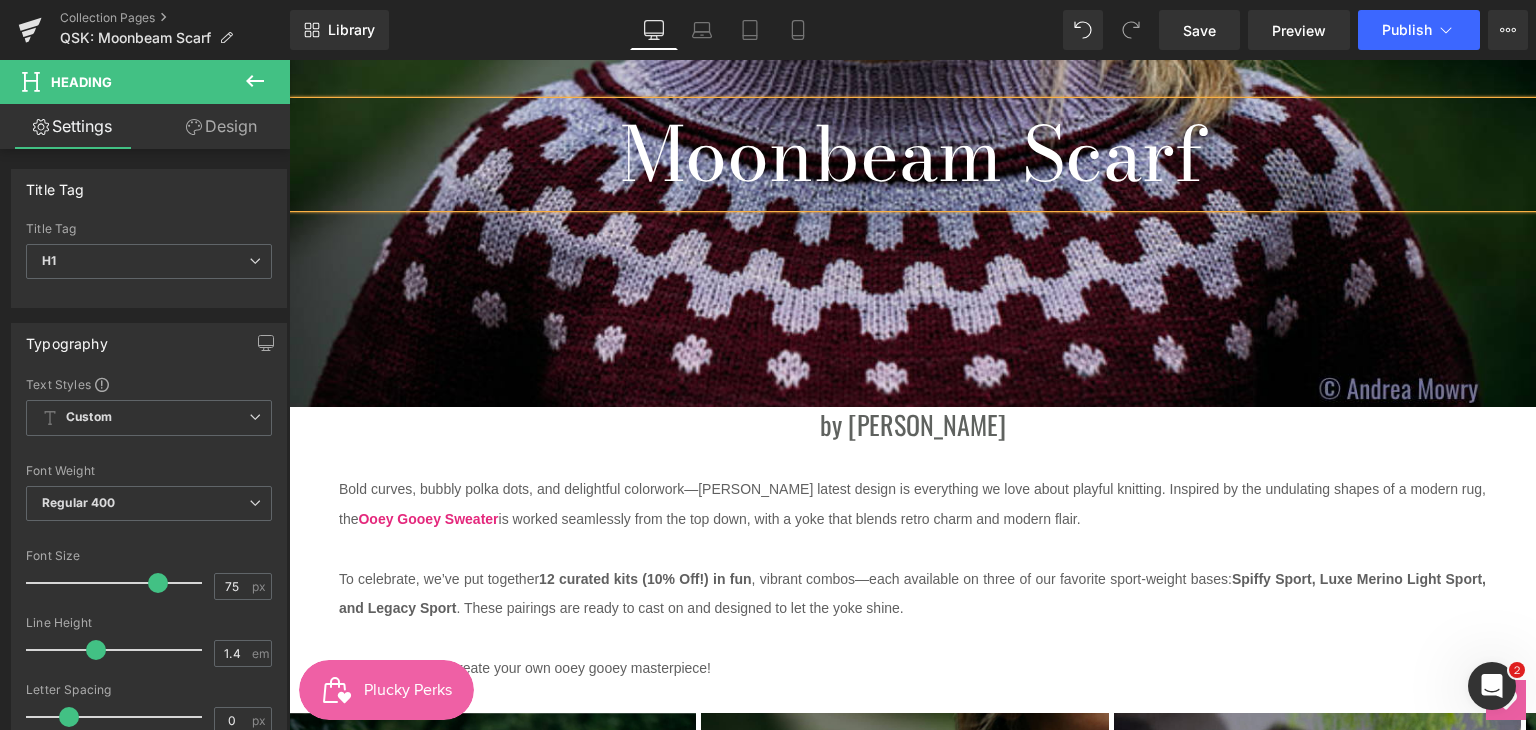 scroll, scrollTop: 300, scrollLeft: 0, axis: vertical 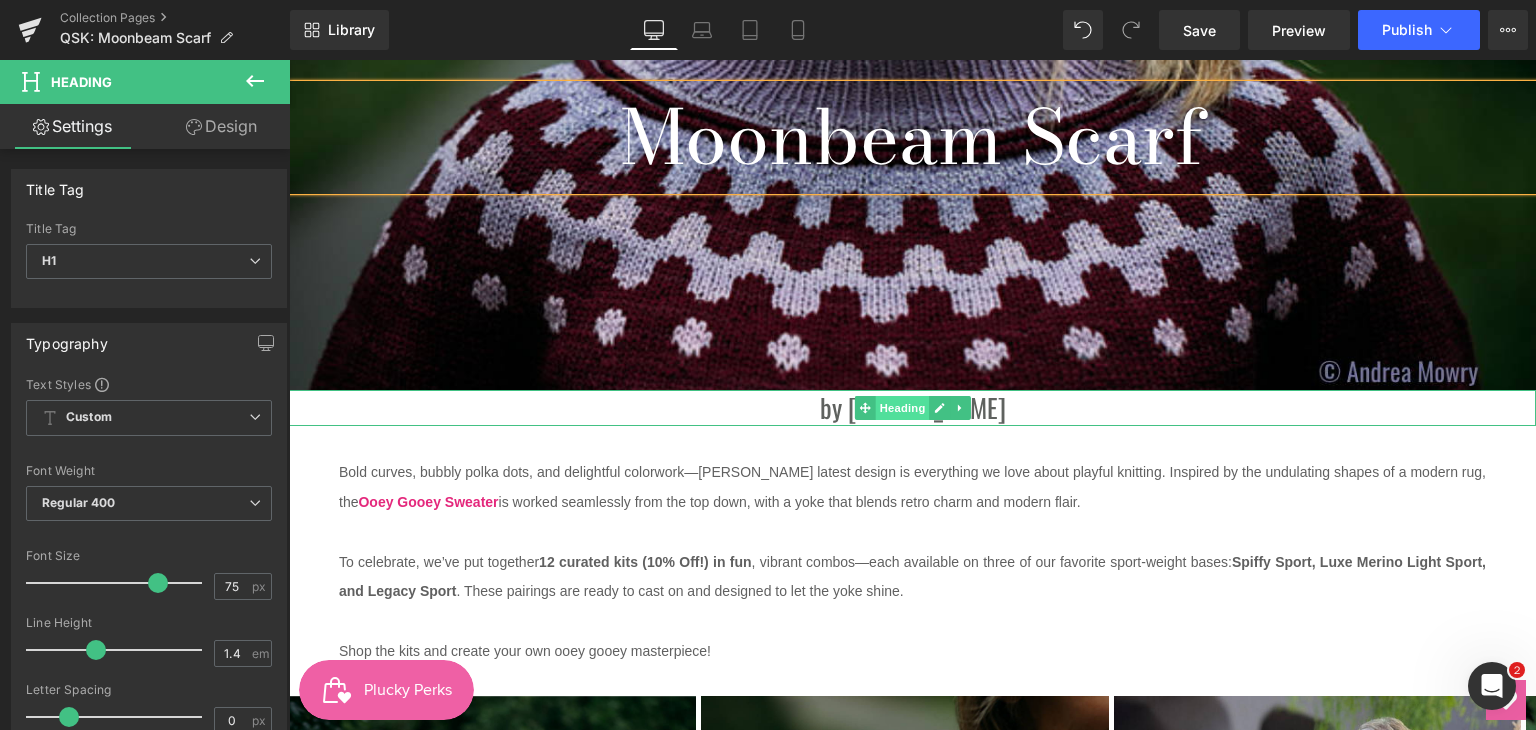 click on "Heading" at bounding box center [902, 408] 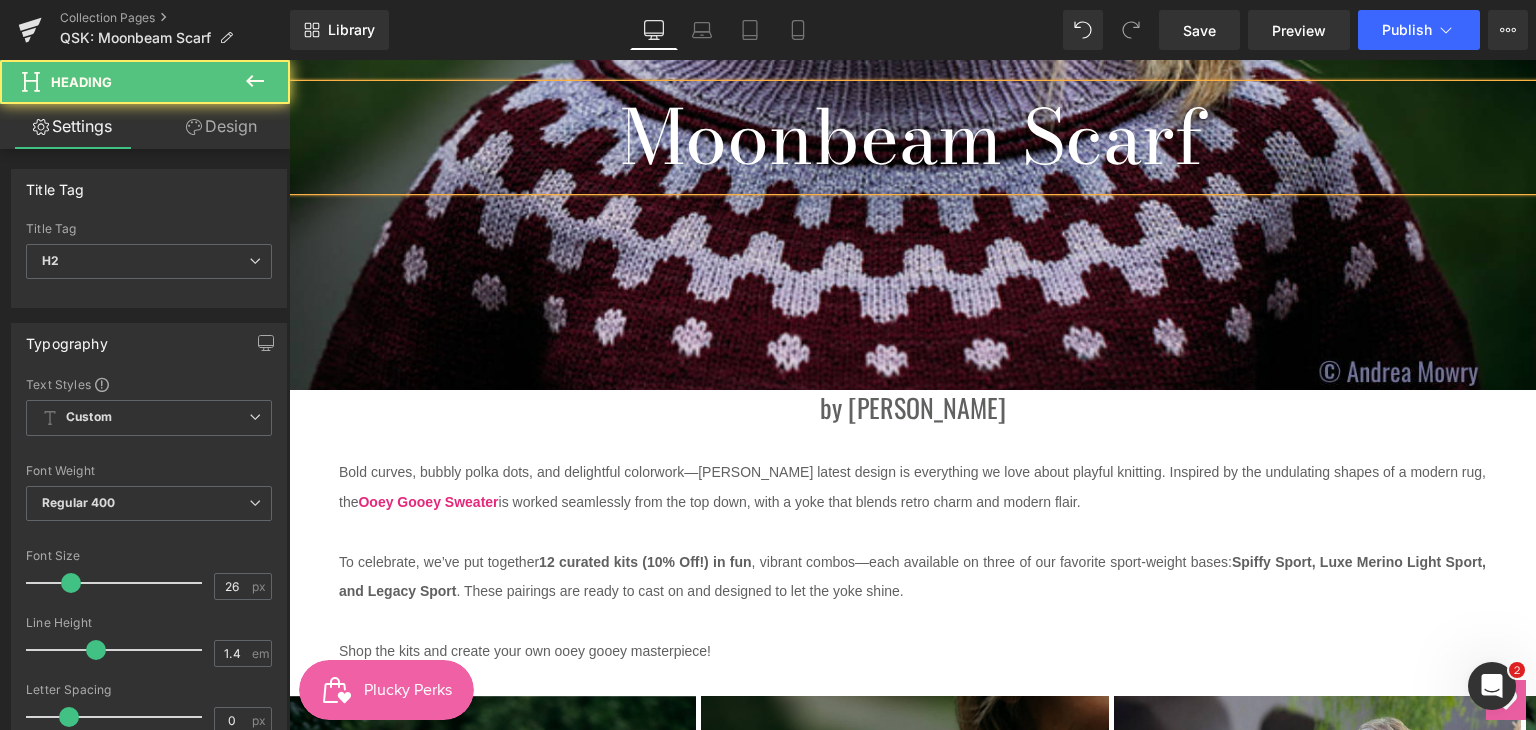 click at bounding box center (289, 60) 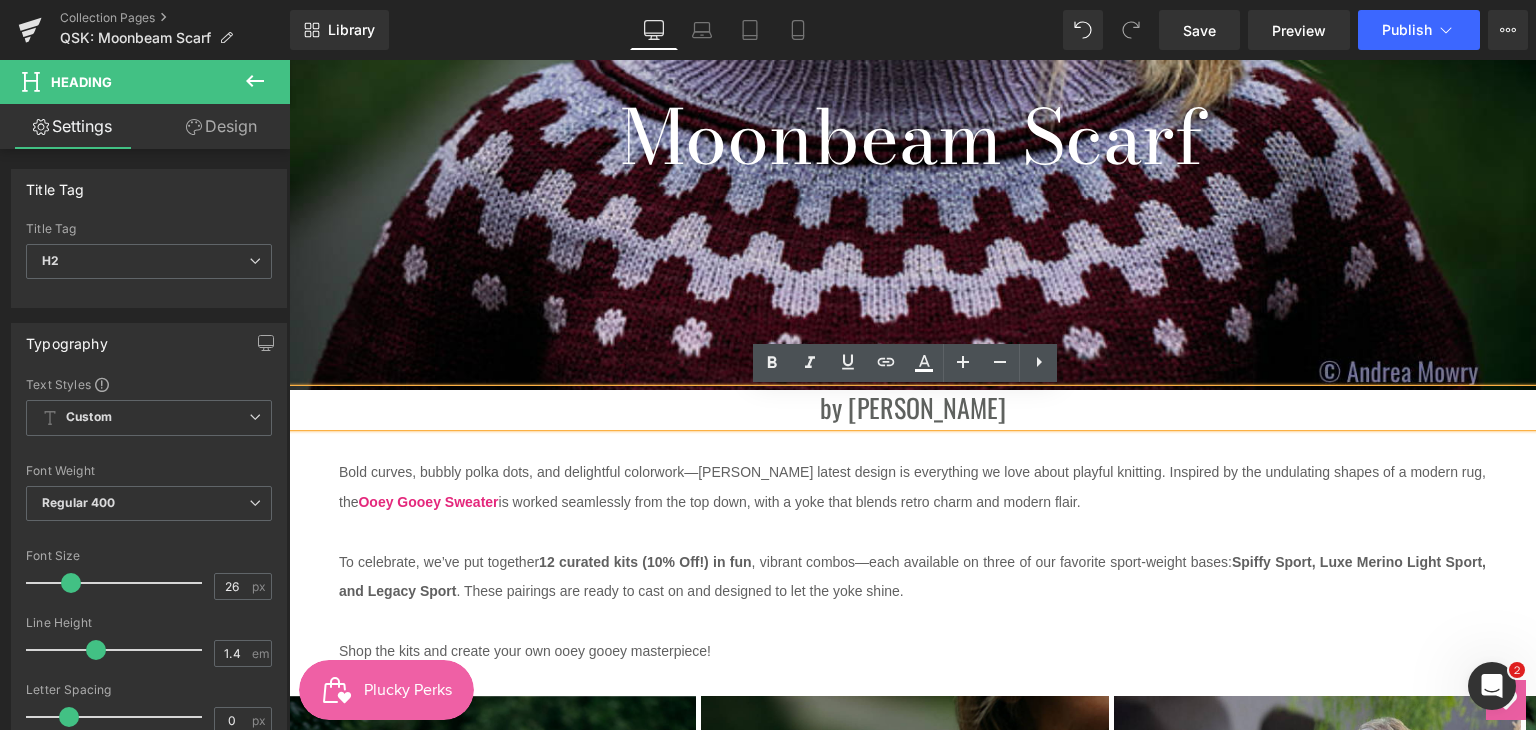 click on "by [PERSON_NAME]" at bounding box center (912, 408) 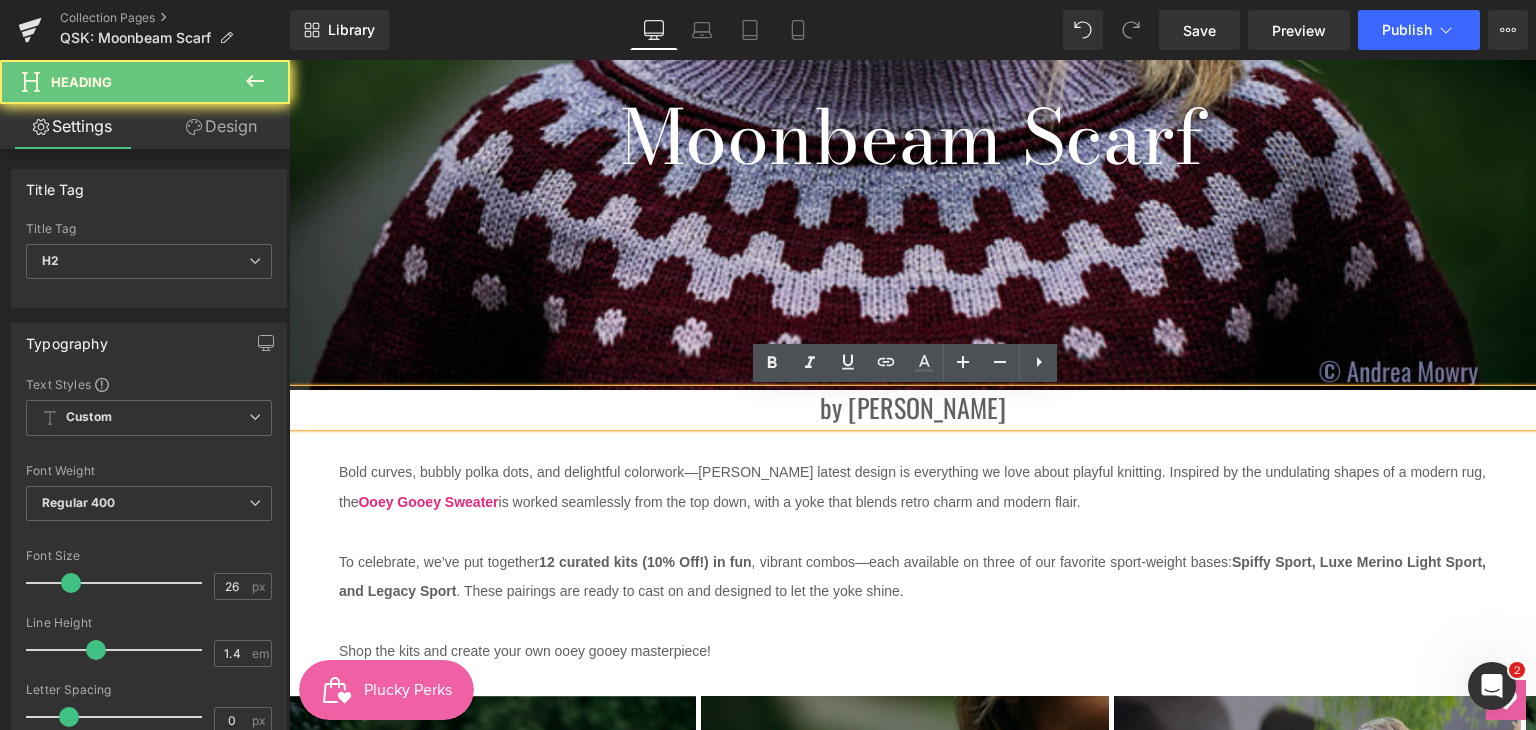 click on "by [PERSON_NAME]" at bounding box center (912, 408) 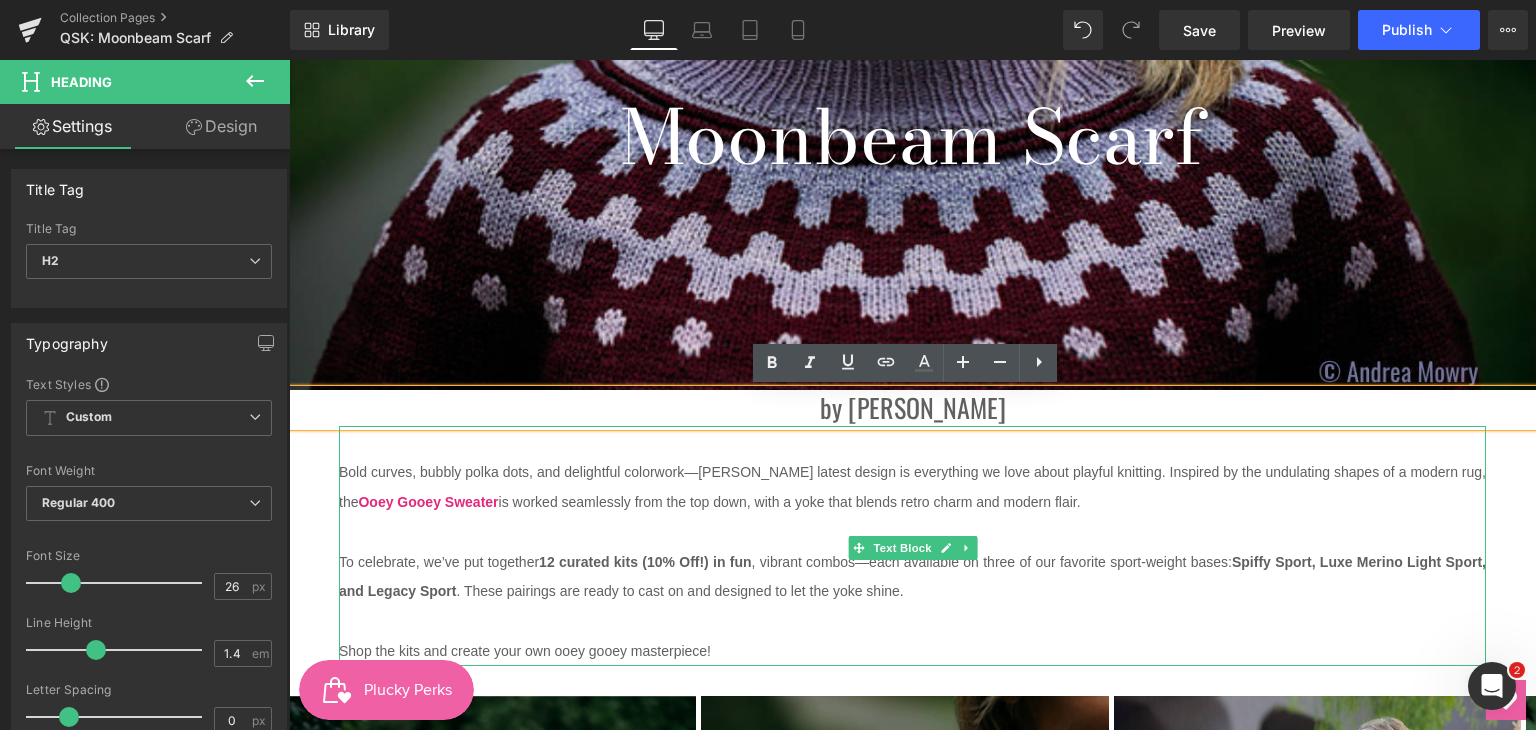 type 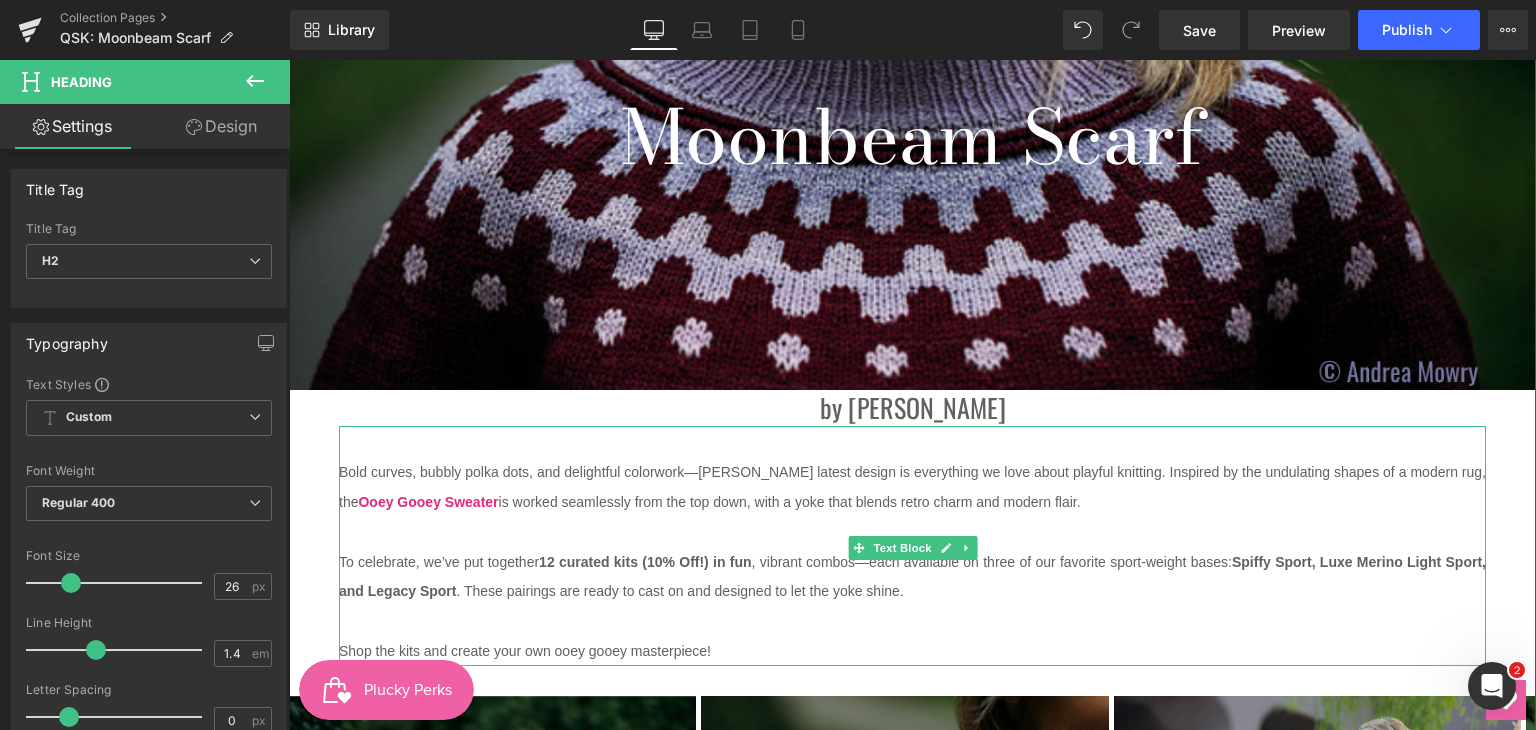 click at bounding box center [912, 532] 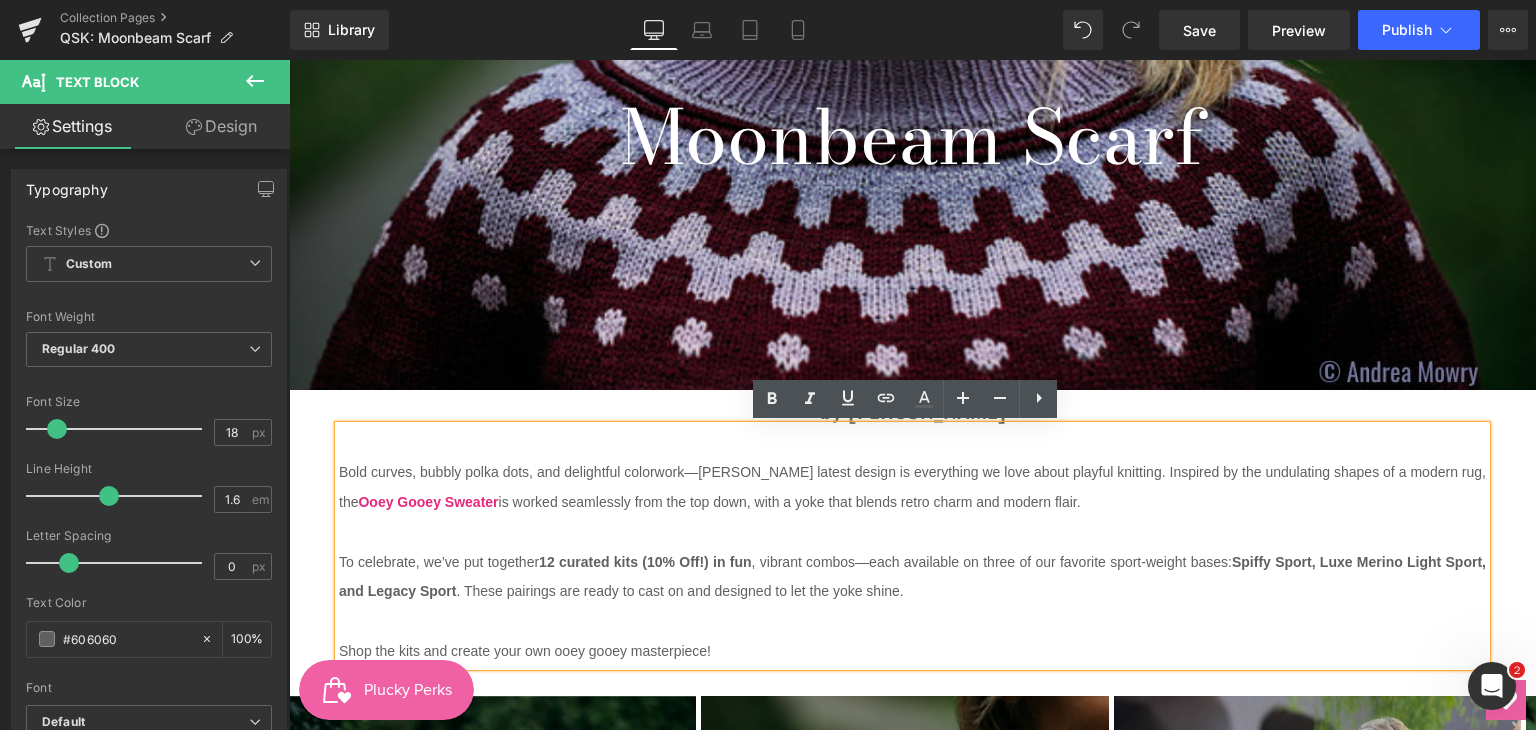 click on "Bold curves, bubbly polka dots, and delightful colorwork—[PERSON_NAME] latest design is everything we love about playful knitting. Inspired by the undulating shapes of a modern rug, the  Ooey Gooey Sweater  is worked seamlessly from the top down, with a yoke that blends retro charm and modern flair." at bounding box center [912, 487] 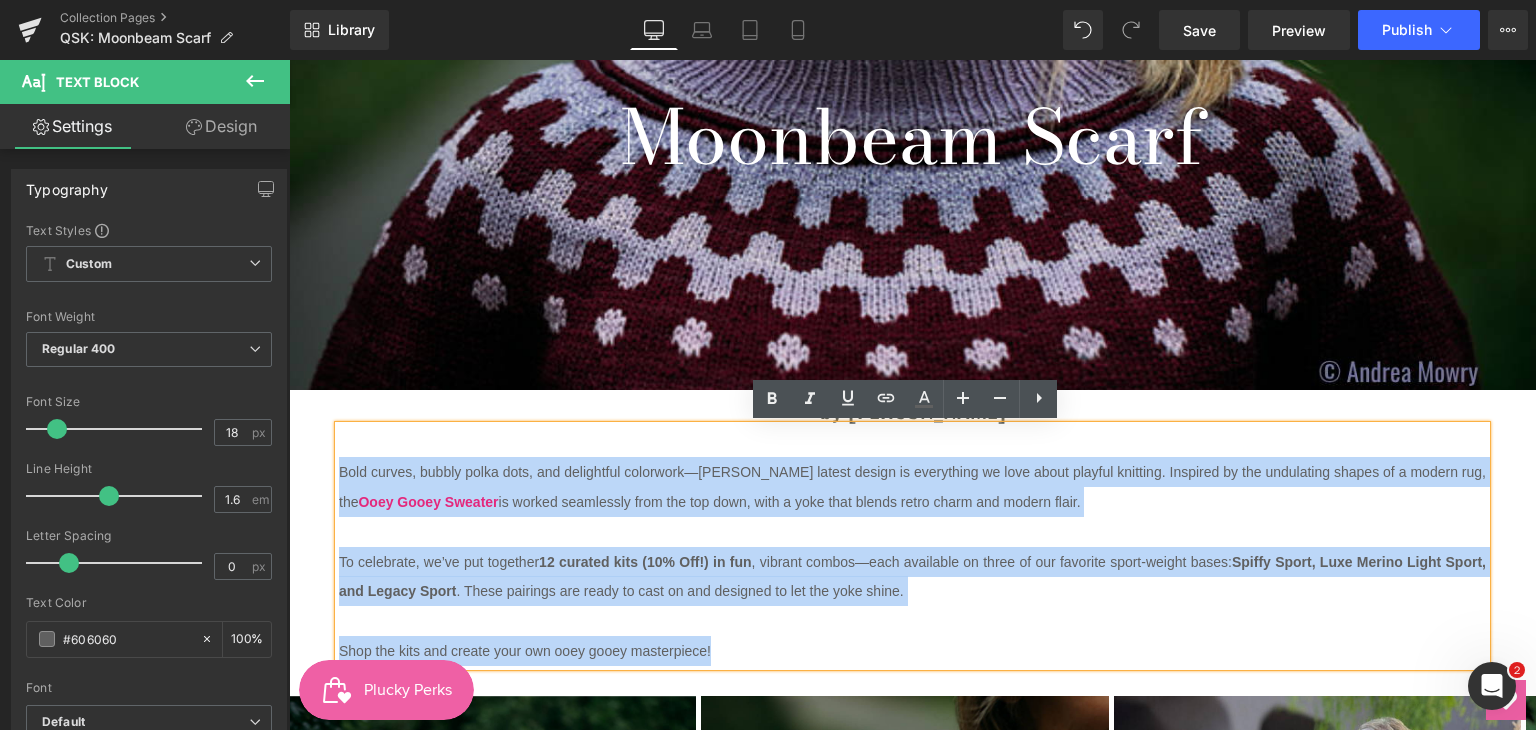 drag, startPoint x: 334, startPoint y: 472, endPoint x: 1020, endPoint y: 714, distance: 727.43384 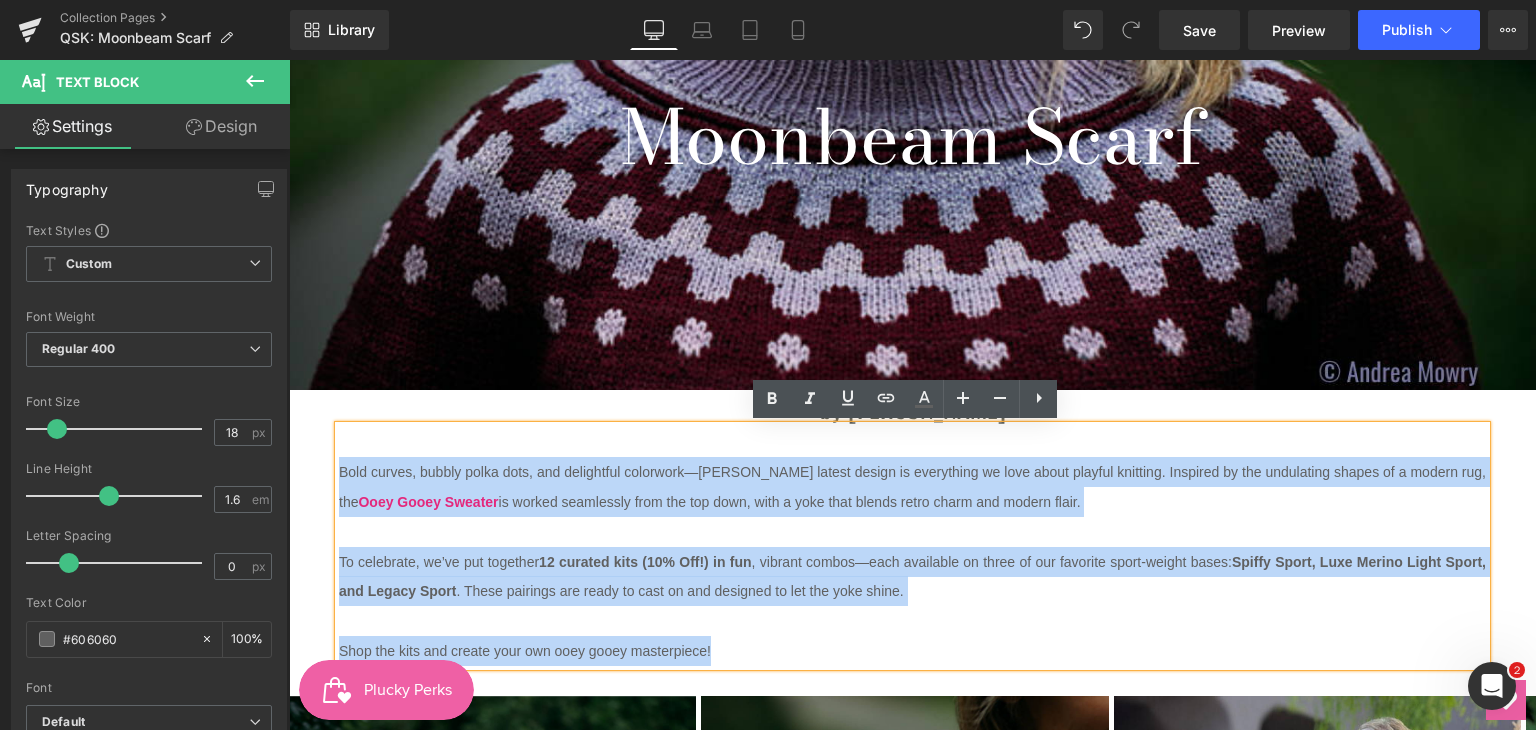 click on "Bold curves, bubbly polka dots, and delightful colorwork—[PERSON_NAME] latest design is everything we love about playful knitting. Inspired by the undulating shapes of a modern rug, the  Ooey Gooey Sweater  is worked seamlessly from the top down, with a yoke that blends retro charm and modern flair. To celebrate, we’ve put together  12 curated kits (10% Off!) in fun , vibrant combos—each available on three of our favorite sport-weight bases:  Spiffy Sport, Luxe Merino Light Sport, and Legacy Sport . These pairings are ready to cast on and designed to let the yoke shine. Shop the kits and create your own ooey gooey masterpiece!" at bounding box center (912, 545) 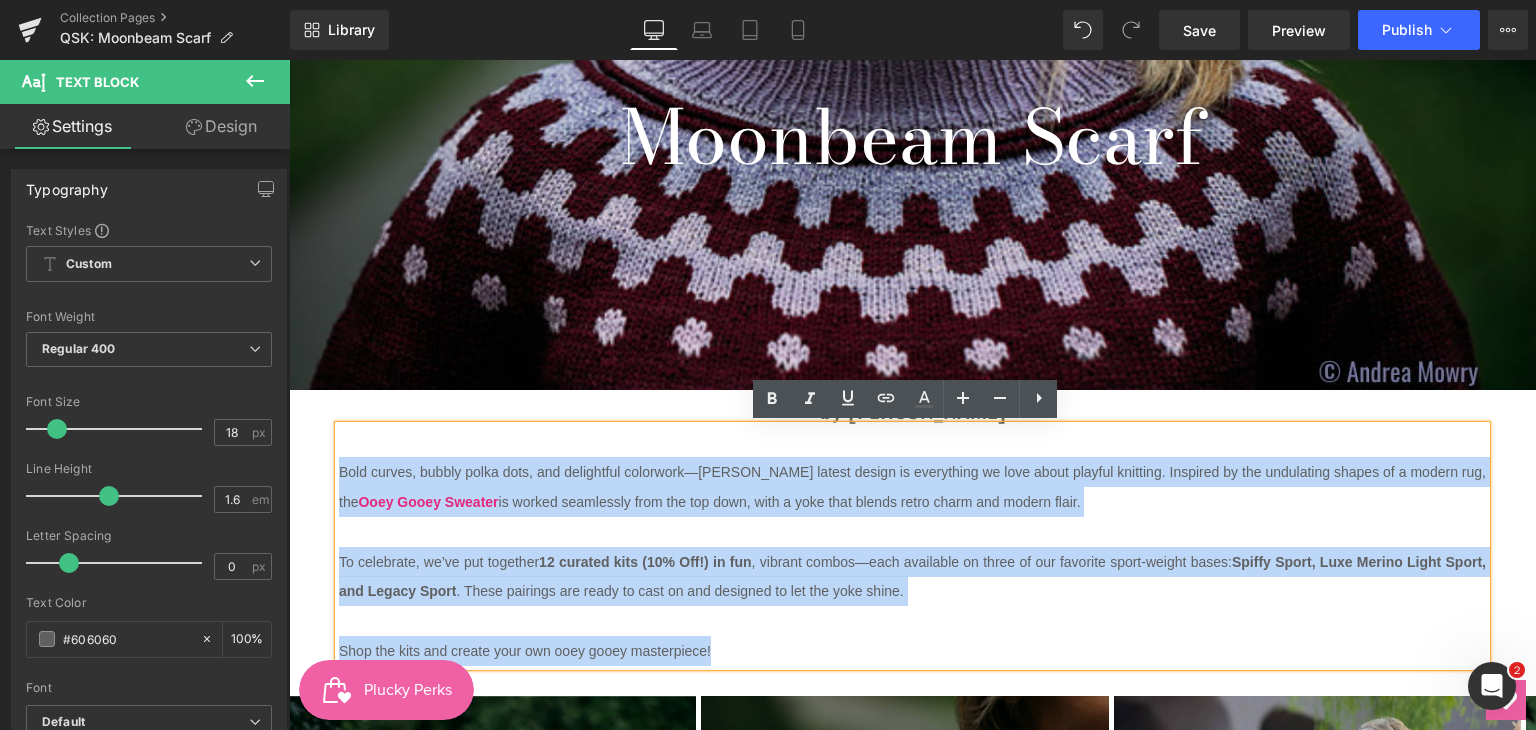 paste 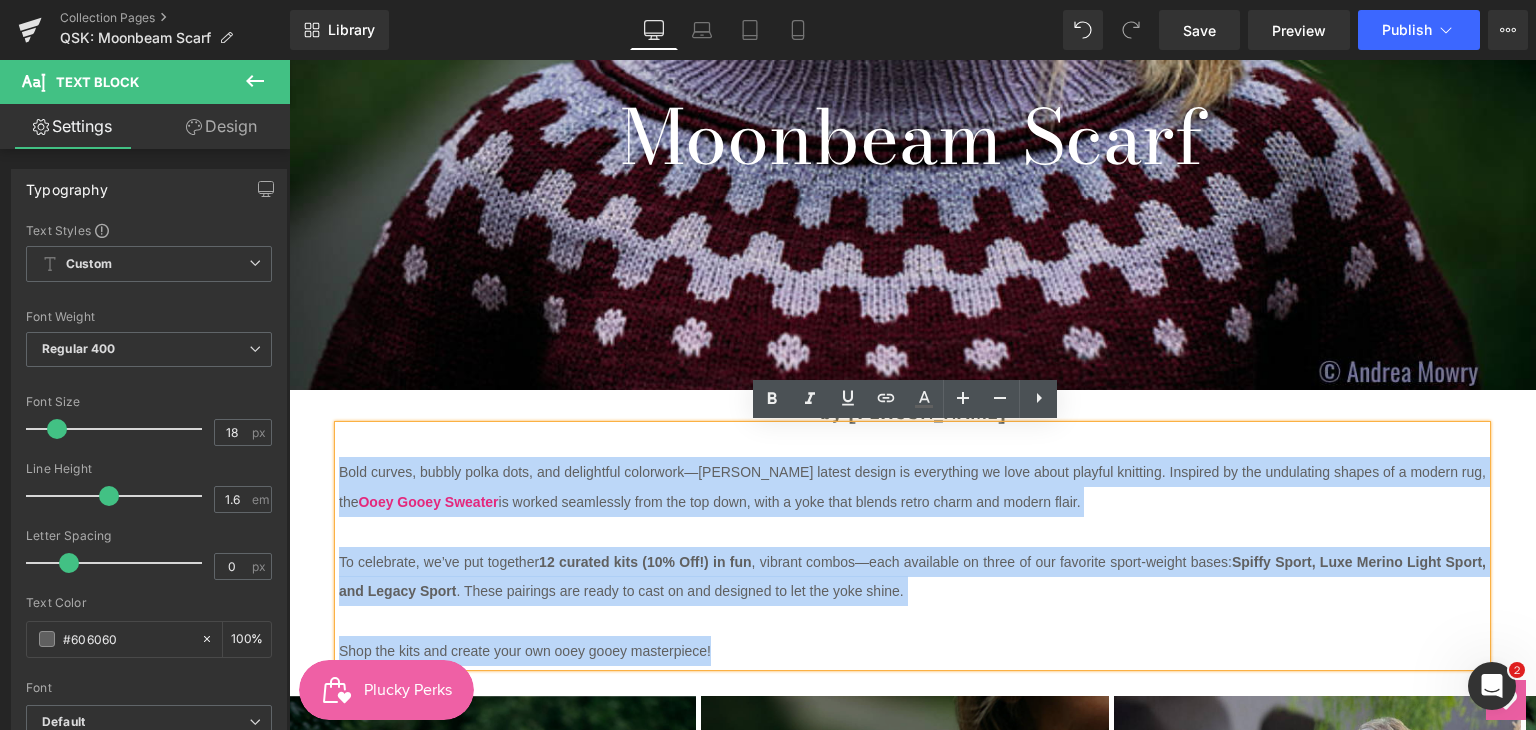 type 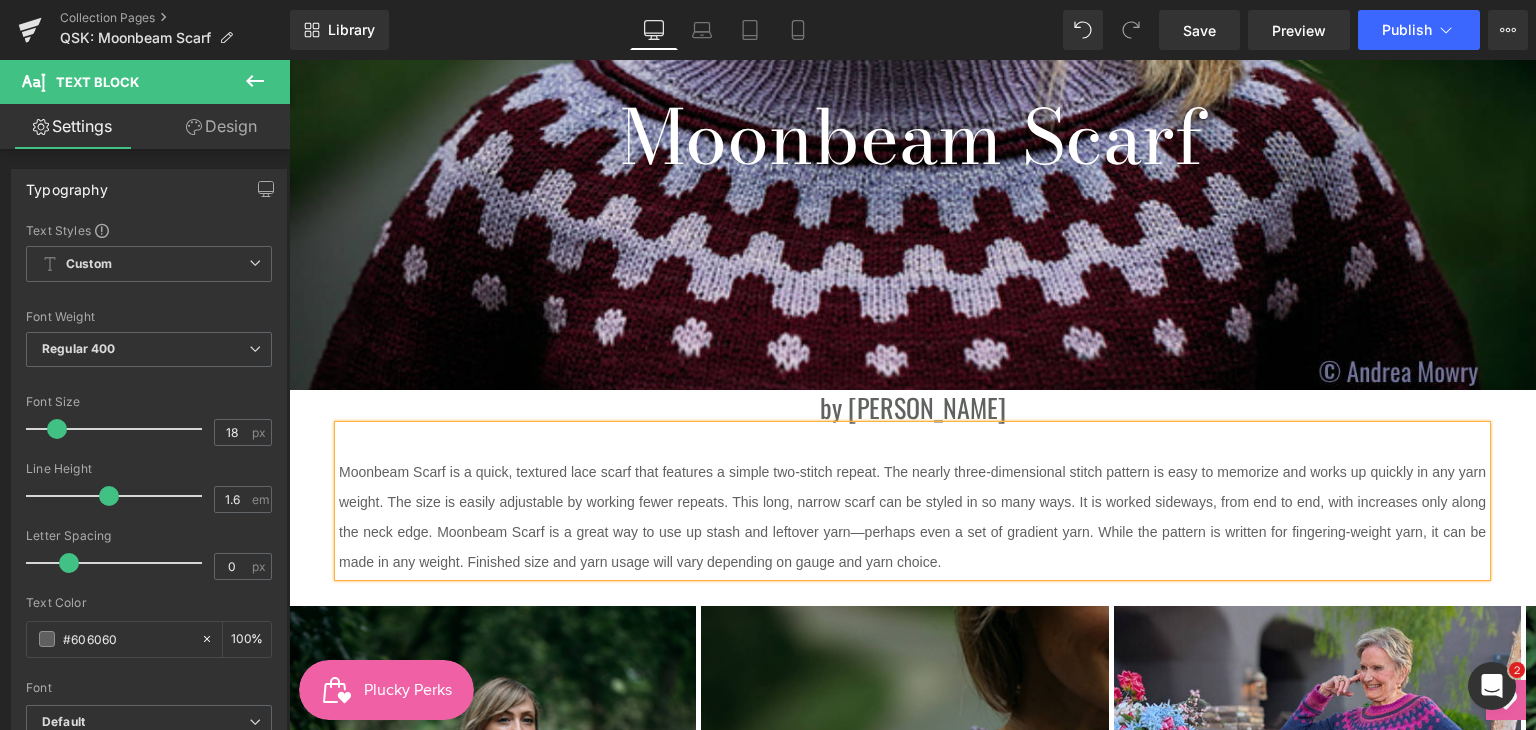 click on "Moonbeam Scarf is a quick, textured lace scarf that features a simple two-stitch repeat. The nearly three-dimensional stitch pattern is easy to memorize and works up quickly in any yarn weight. The size is easily adjustable by working fewer repeats. This long, narrow scarf can be styled in so many ways. It is worked sideways, from end to end, with increases only along the neck edge. Moonbeam Scarf is a great way to use up stash and leftover yarn—perhaps even a set of gradient yarn. While the pattern is written for fingering-weight yarn, it can be made in any weight. Finished size and yarn usage will vary depending on gauge and yarn choice." at bounding box center (912, 516) 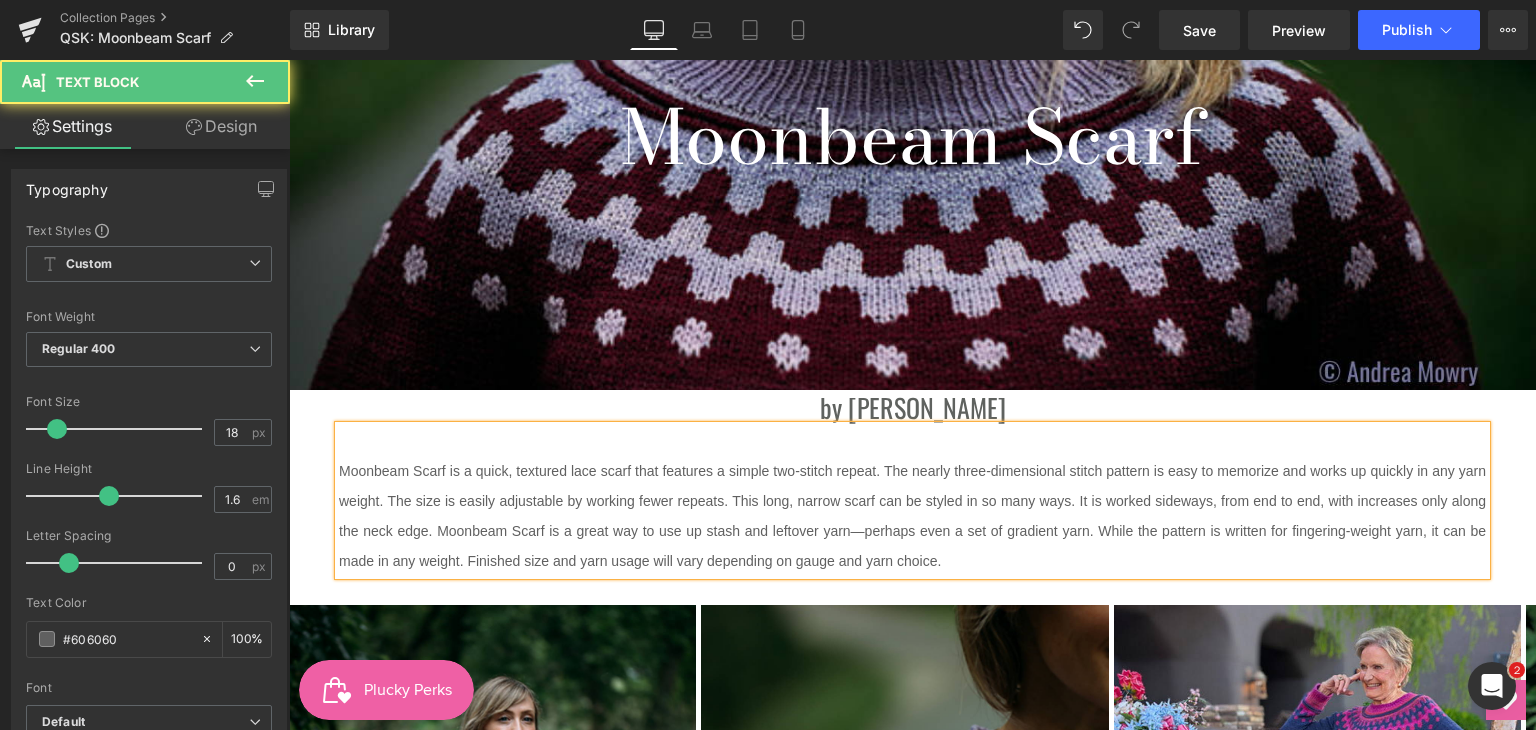 click on "Moonbeam Scarf is a quick, textured lace scarf that features a simple two-stitch repeat. The nearly three-dimensional stitch pattern is easy to memorize and works up quickly in any yarn weight. The size is easily adjustable by working fewer repeats. This long, narrow scarf can be styled in so many ways. It is worked sideways, from end to end, with increases only along the neck edge. Moonbeam Scarf is a great way to use up stash and leftover yarn—perhaps even a set of gradient yarn. While the pattern is written for fingering-weight yarn, it can be made in any weight. Finished size and yarn usage will vary depending on gauge and yarn choice." at bounding box center (912, 515) 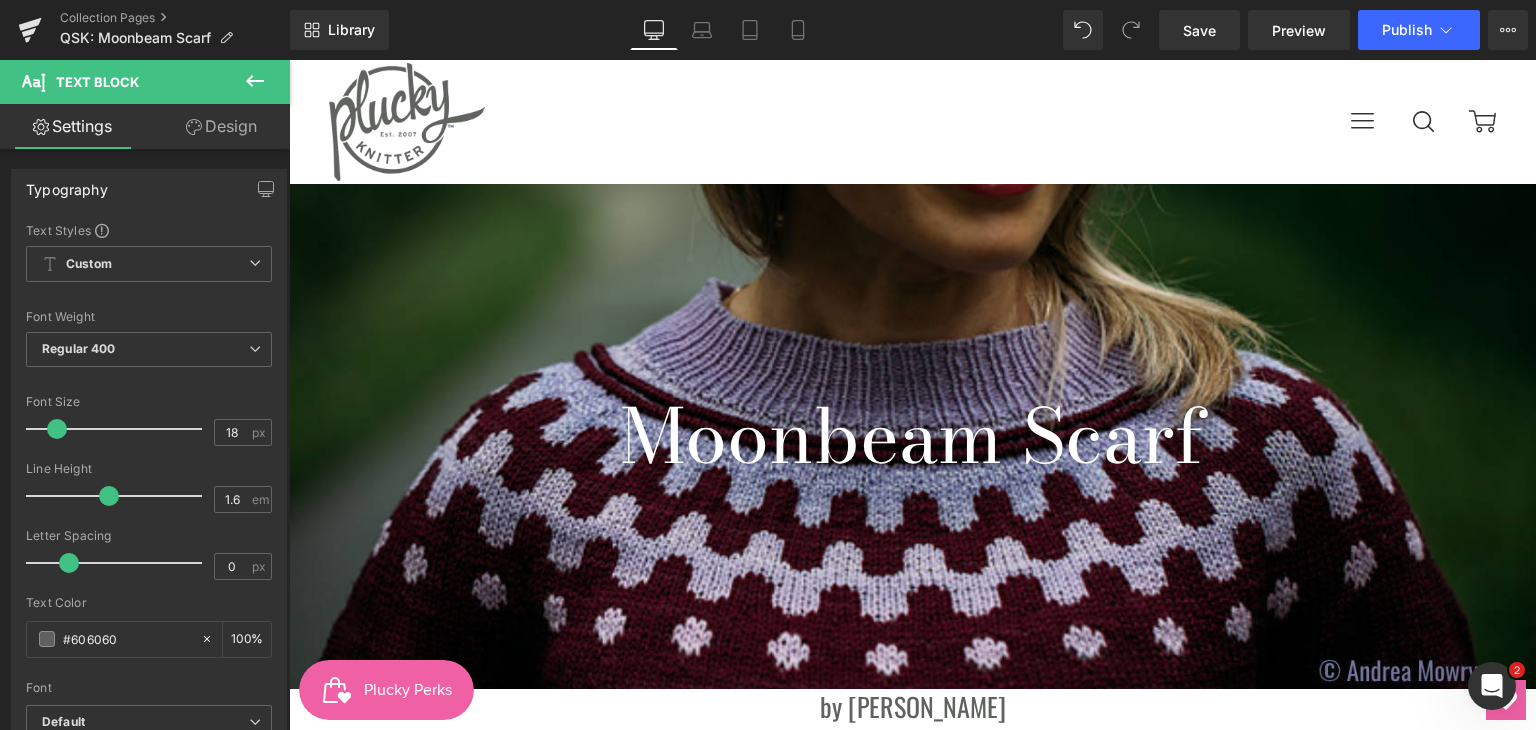 scroll, scrollTop: 0, scrollLeft: 0, axis: both 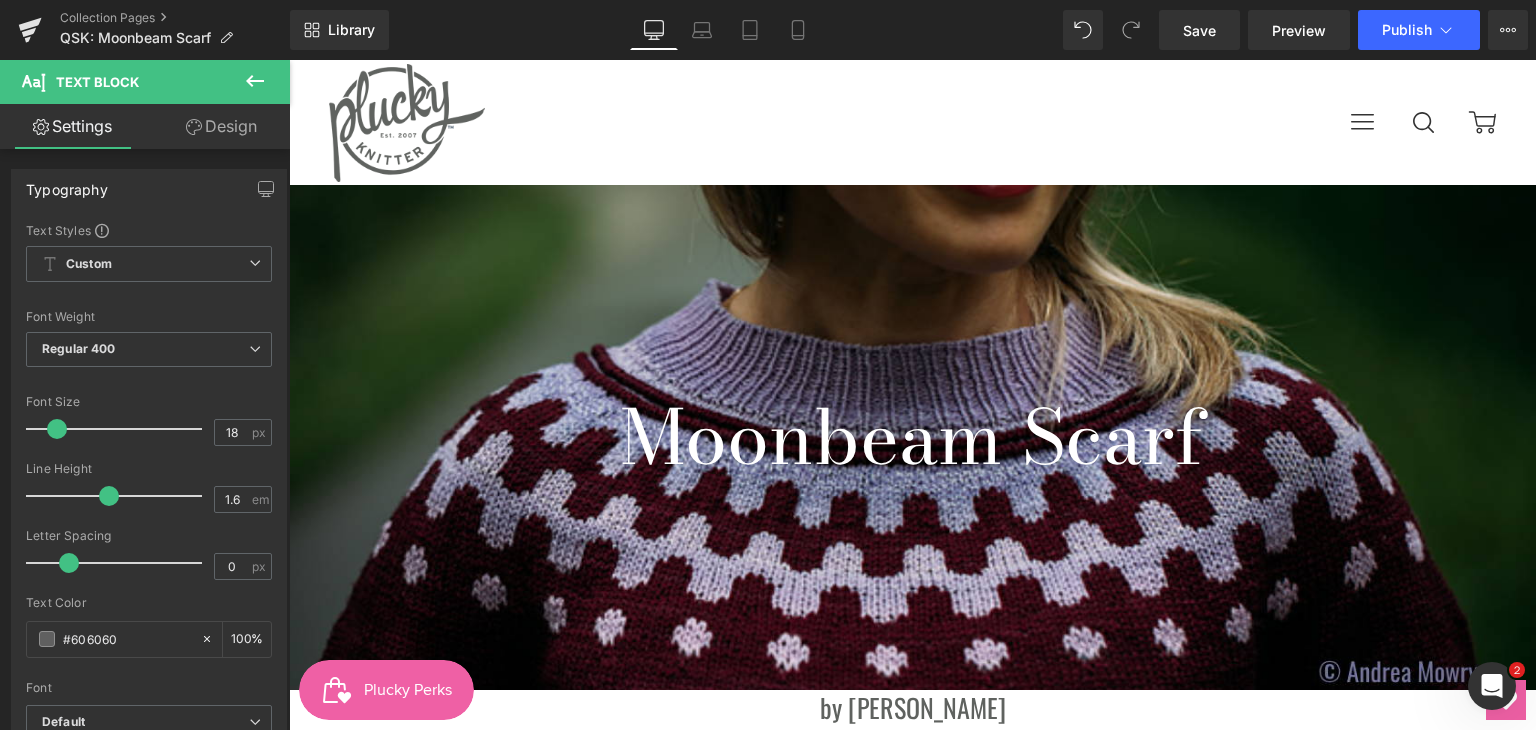 click 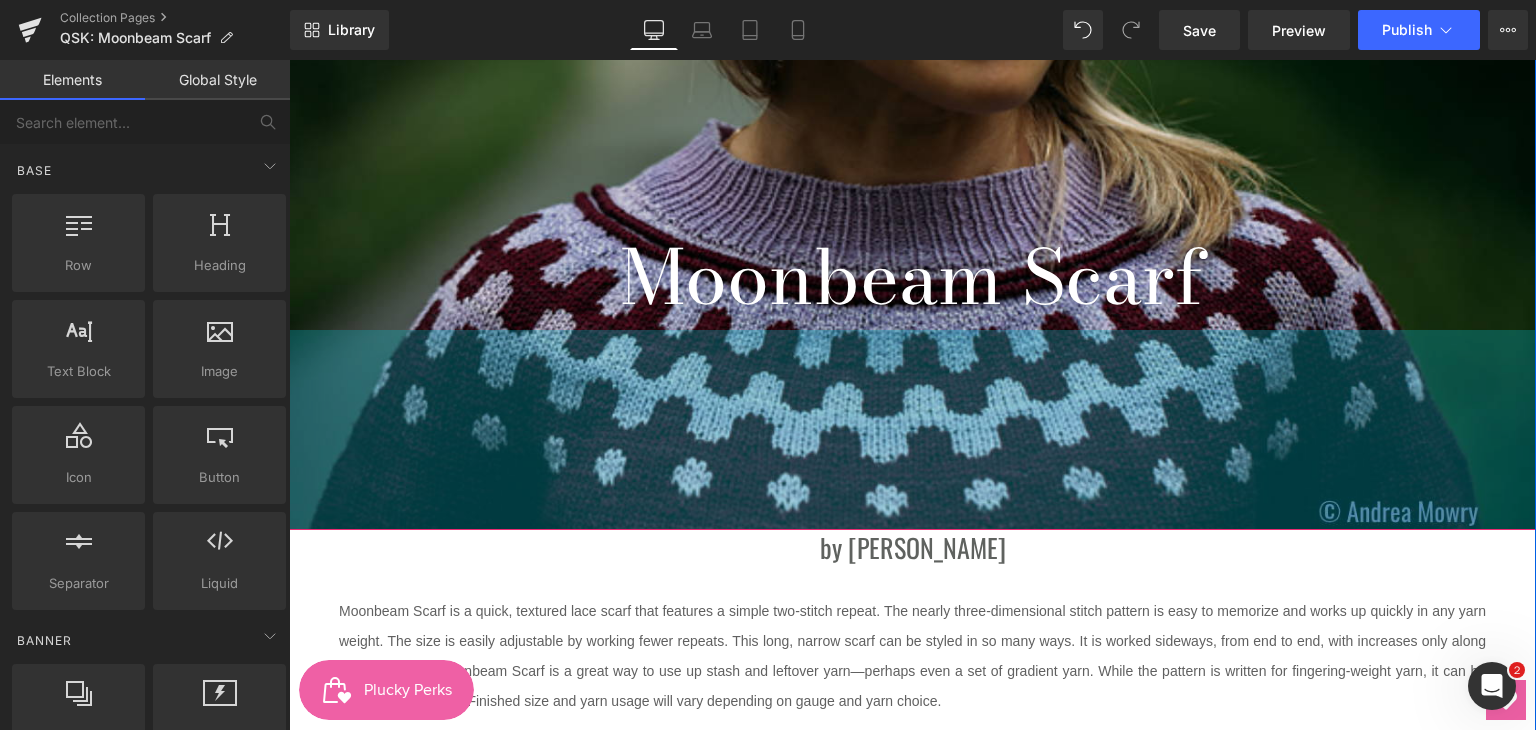 scroll, scrollTop: 100, scrollLeft: 0, axis: vertical 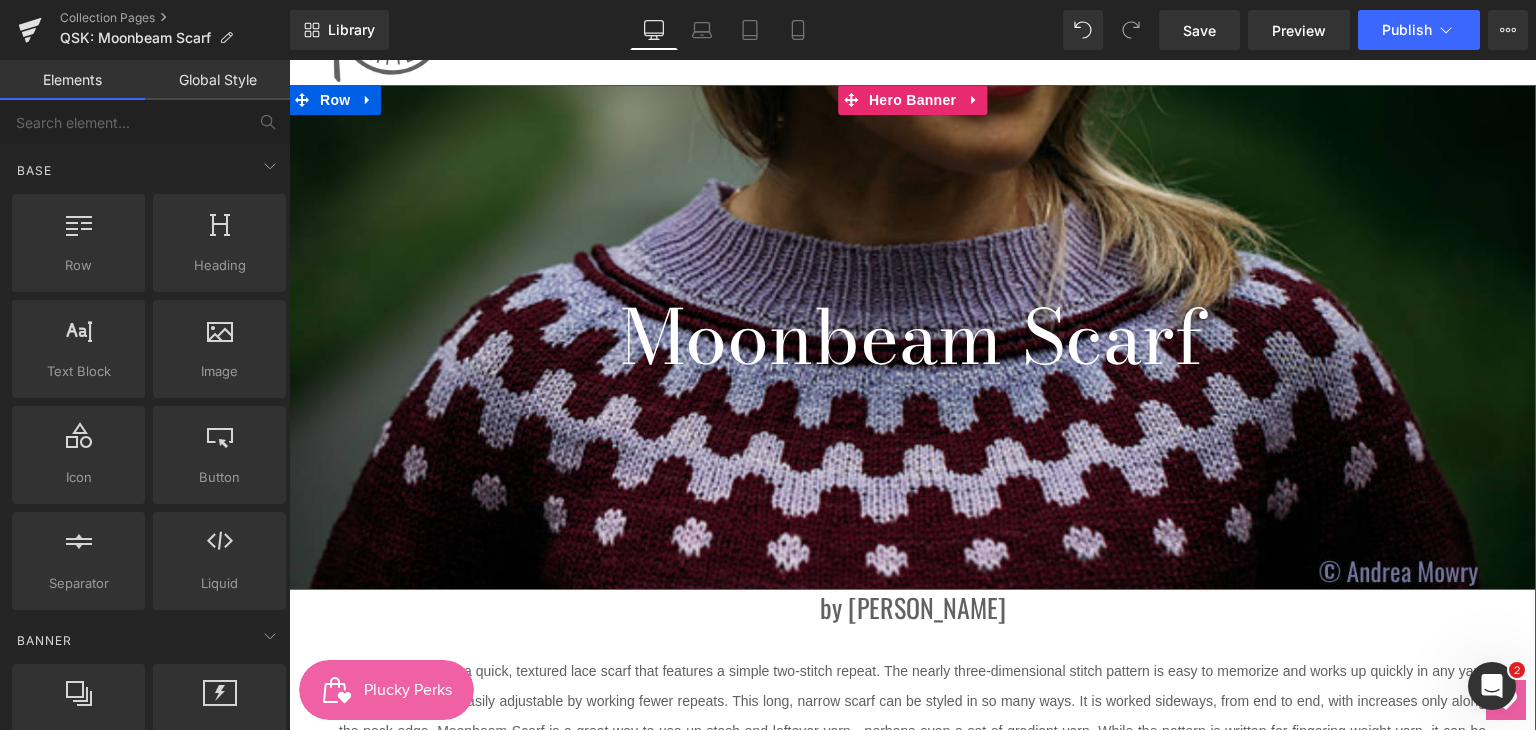 click at bounding box center [912, 337] 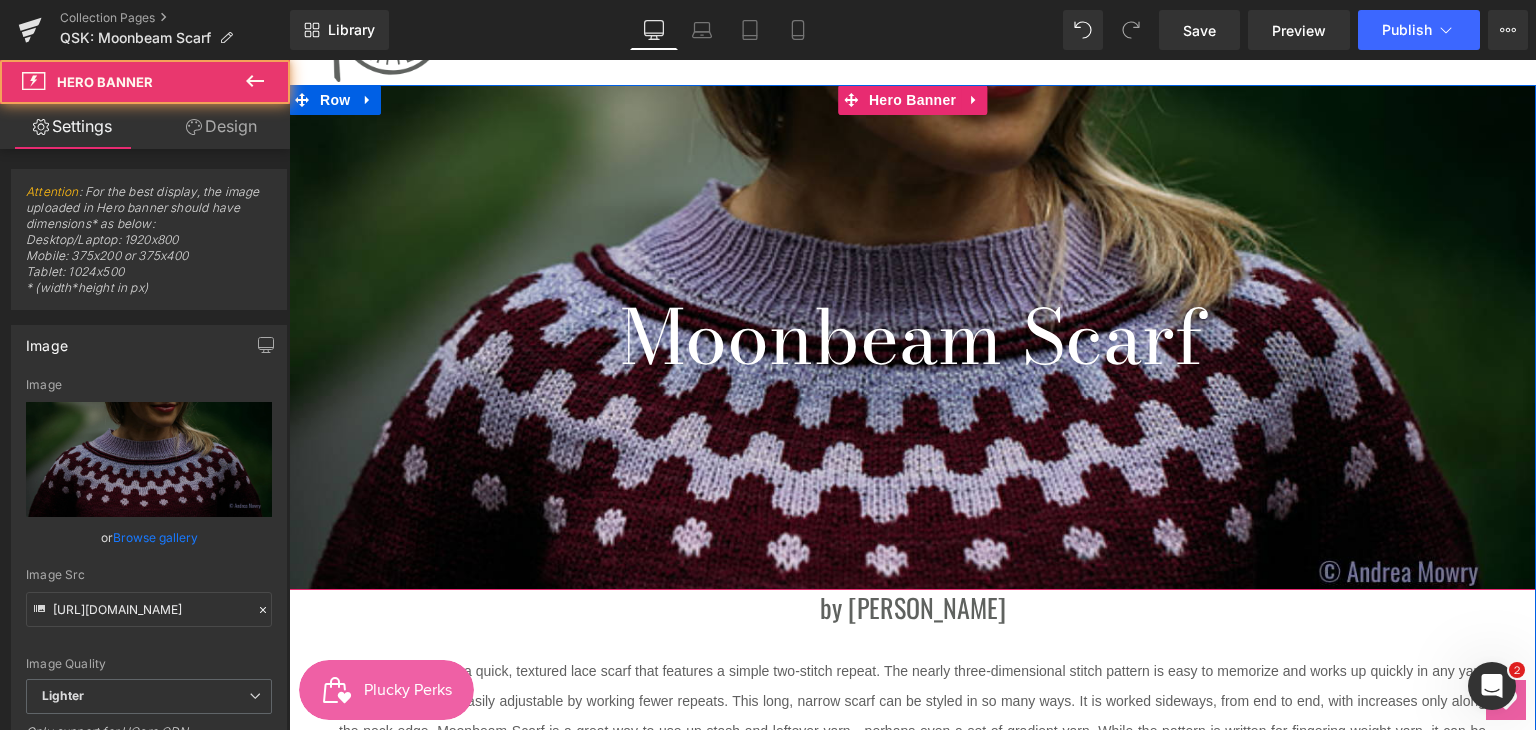 click at bounding box center [912, 337] 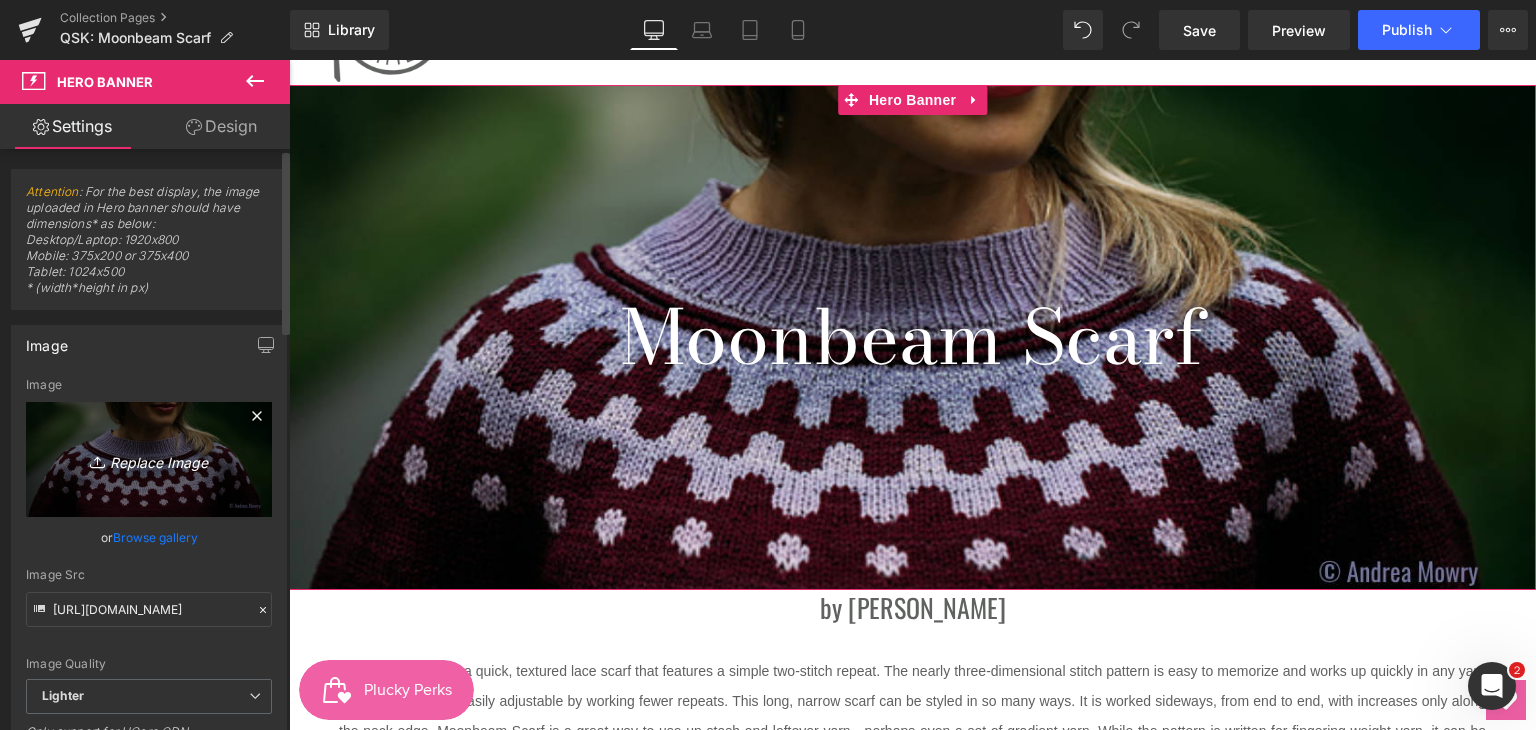 click on "Replace Image" at bounding box center [149, 459] 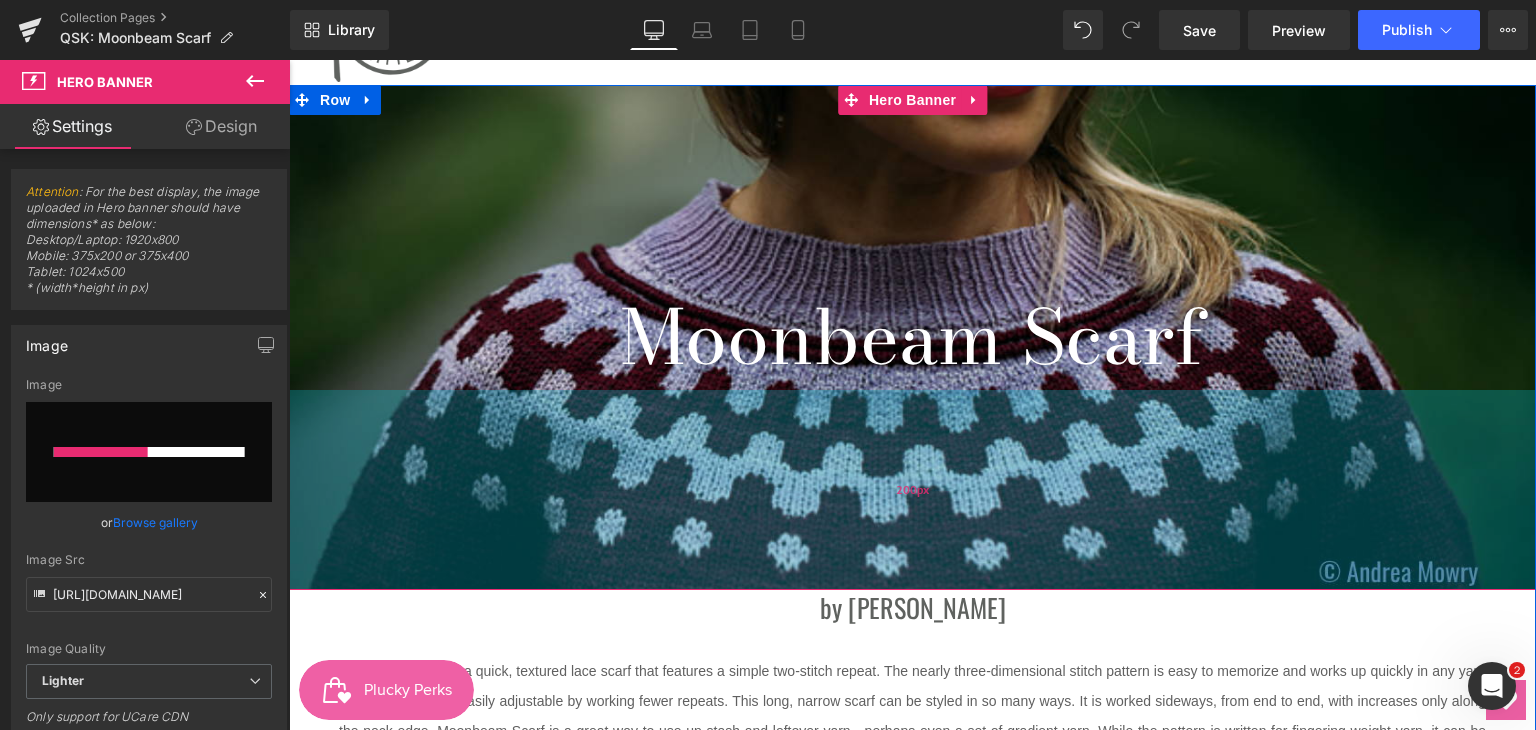 type 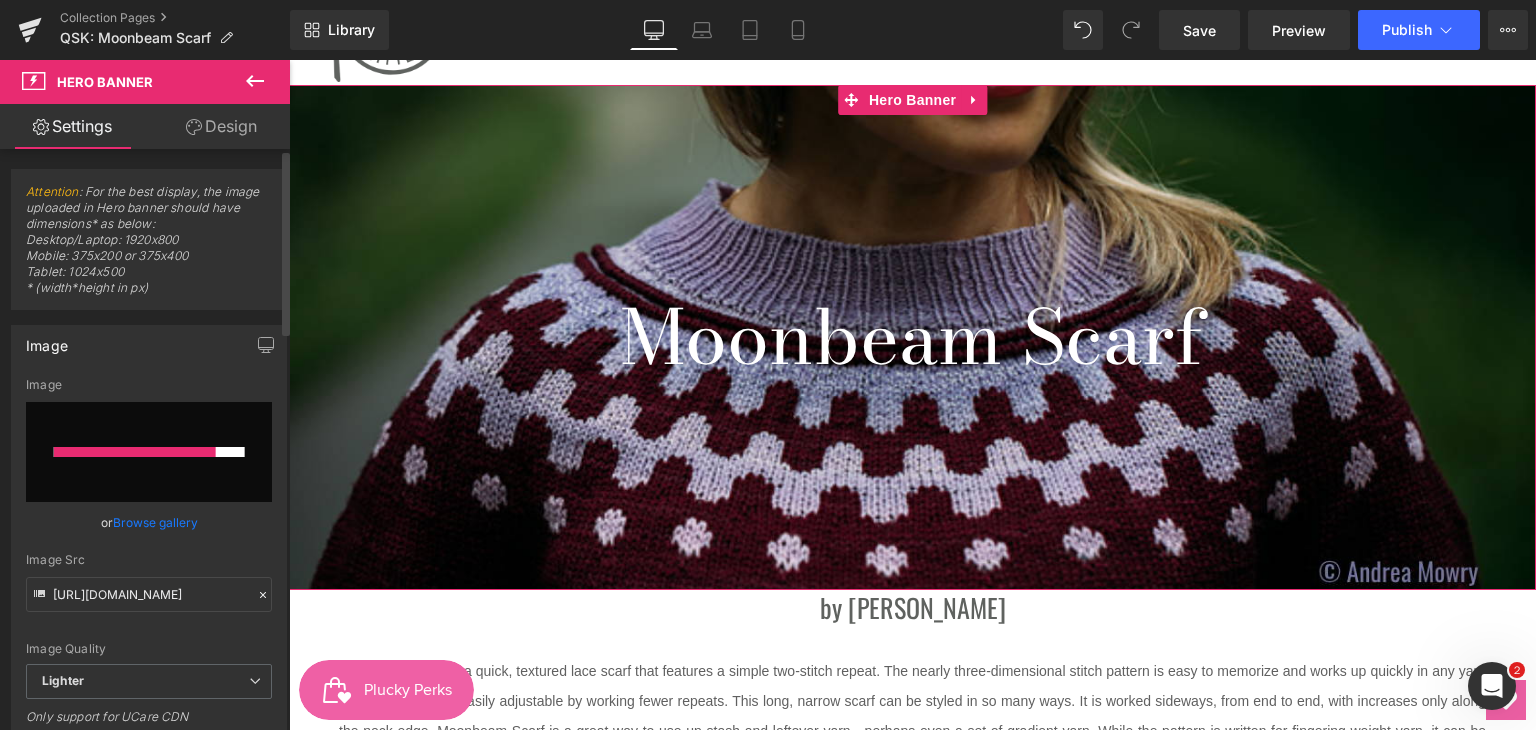 click on "Browse gallery" at bounding box center (155, 522) 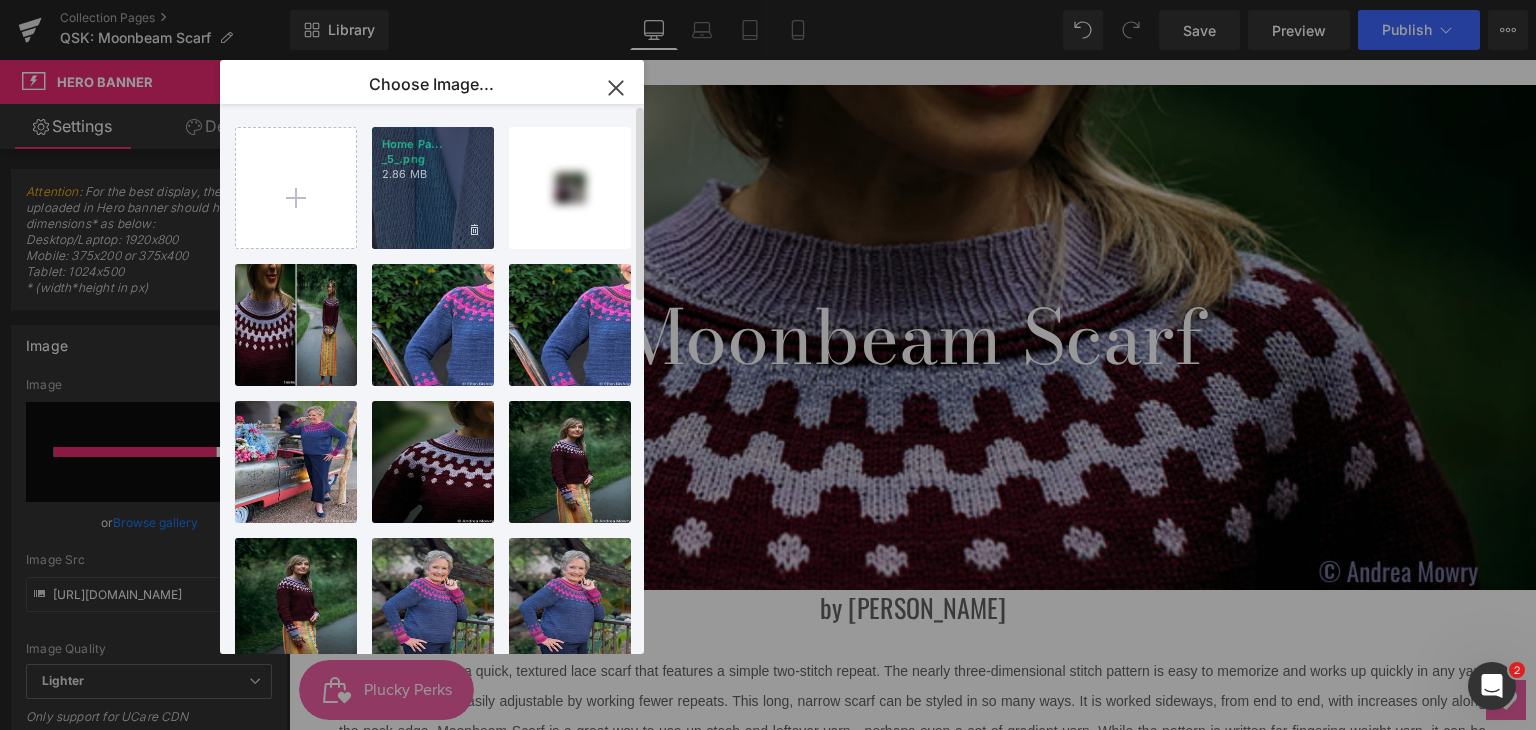 click on "2.86 MB" at bounding box center [433, 174] 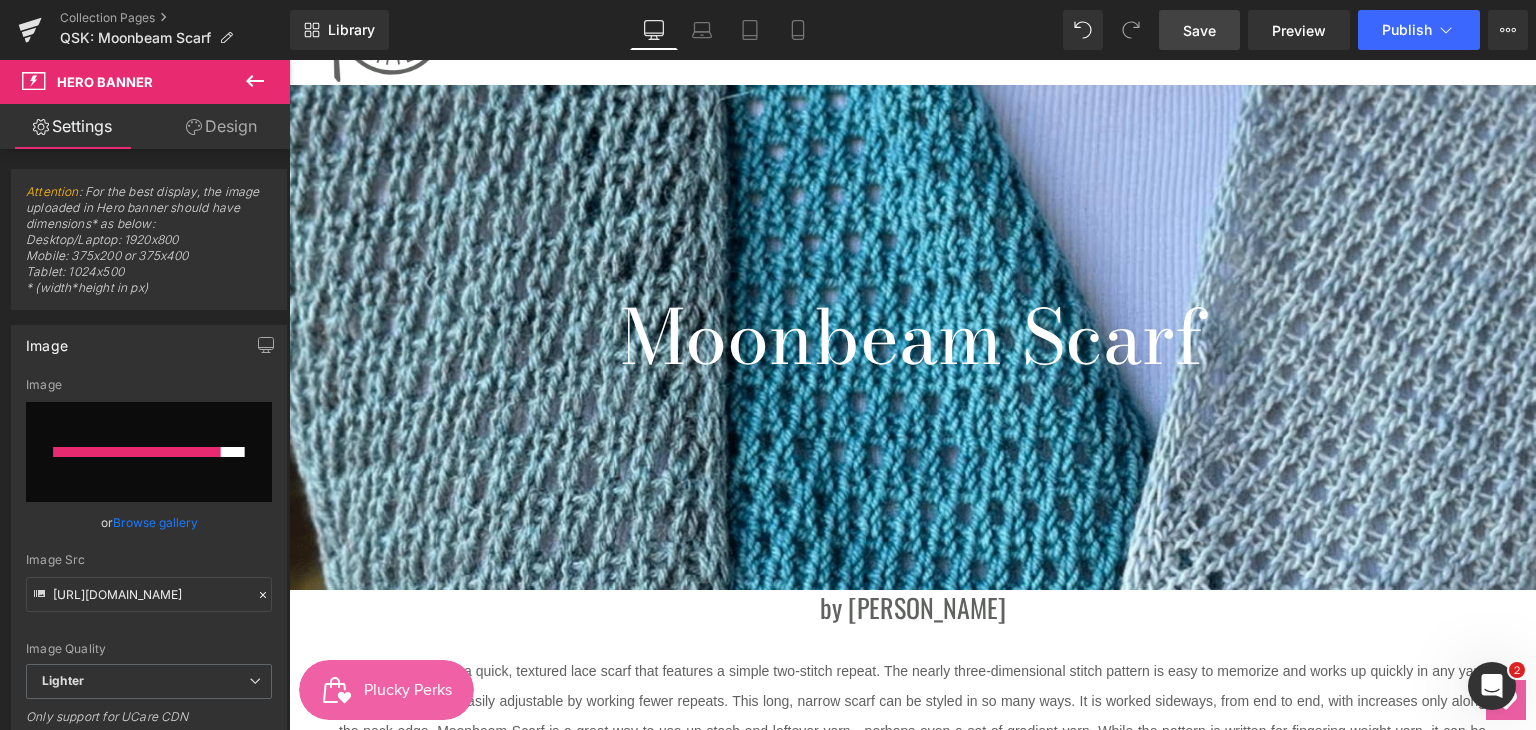 click on "Save" at bounding box center [1199, 30] 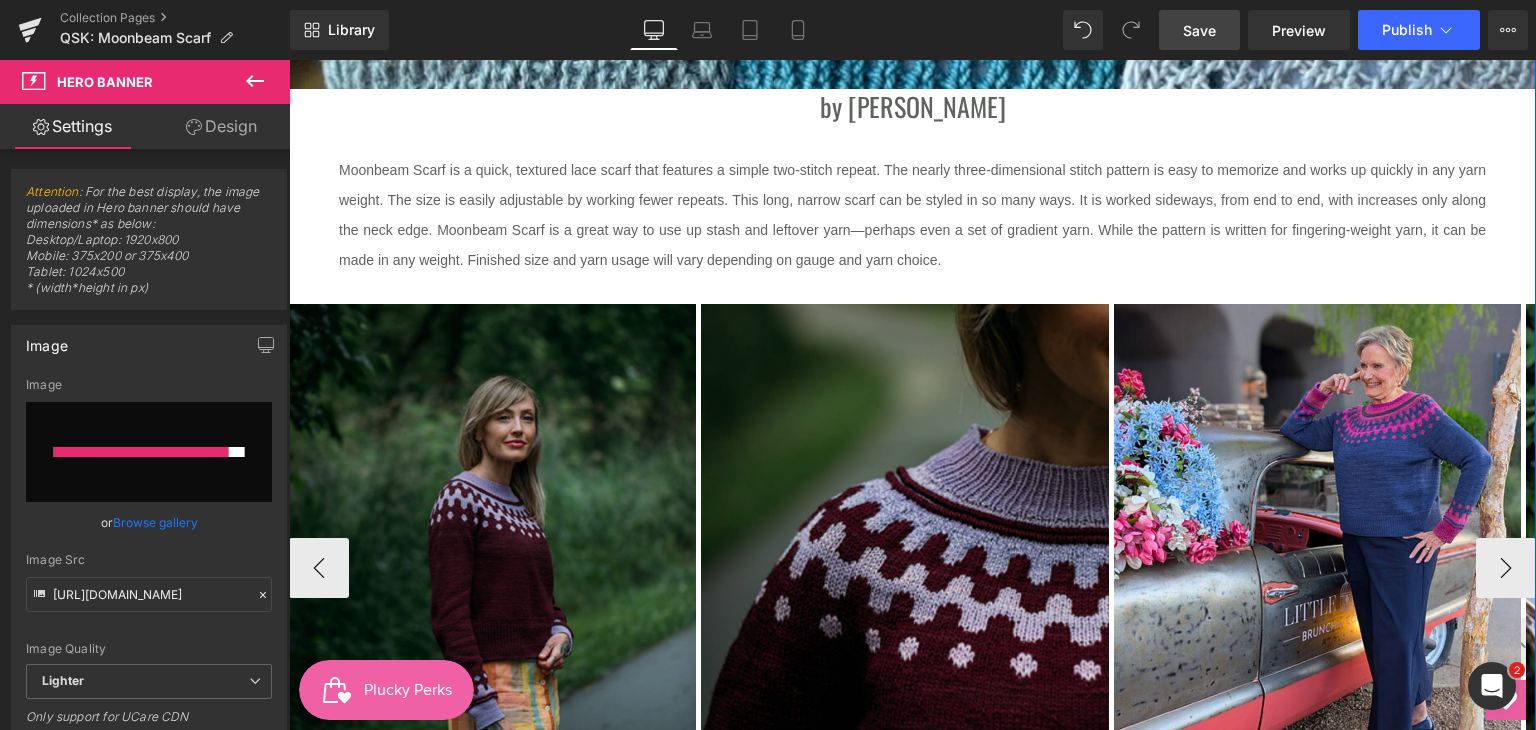 scroll, scrollTop: 600, scrollLeft: 0, axis: vertical 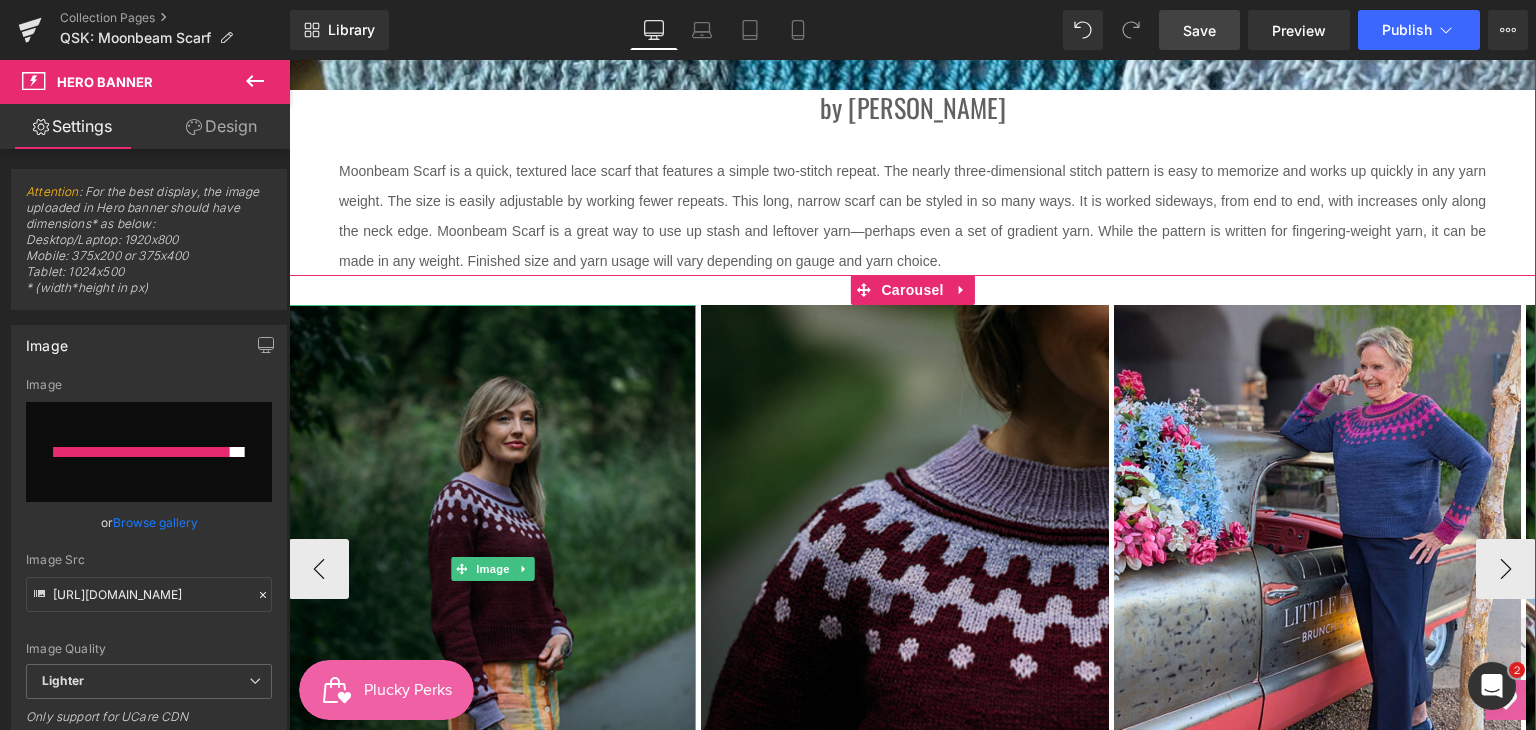 click at bounding box center [492, 569] 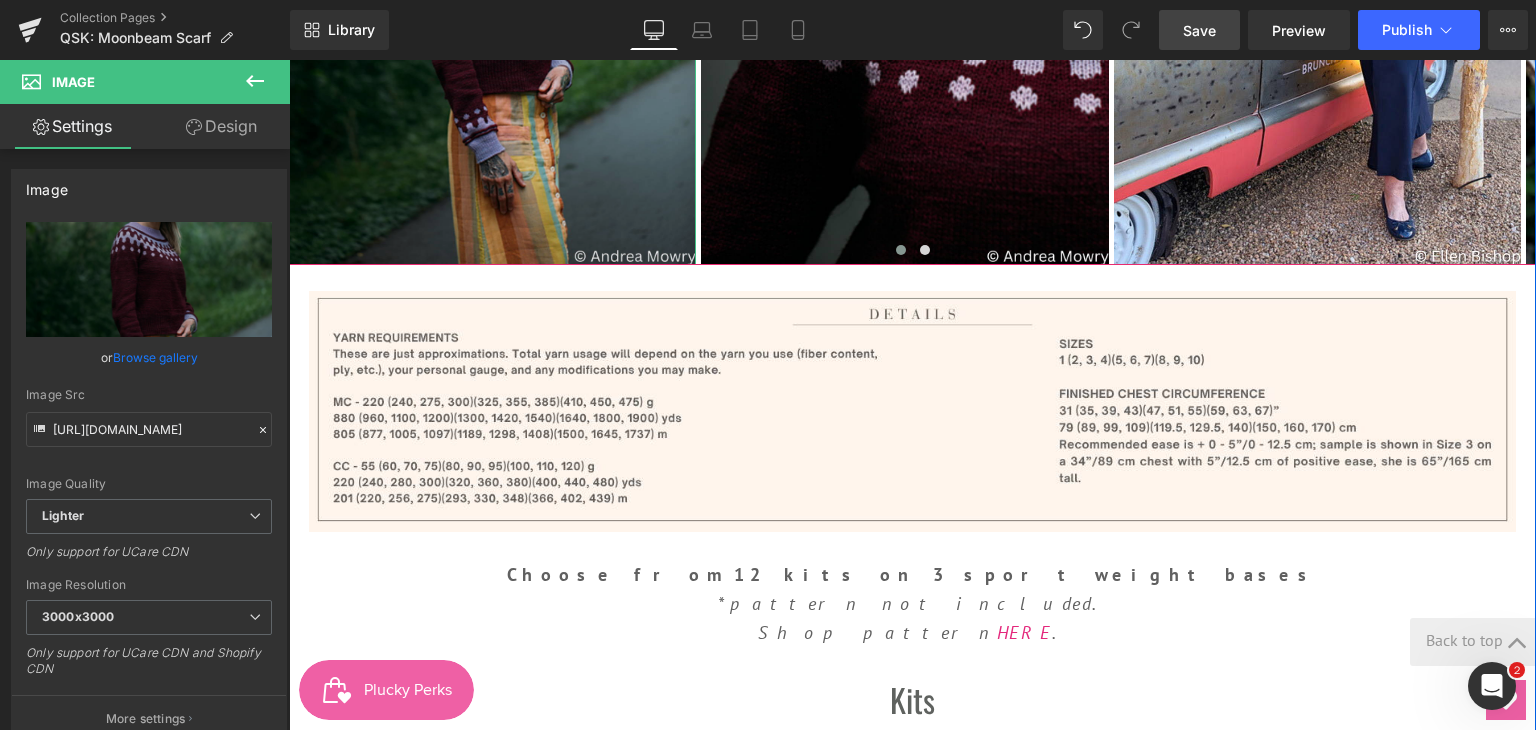 scroll, scrollTop: 1200, scrollLeft: 0, axis: vertical 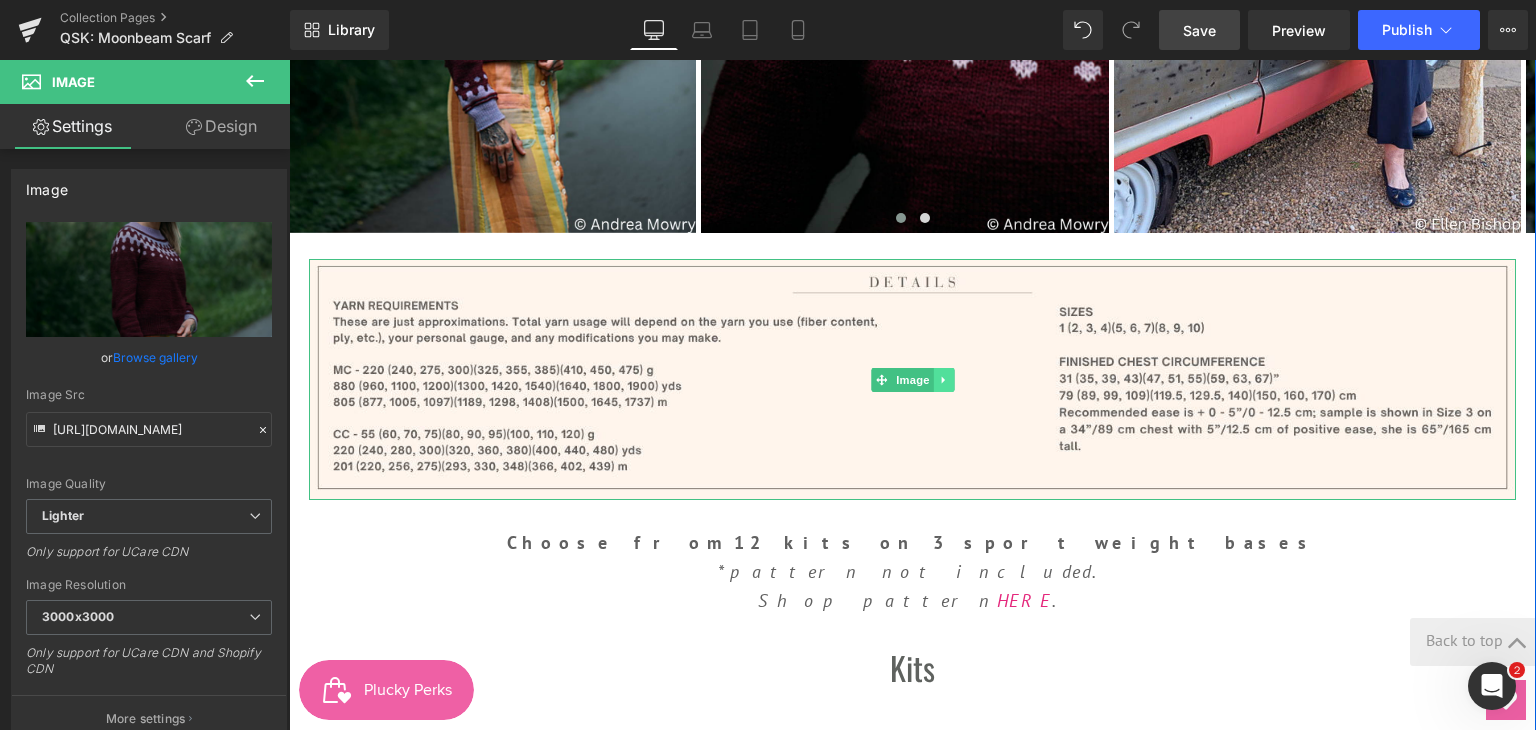 click 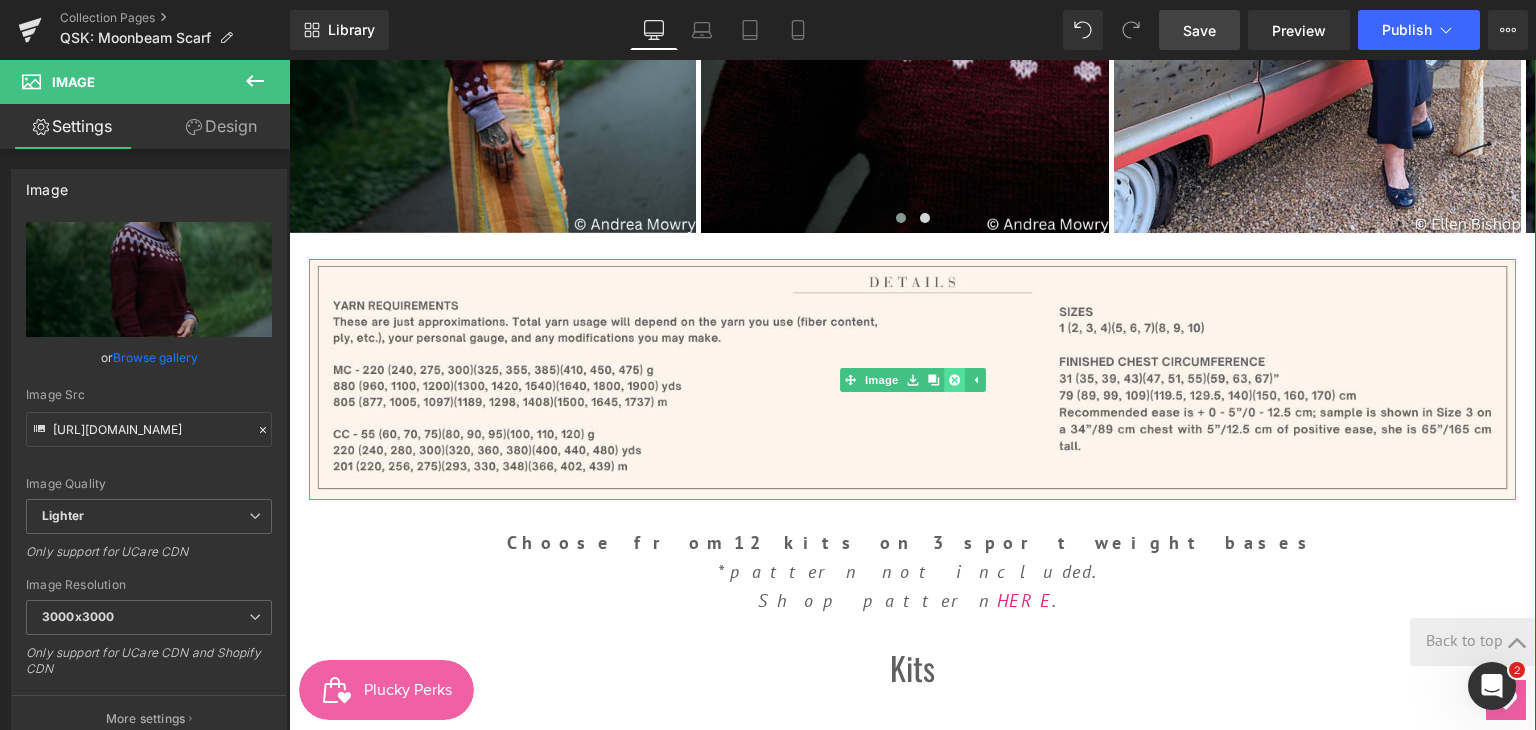 click 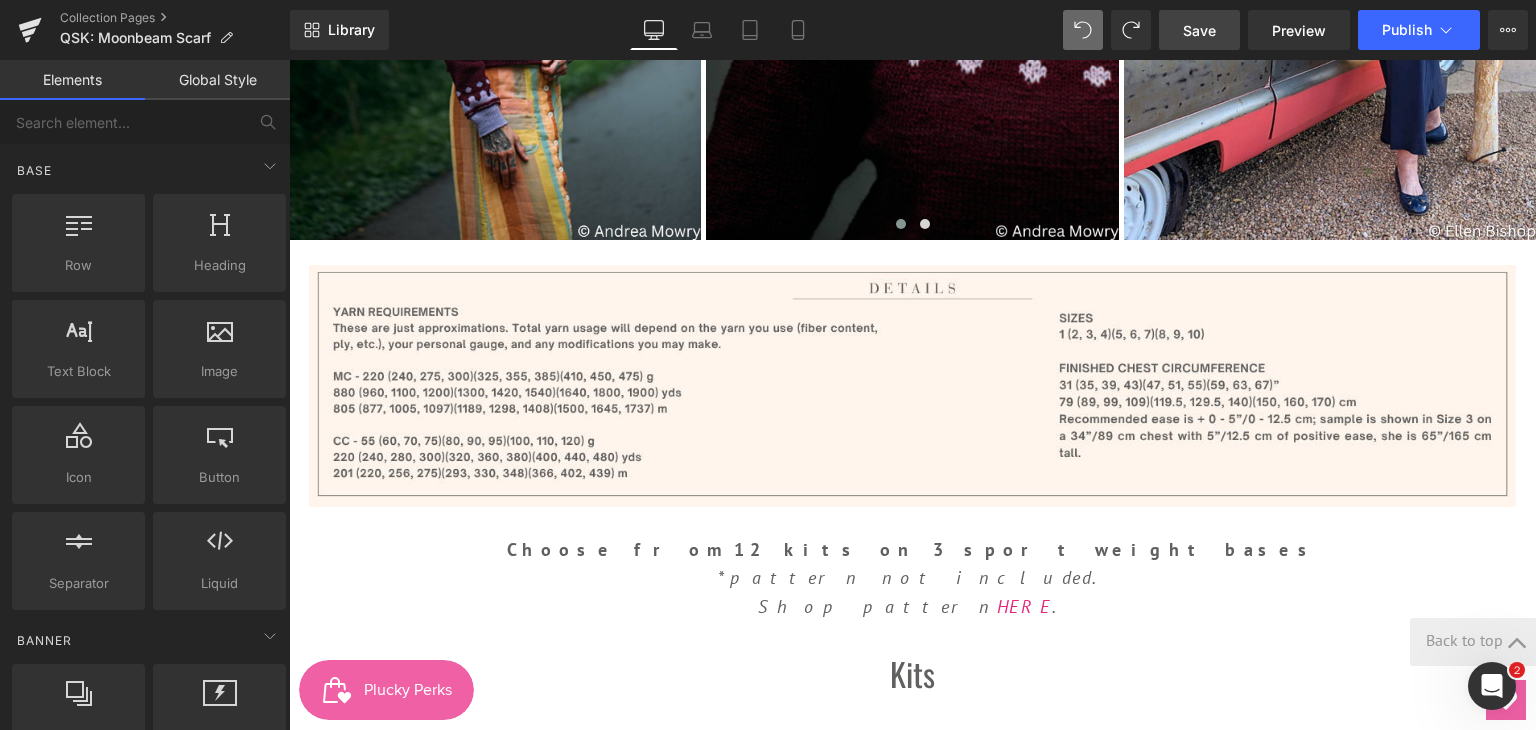 drag, startPoint x: 1174, startPoint y: 36, endPoint x: 547, endPoint y: 301, distance: 680.7011 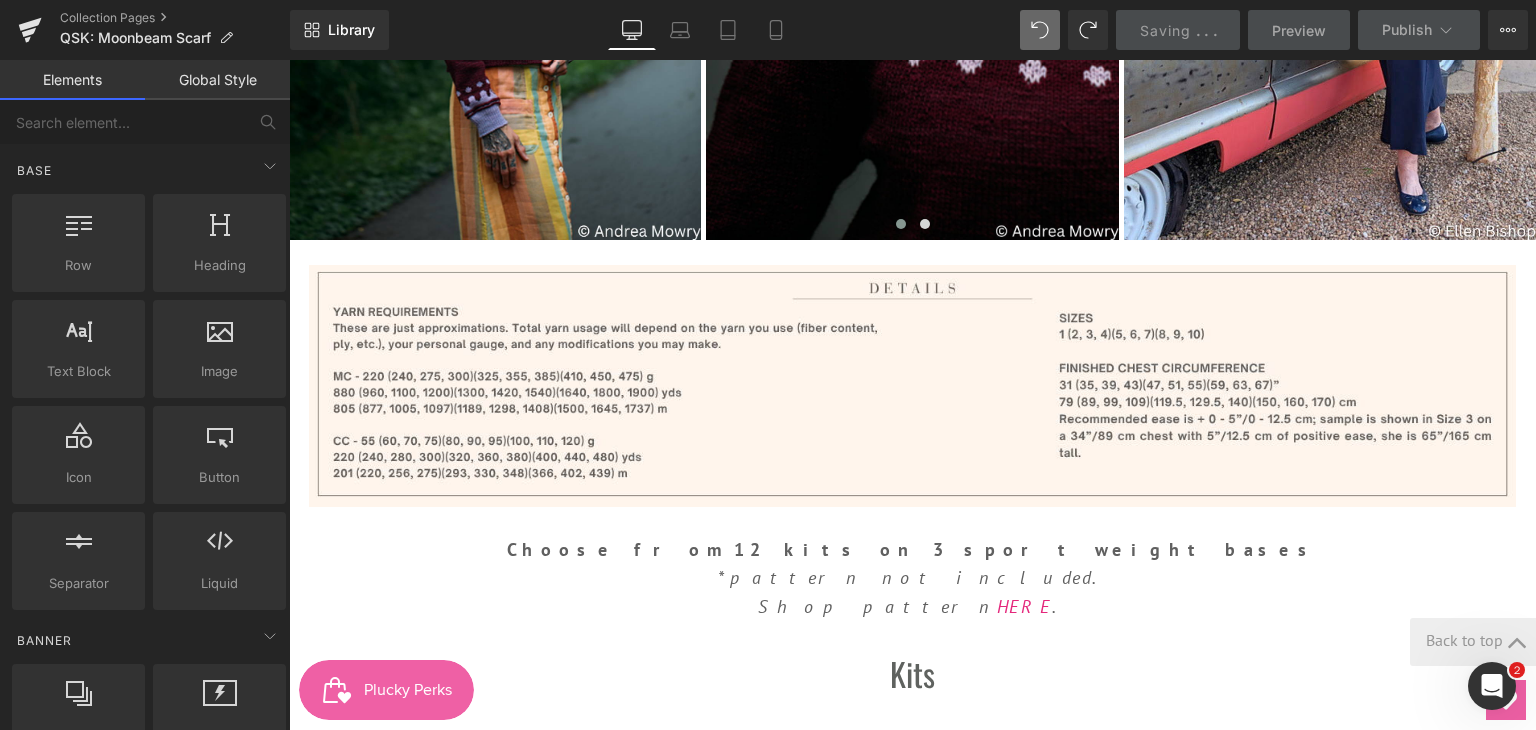 scroll, scrollTop: 1400, scrollLeft: 0, axis: vertical 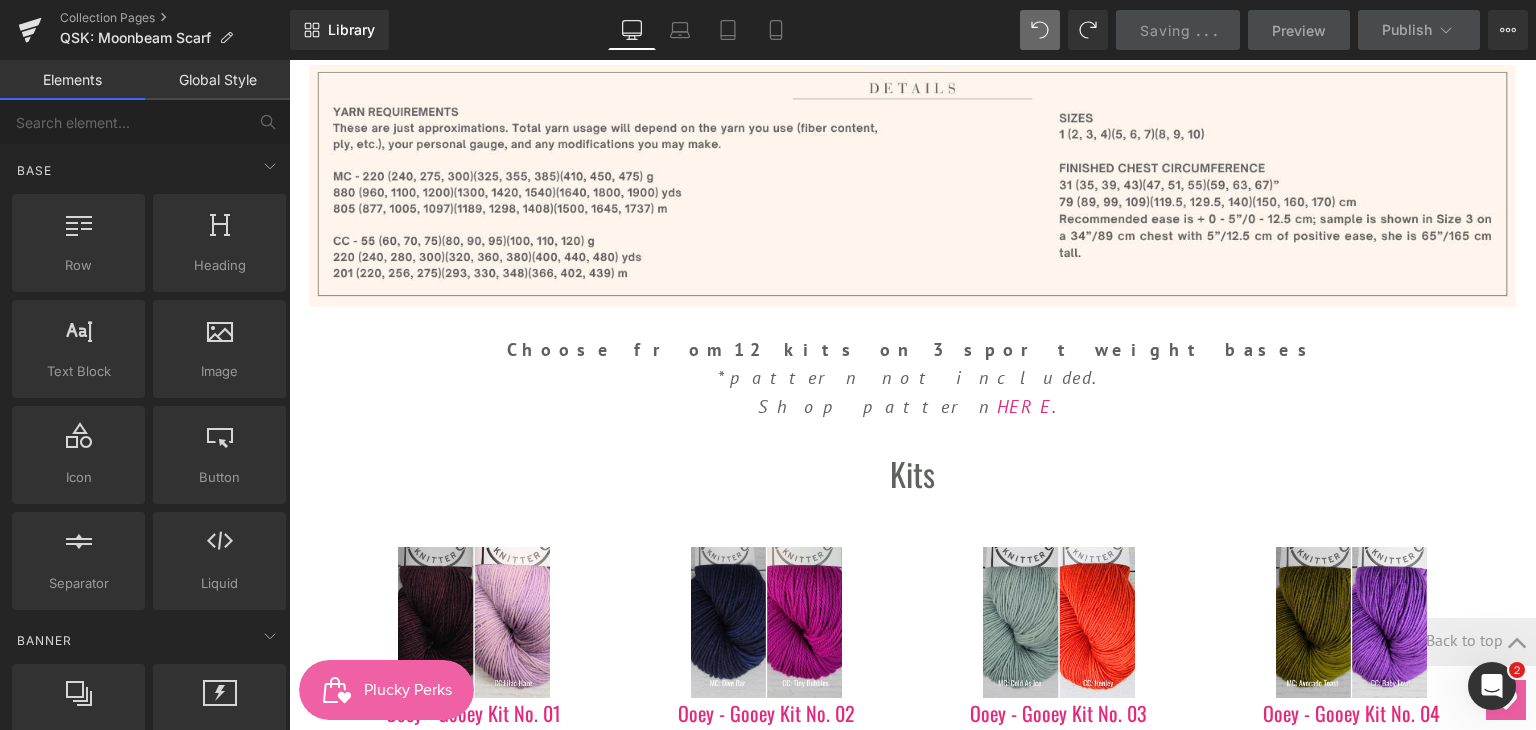 click on "Choose from 12 kits on 3 sport weight bases *pattern not included. Shop pattern  HERE . Text Block" at bounding box center (912, 364) 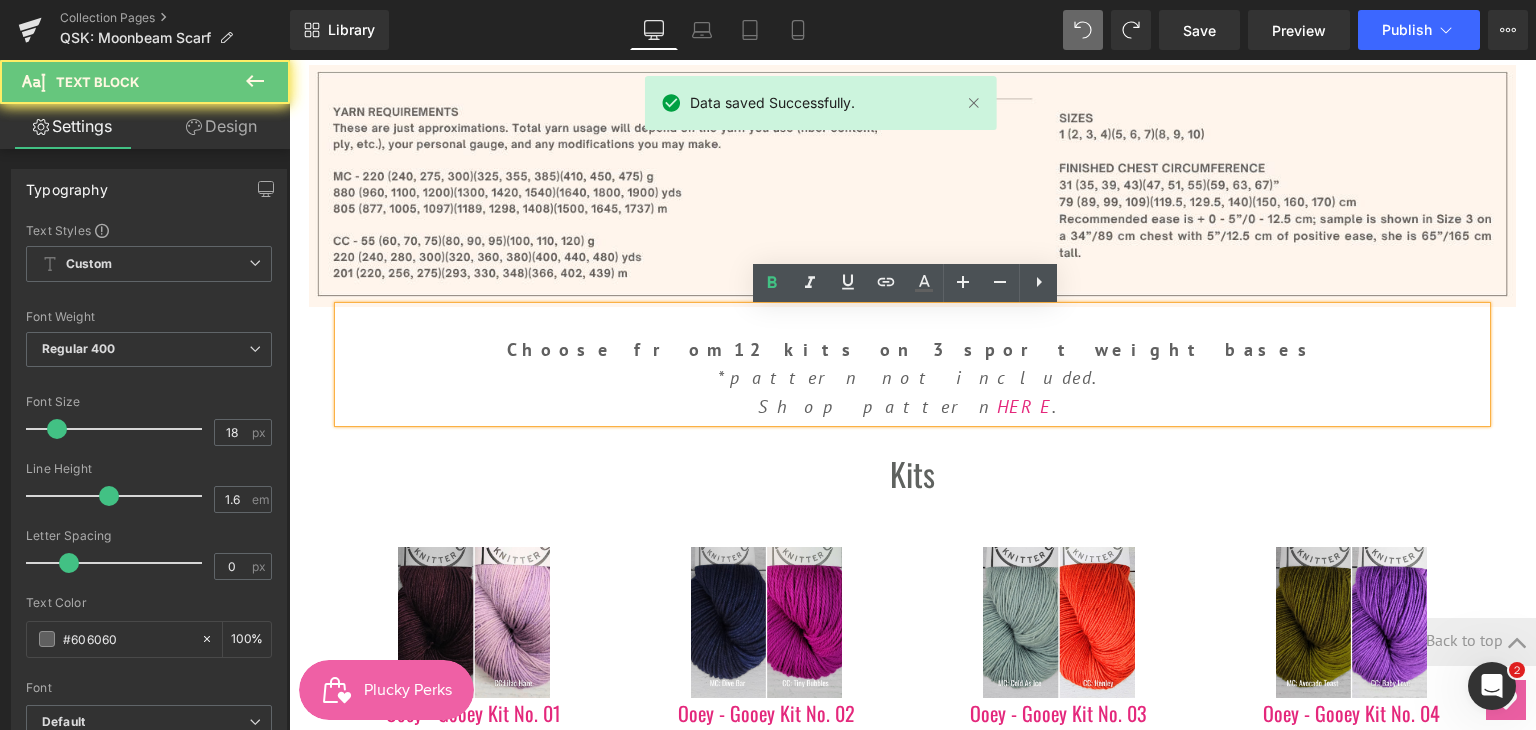 click at bounding box center [912, 321] 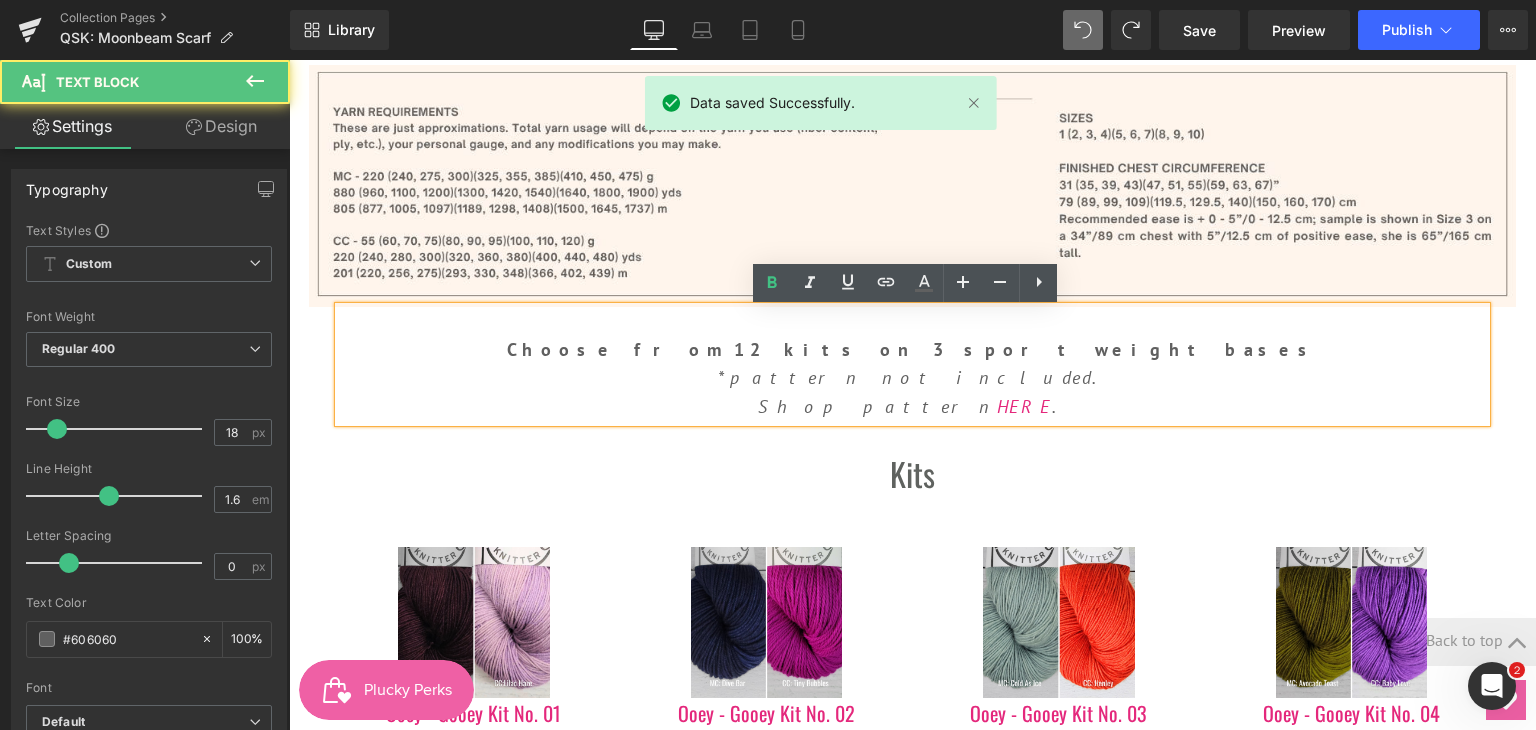click on "Choose from 12 kits on 3 sport weight bases" at bounding box center (913, 349) 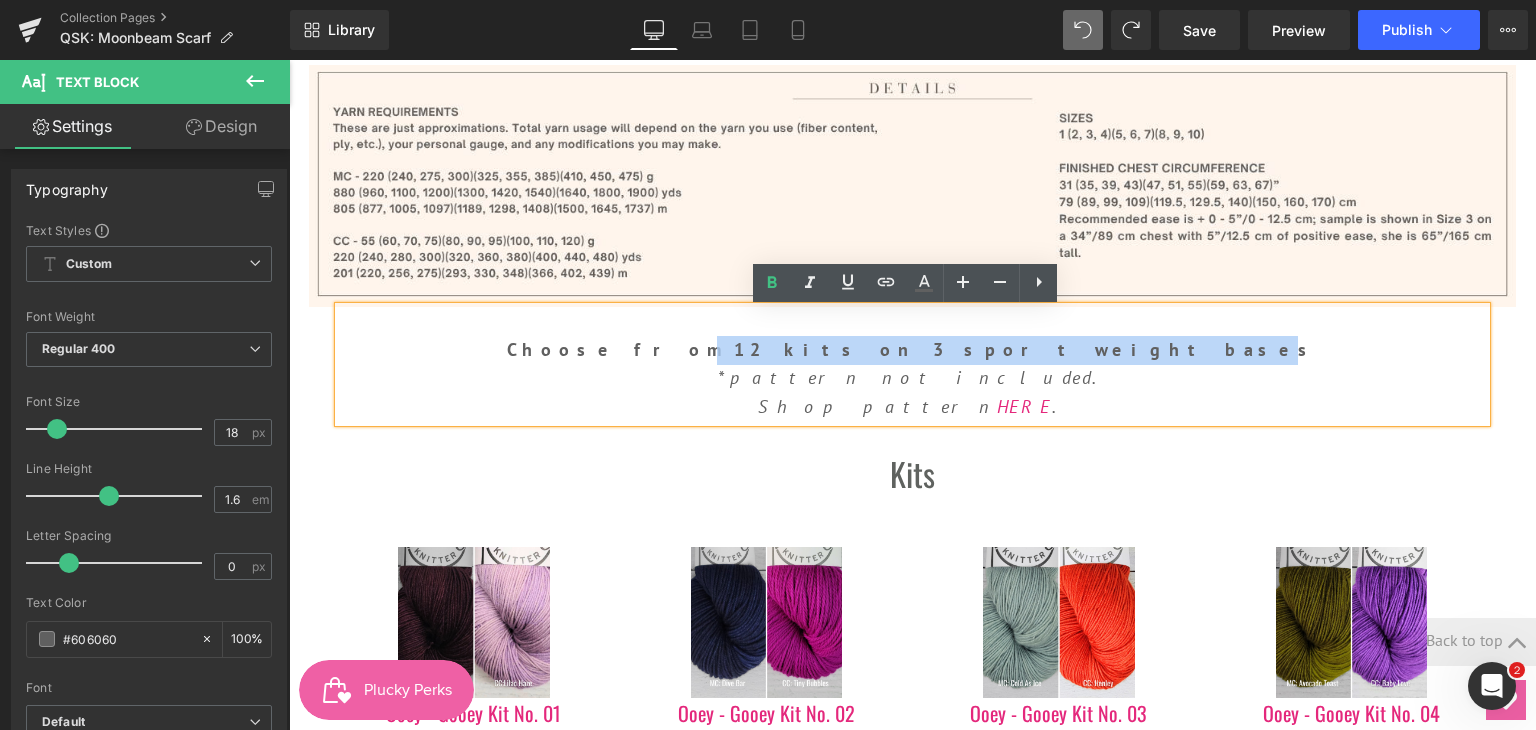 drag, startPoint x: 832, startPoint y: 350, endPoint x: 1071, endPoint y: 359, distance: 239.1694 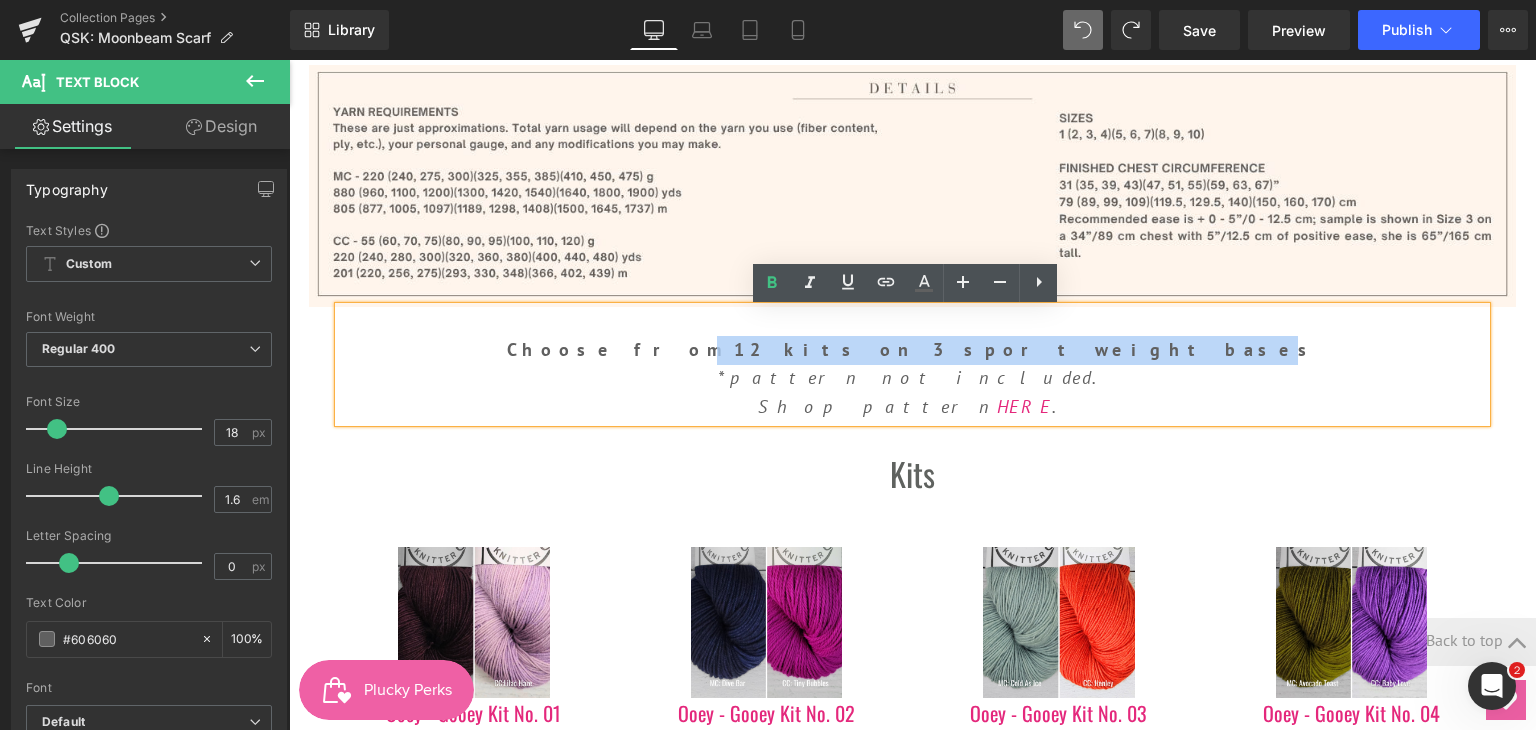 click on "Choose from 12 kits on 3 sport weight bases" at bounding box center (913, 349) 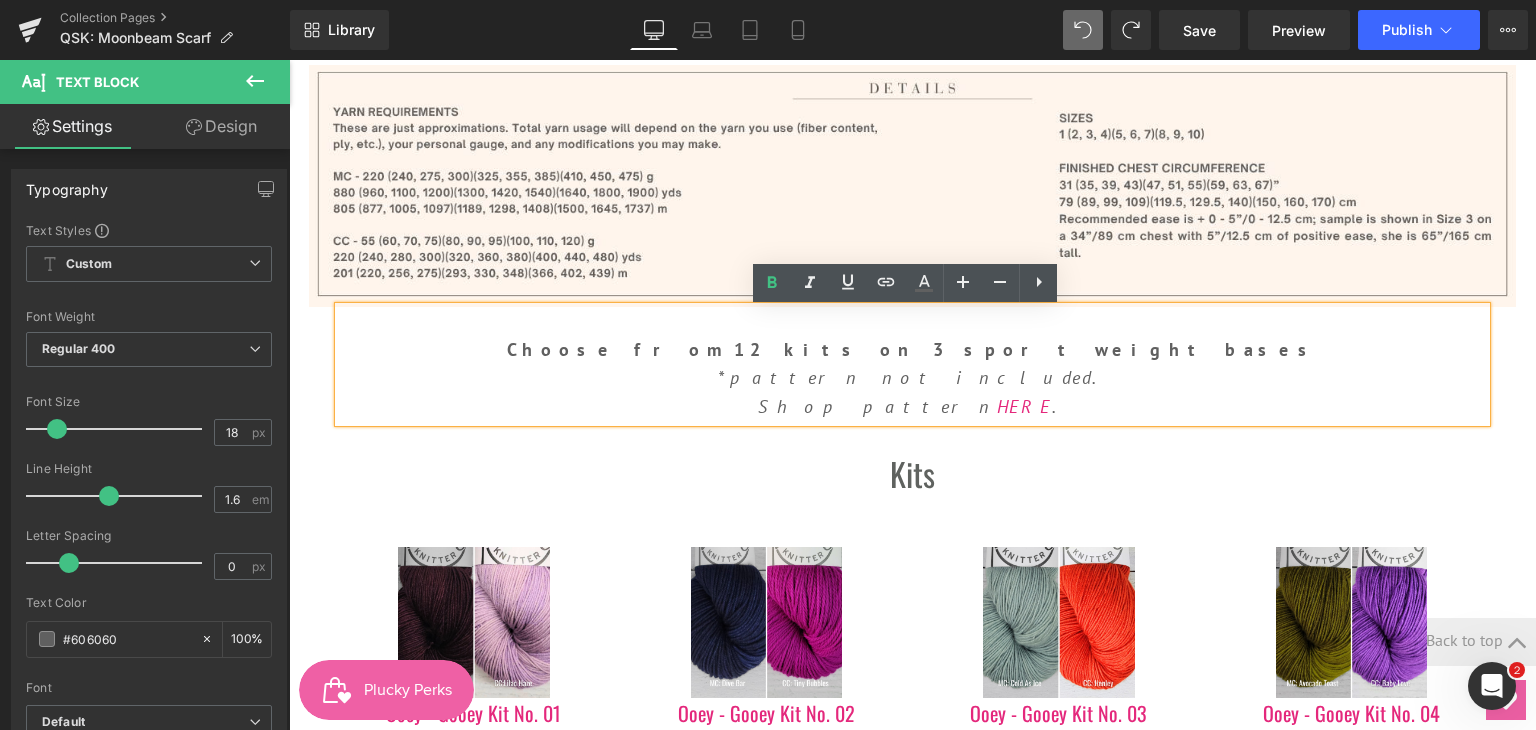 click on "*pattern not included." at bounding box center [912, 378] 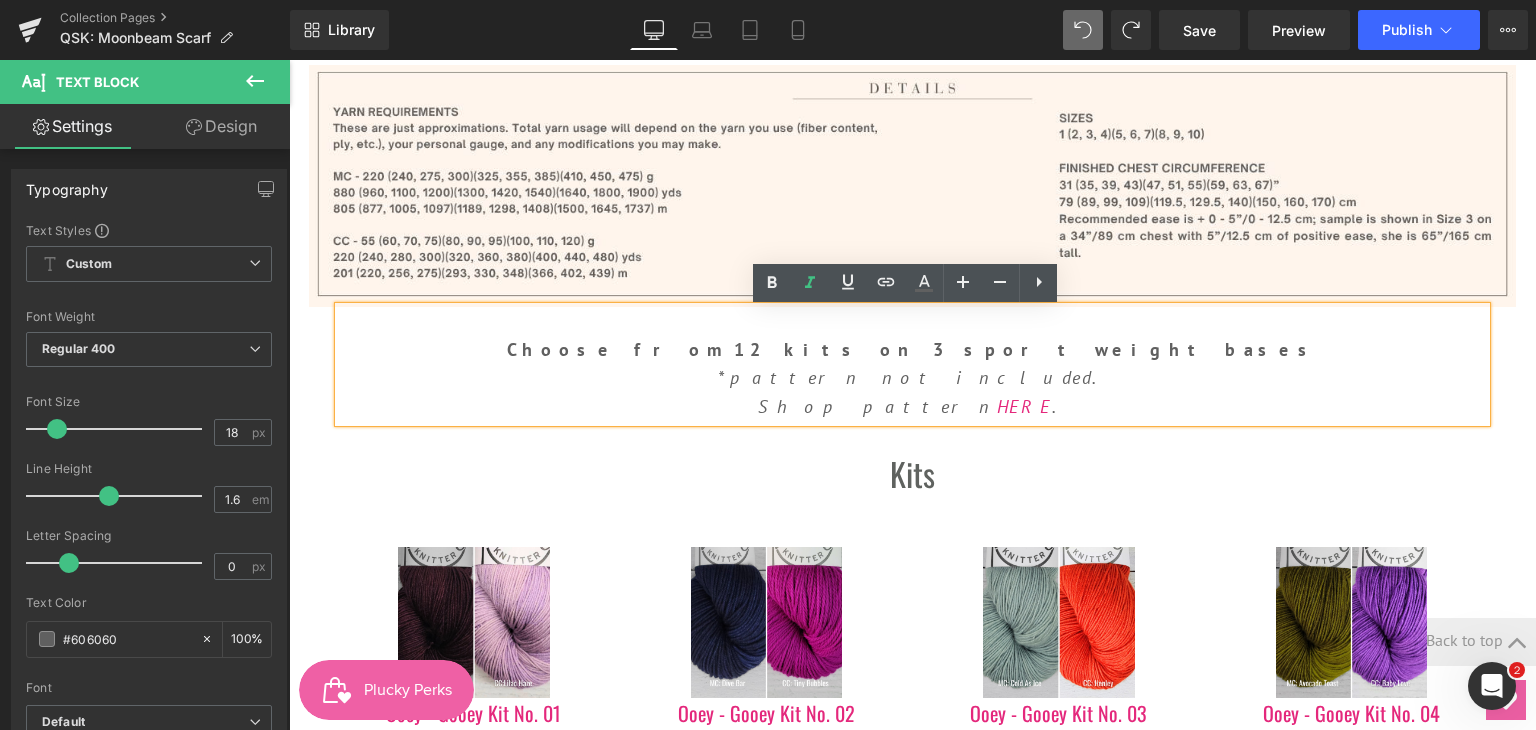 click on "Choose from 12 kits on 3 sport weight bases" at bounding box center [913, 349] 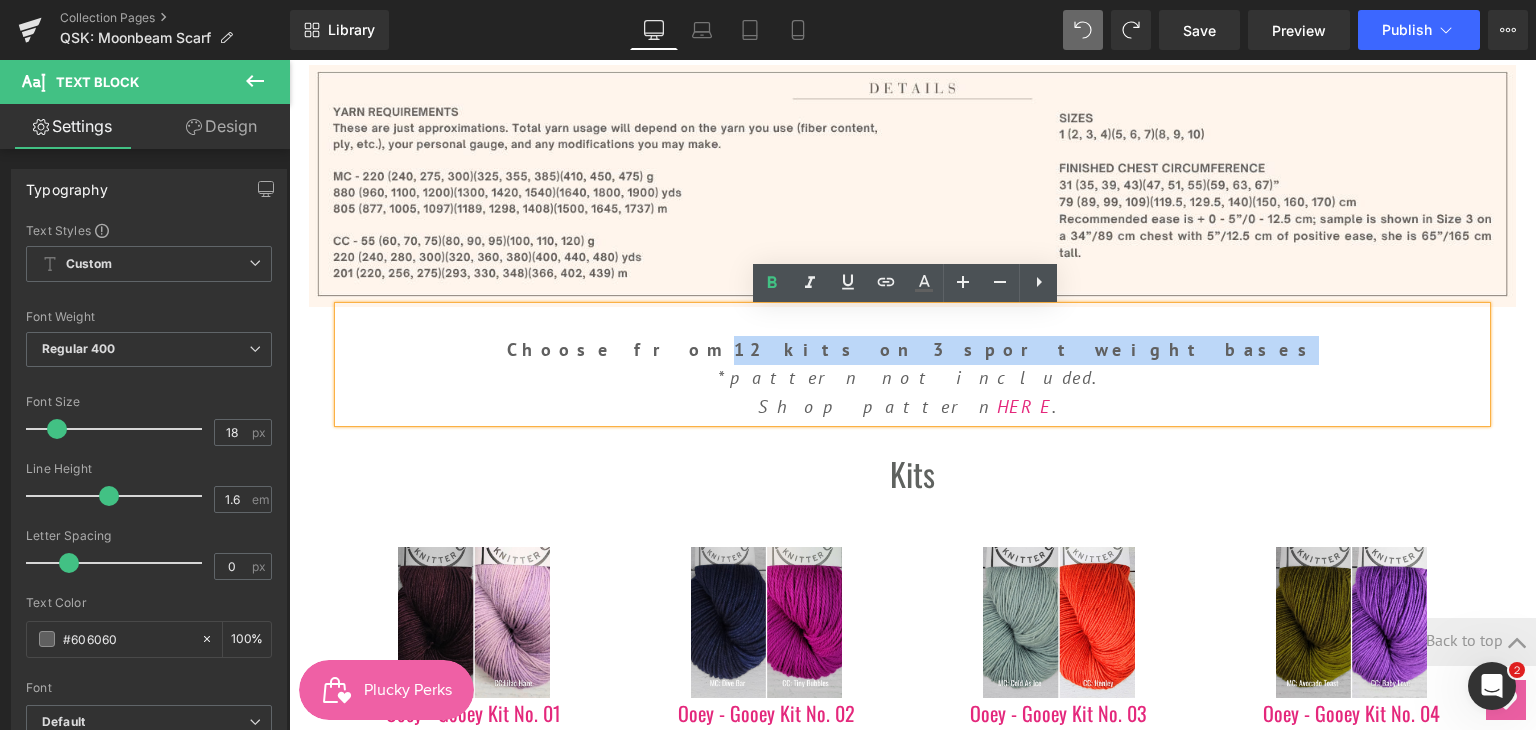 drag, startPoint x: 833, startPoint y: 357, endPoint x: 1074, endPoint y: 361, distance: 241.03319 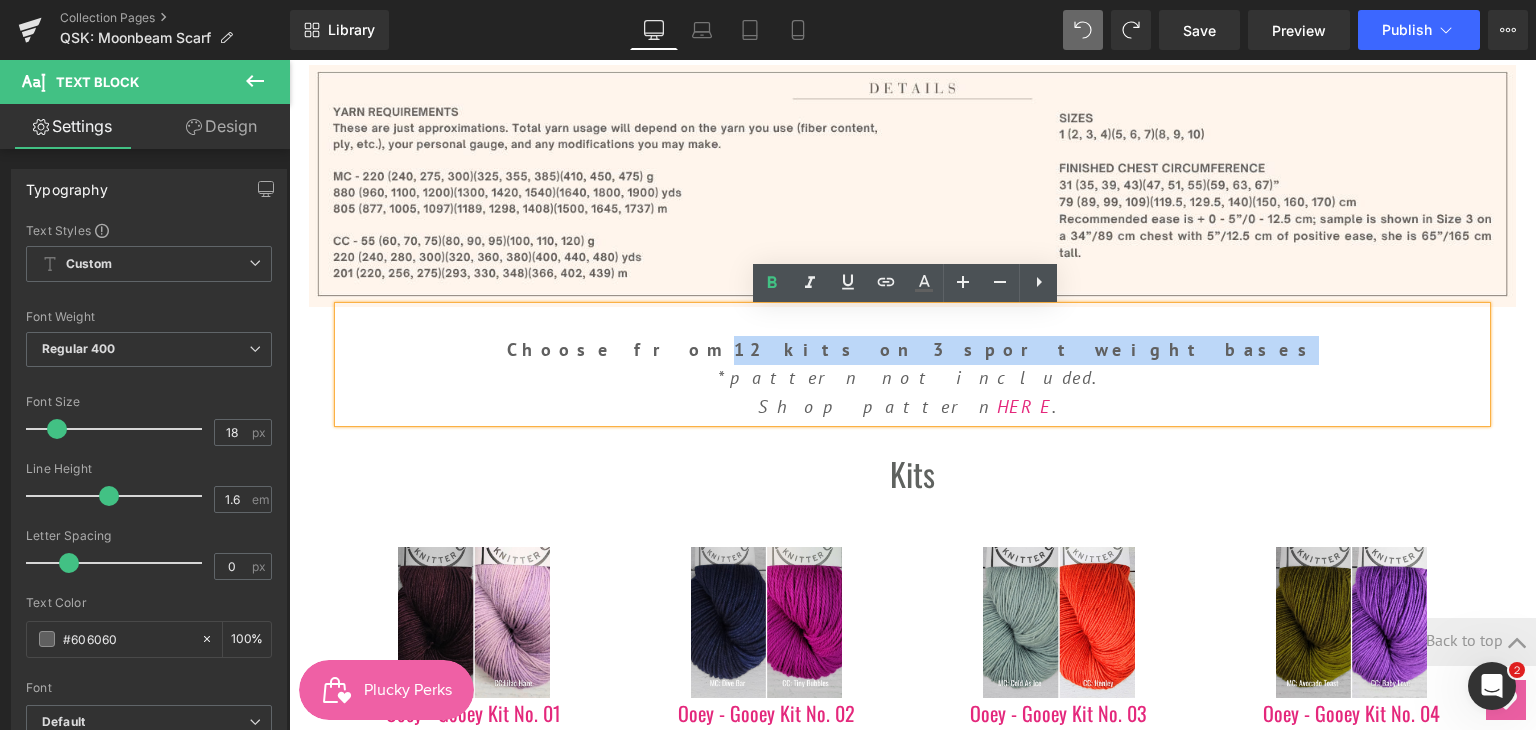 click on "Choose from 12 kits on 3 sport weight bases" at bounding box center [913, 349] 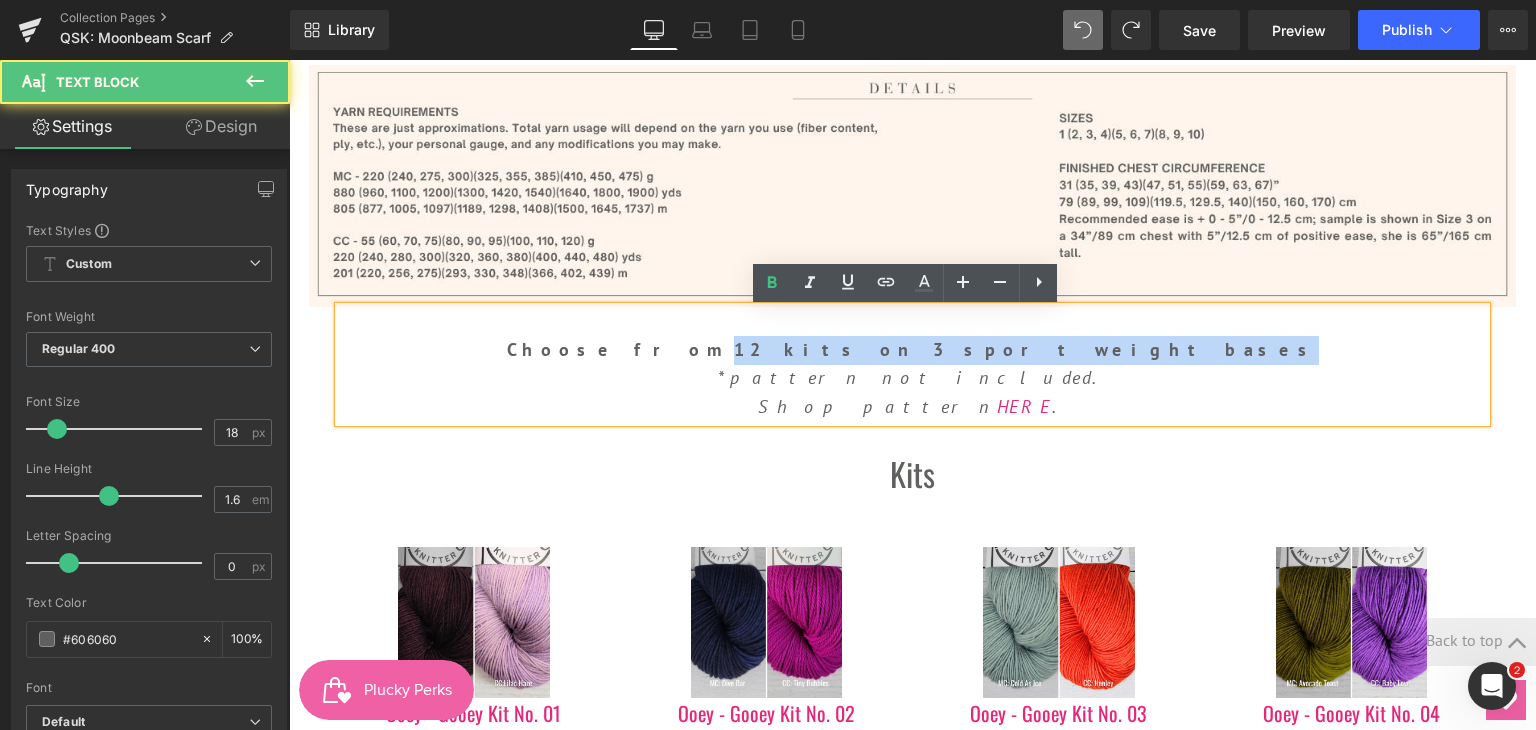 click on "Choose from 12 kits on 3 sport weight bases" at bounding box center [913, 349] 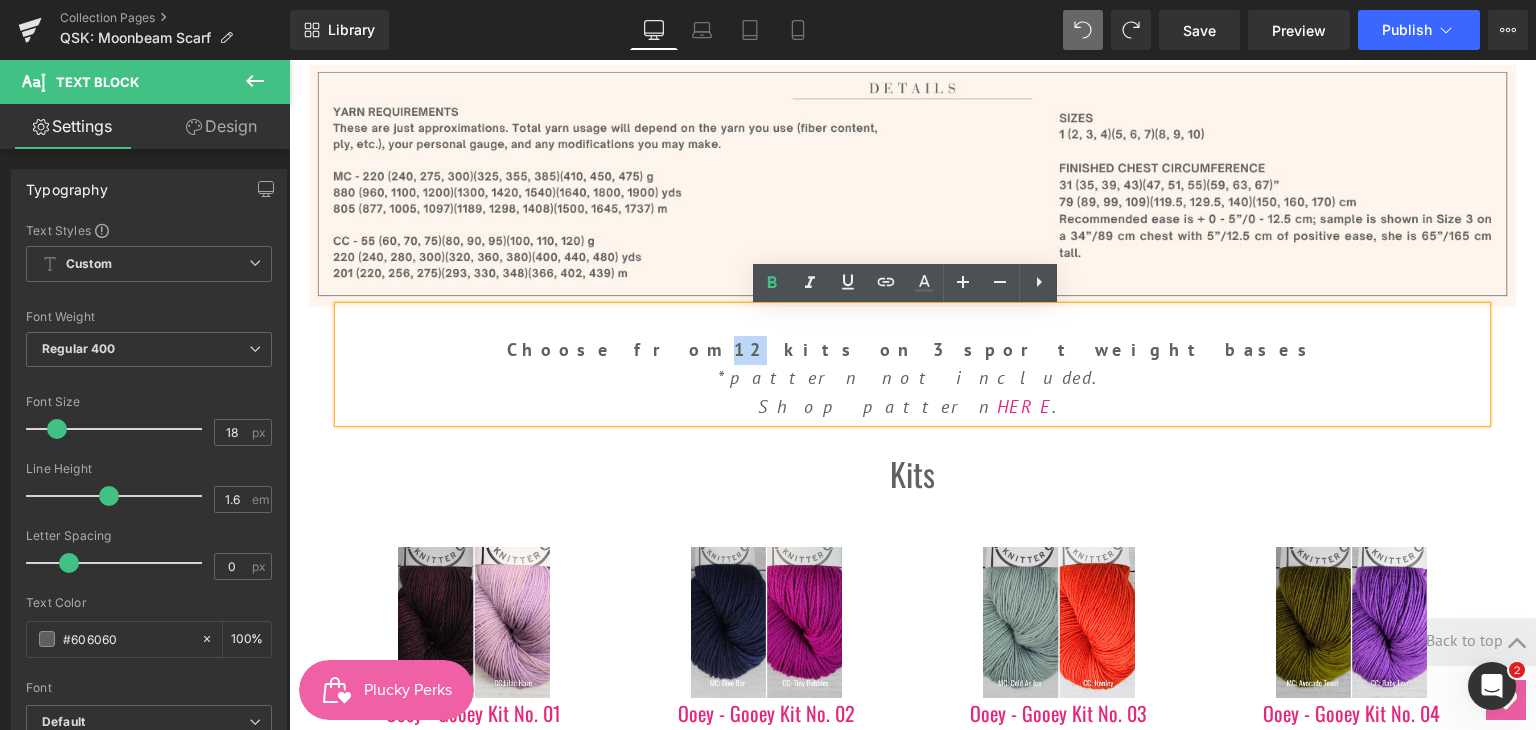 drag, startPoint x: 837, startPoint y: 359, endPoint x: 854, endPoint y: 354, distance: 17.720045 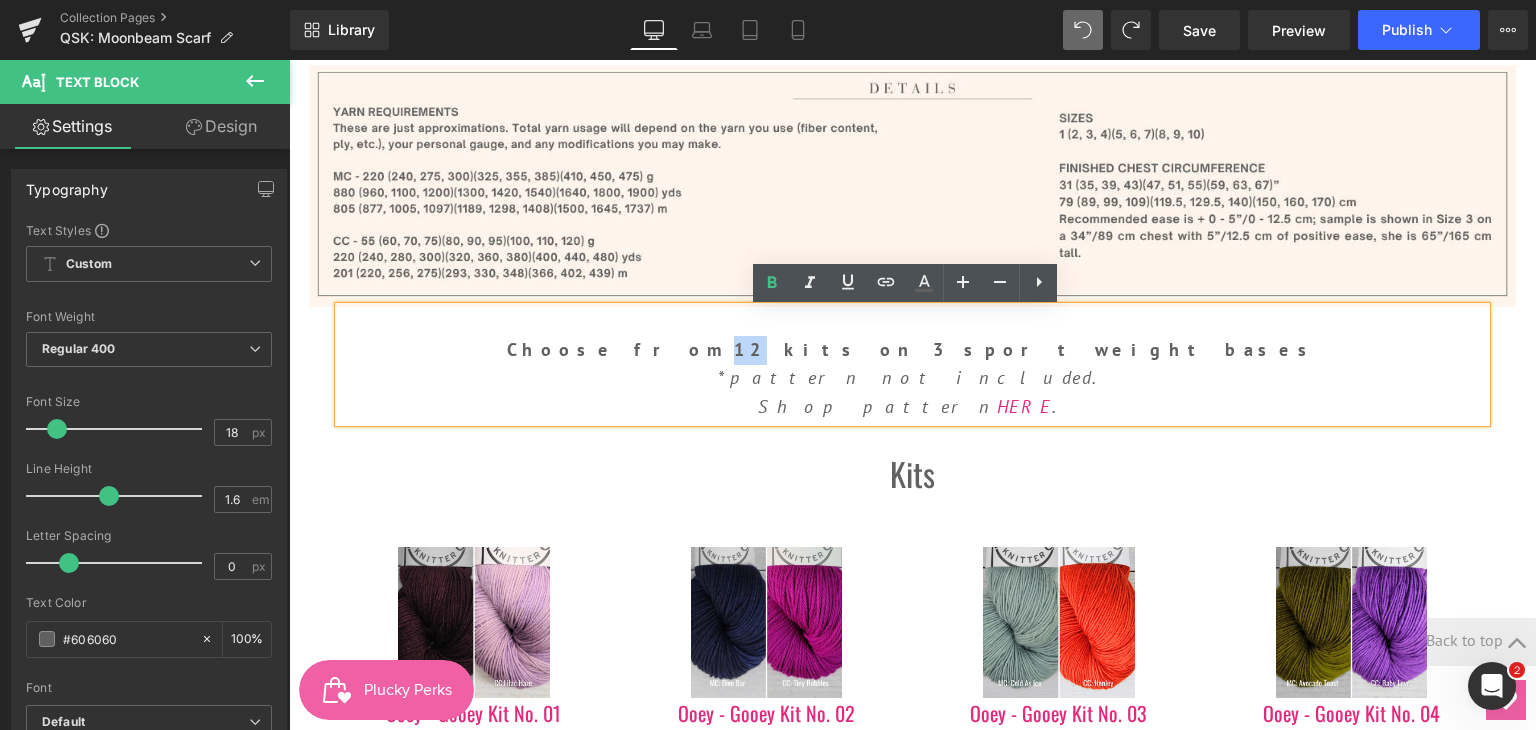 click on "Choose from 12 kits on 3 sport weight bases" at bounding box center [913, 349] 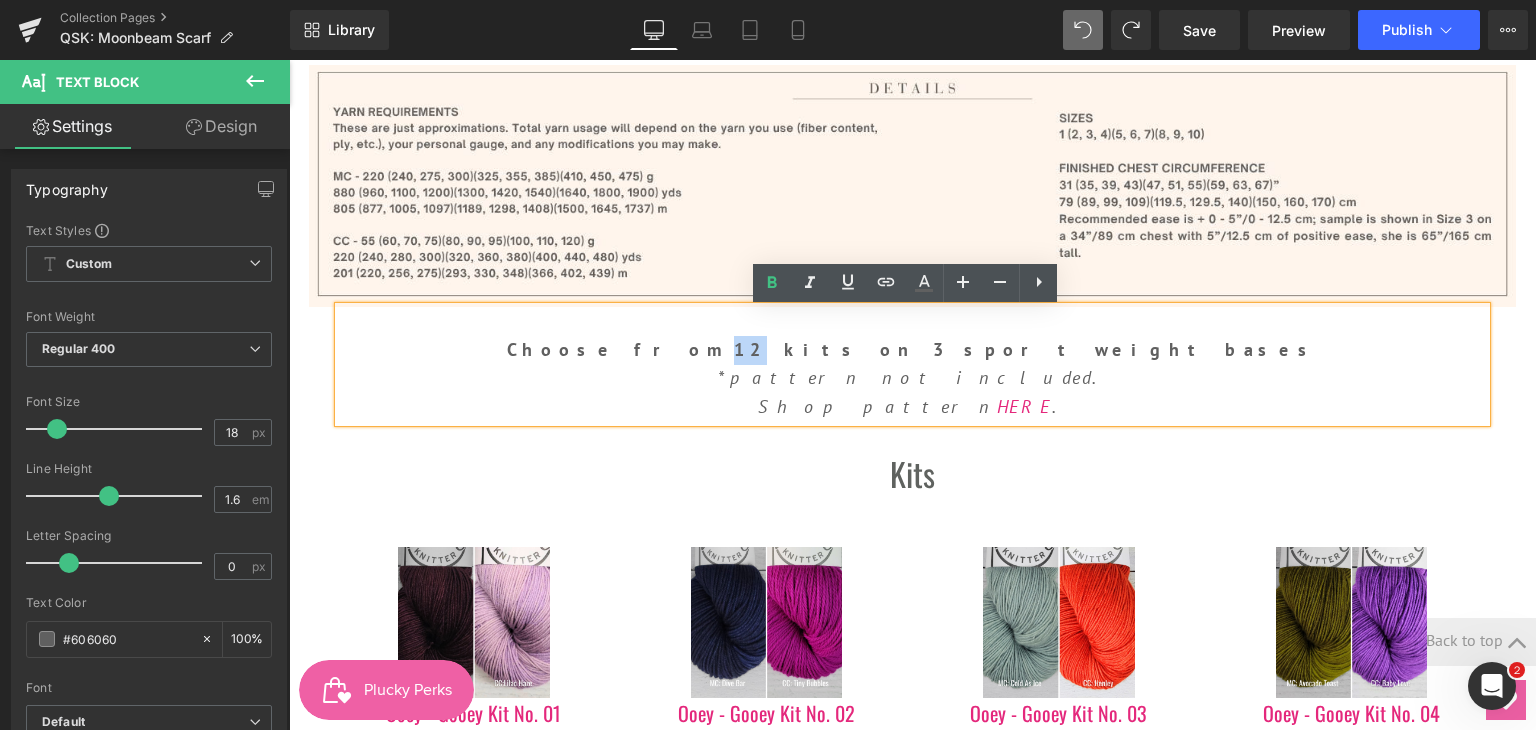 type 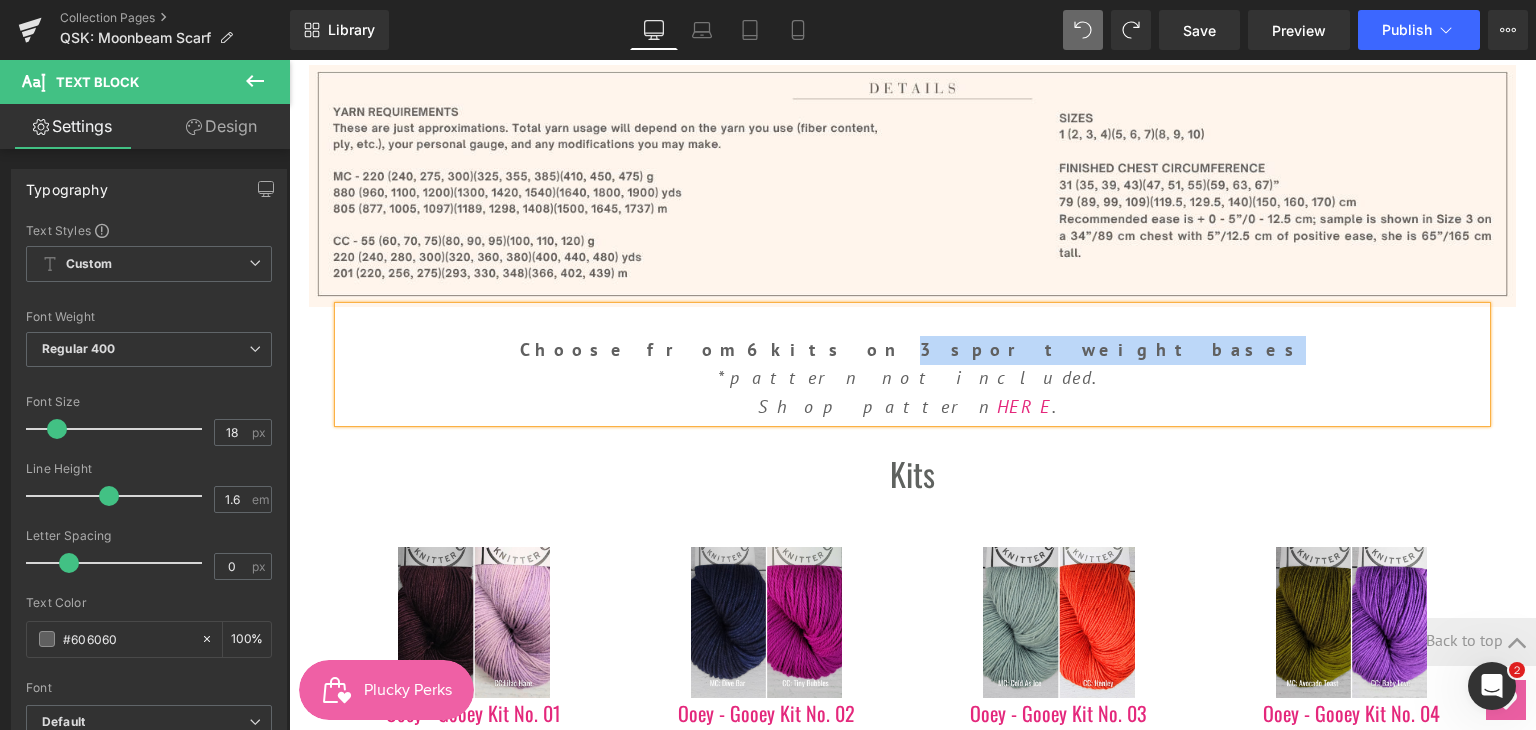 drag, startPoint x: 913, startPoint y: 353, endPoint x: 1068, endPoint y: 354, distance: 155.00322 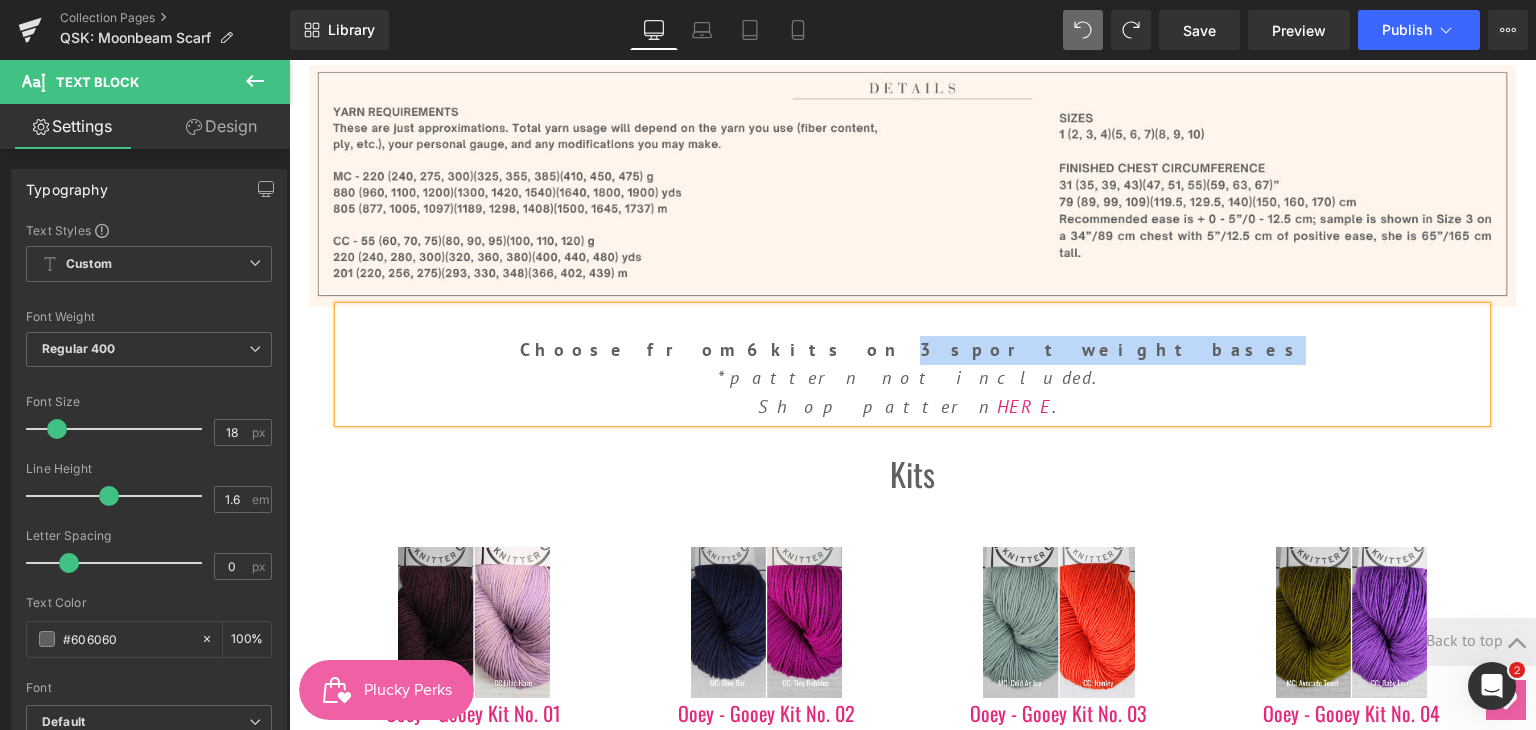 click on "Choose from 6 kits on 3 sport weight bases" at bounding box center (913, 349) 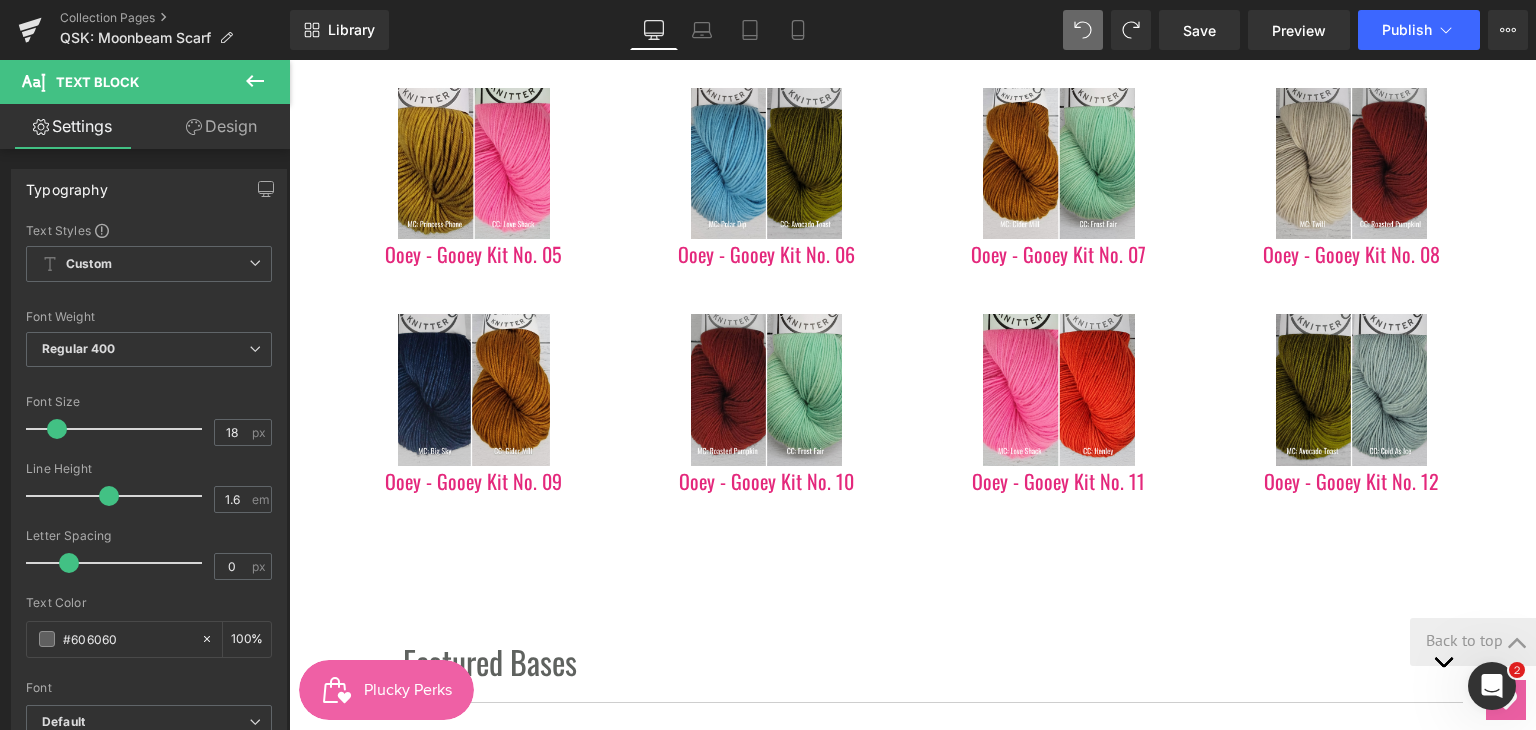 scroll, scrollTop: 2100, scrollLeft: 0, axis: vertical 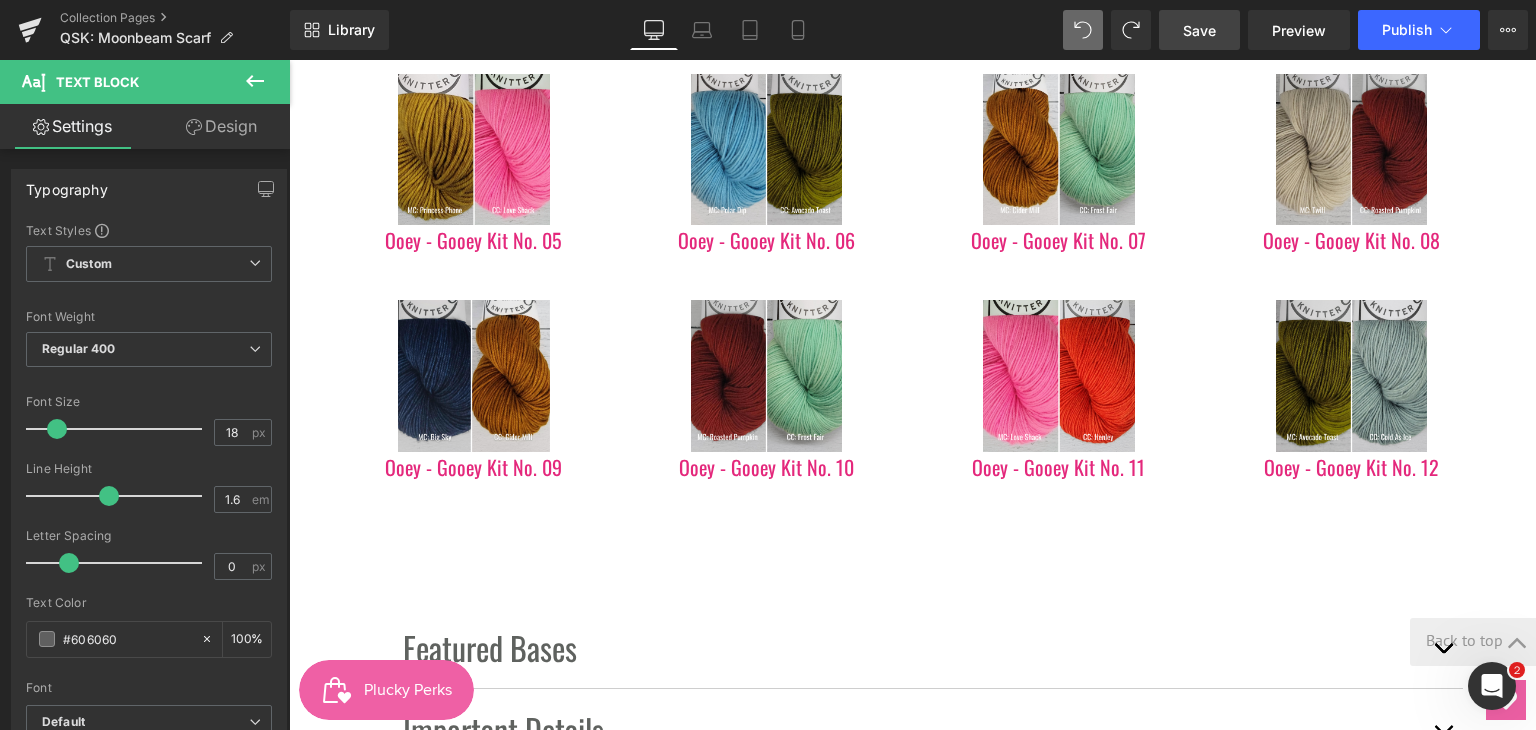 click on "Save" at bounding box center [1199, 30] 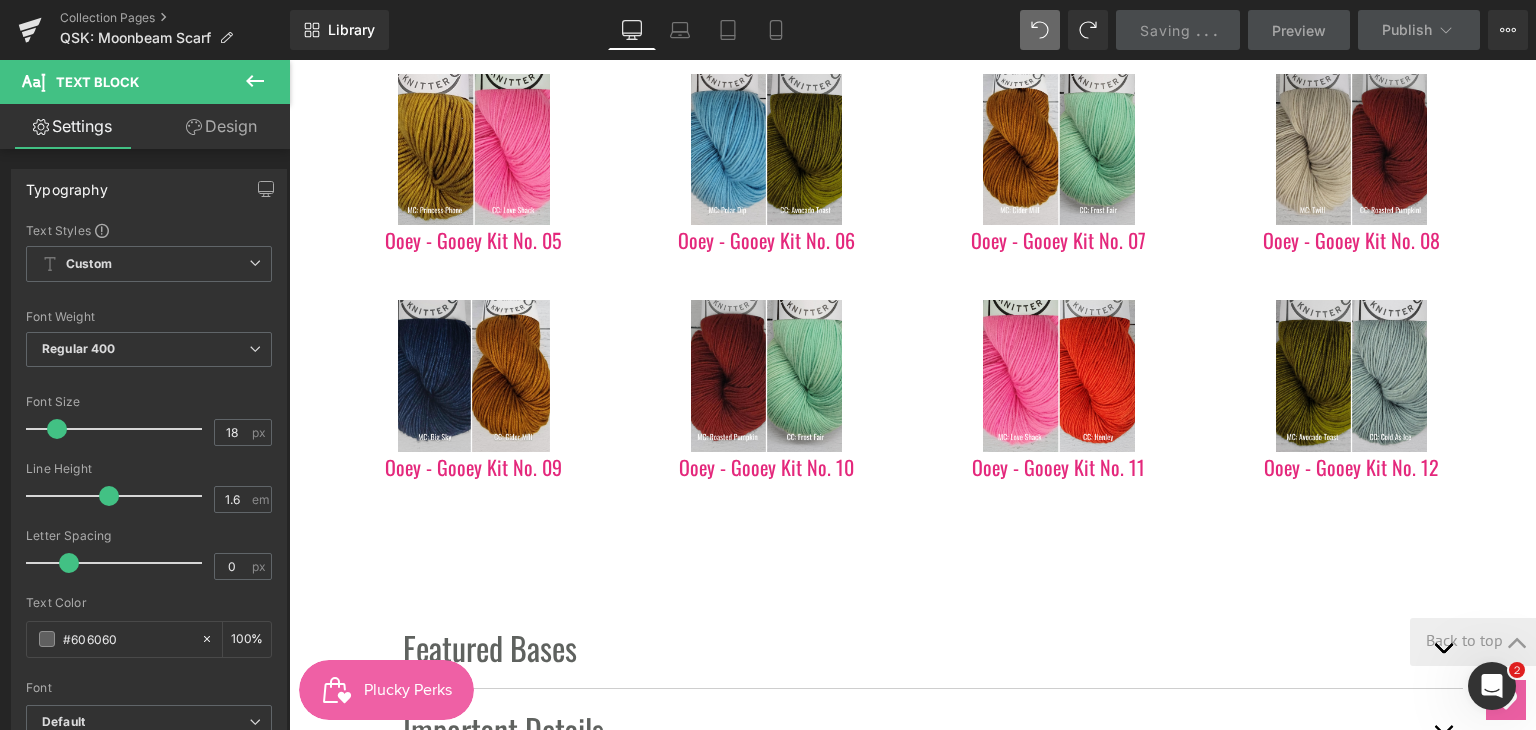 click on "Sale Off
(P) Image
Ooey - Gooey Kit No. 10
(P) Title
Product" at bounding box center (766, 393) 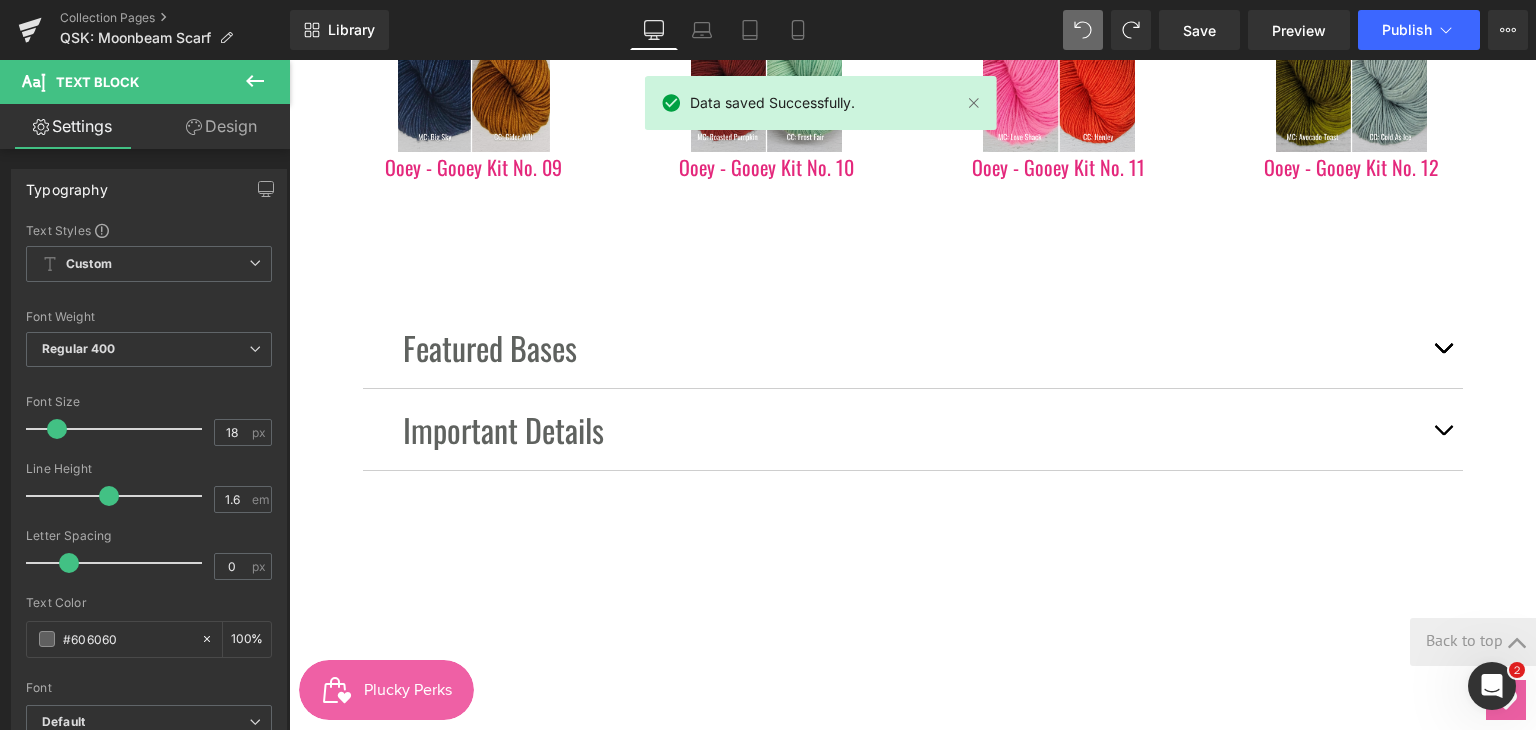 click on "Featured Bases" at bounding box center (913, 347) 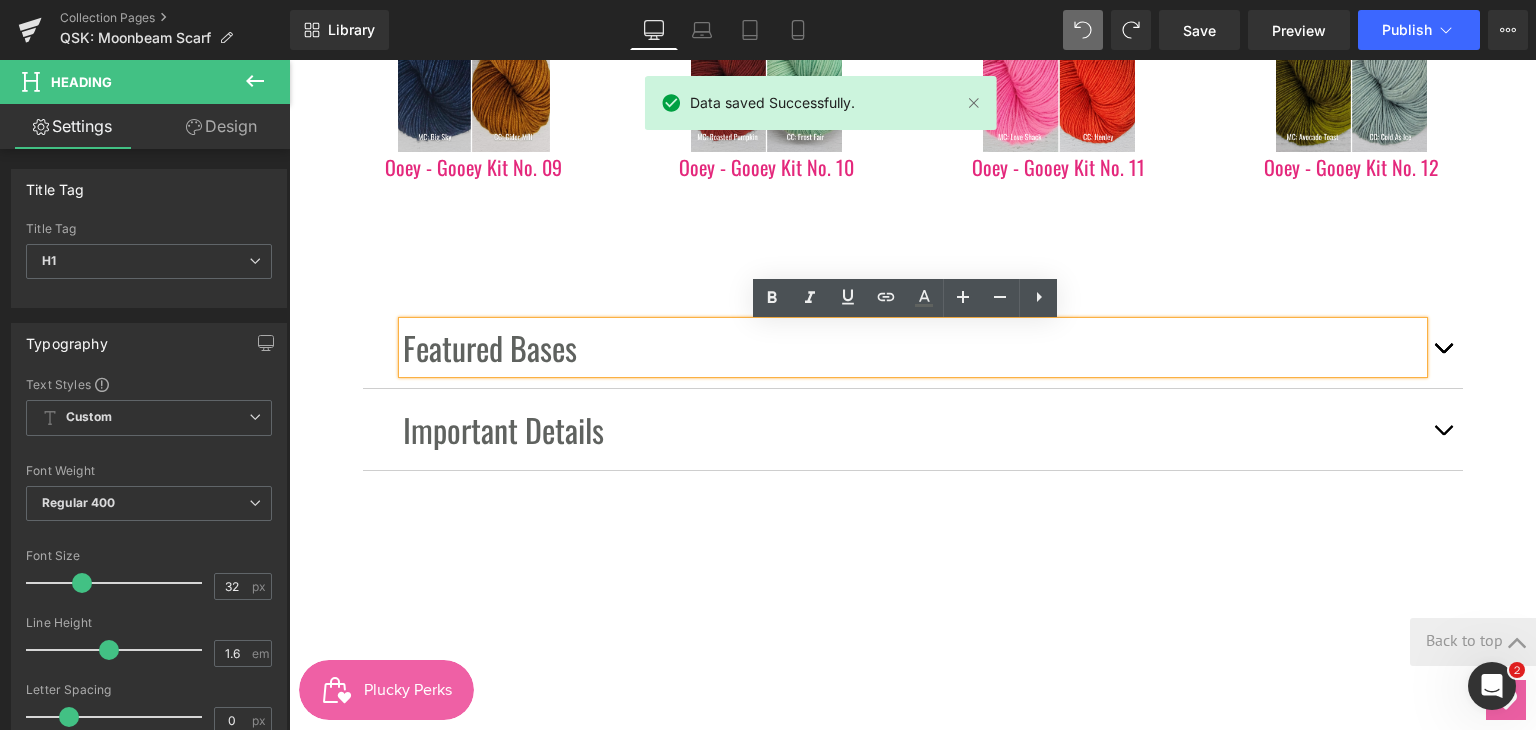 click at bounding box center [1443, 353] 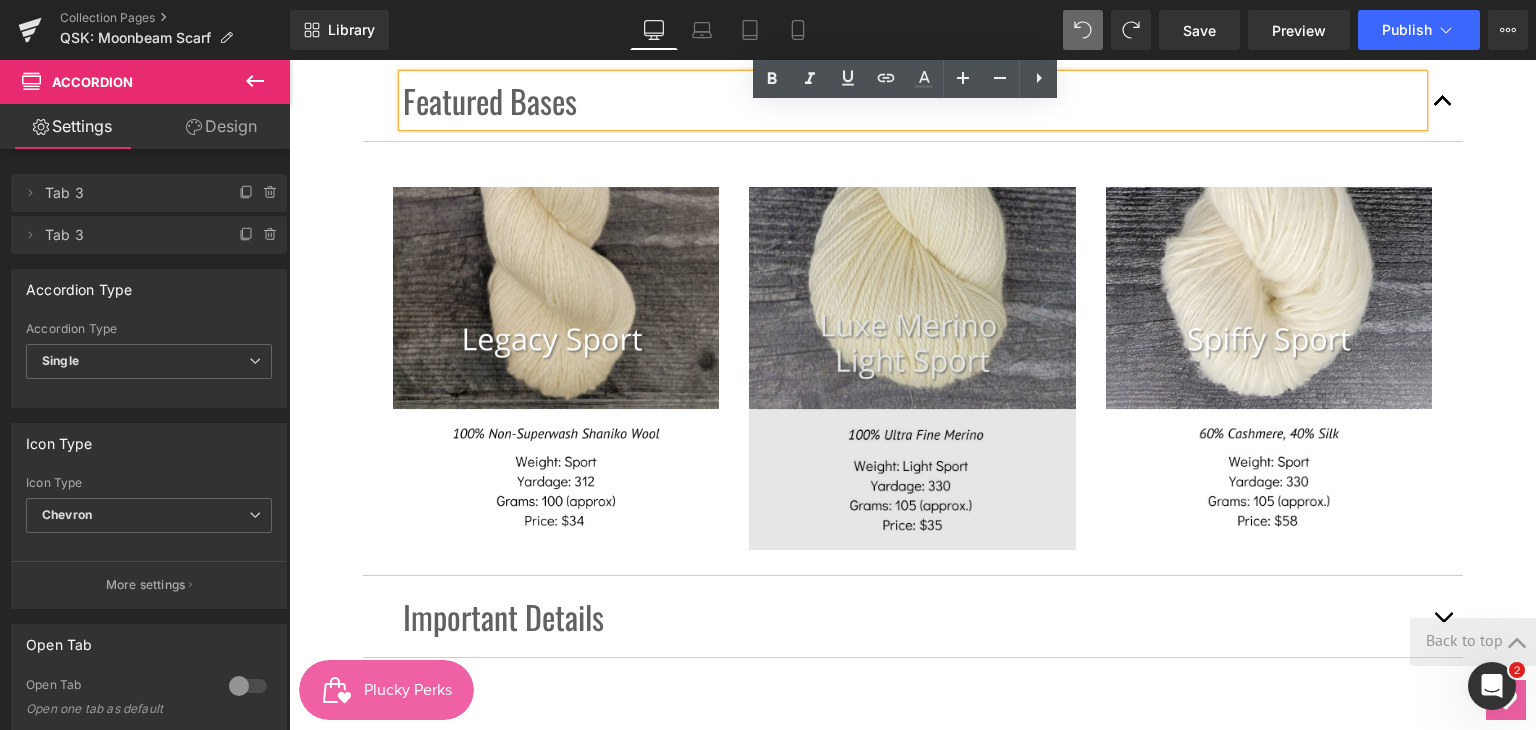 scroll, scrollTop: 2500, scrollLeft: 0, axis: vertical 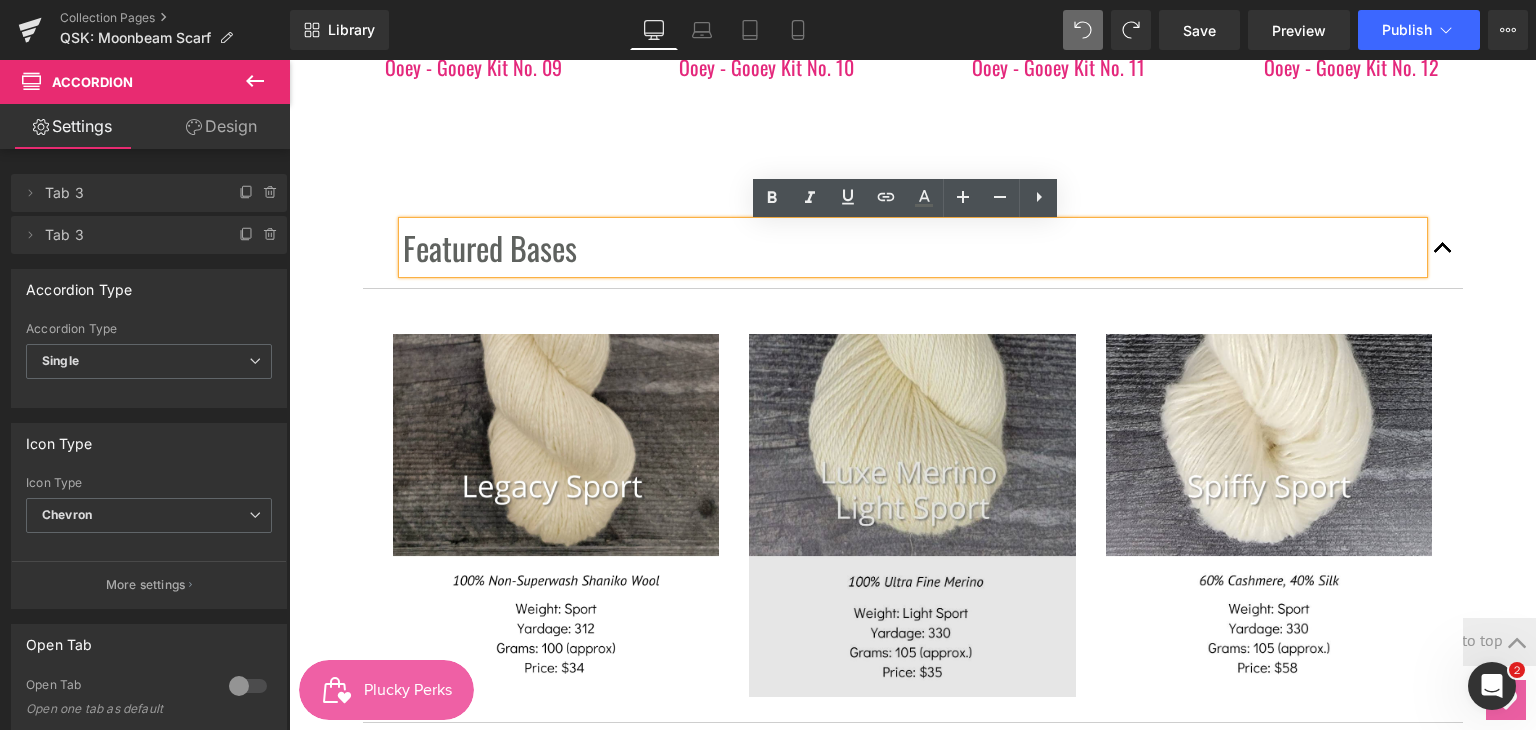 click at bounding box center [912, 515] 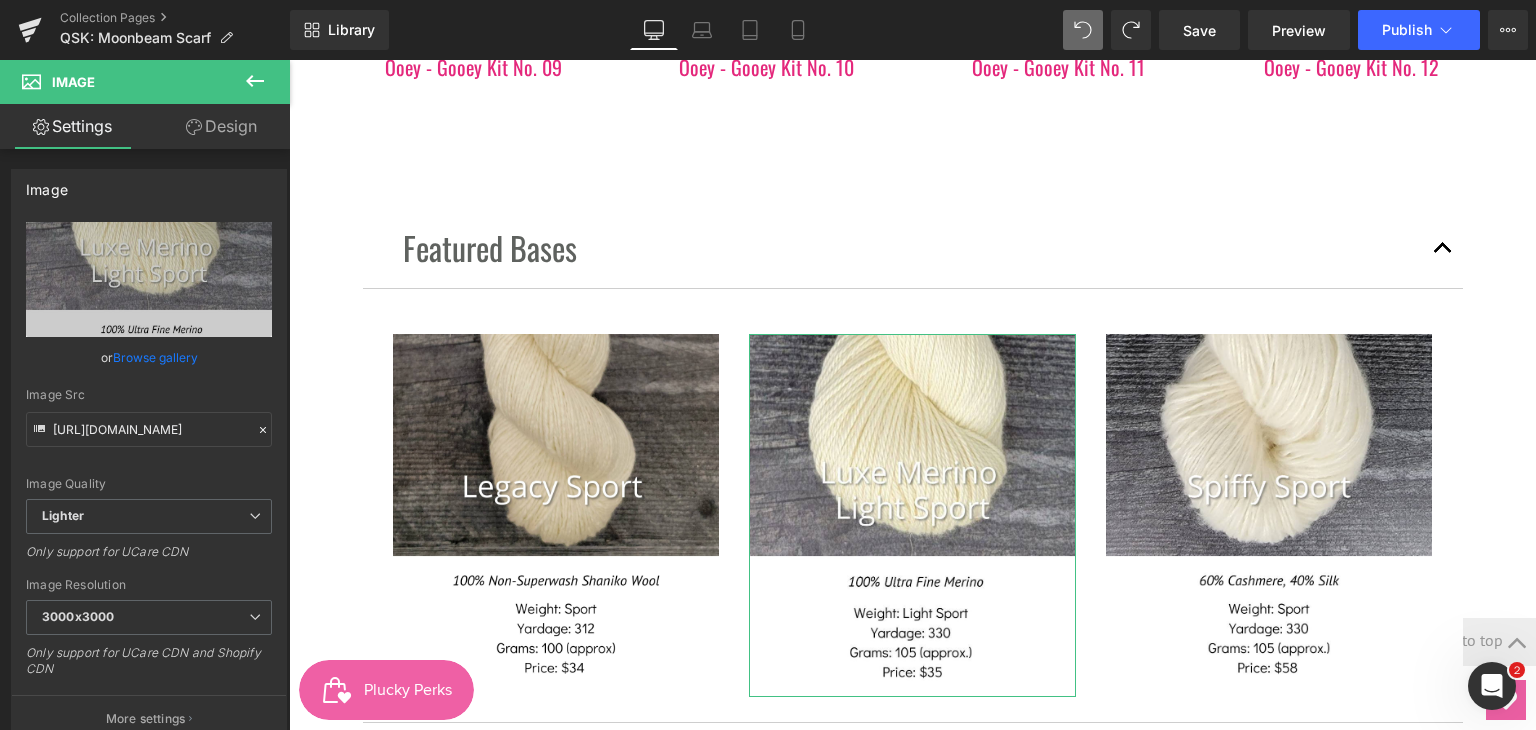 click 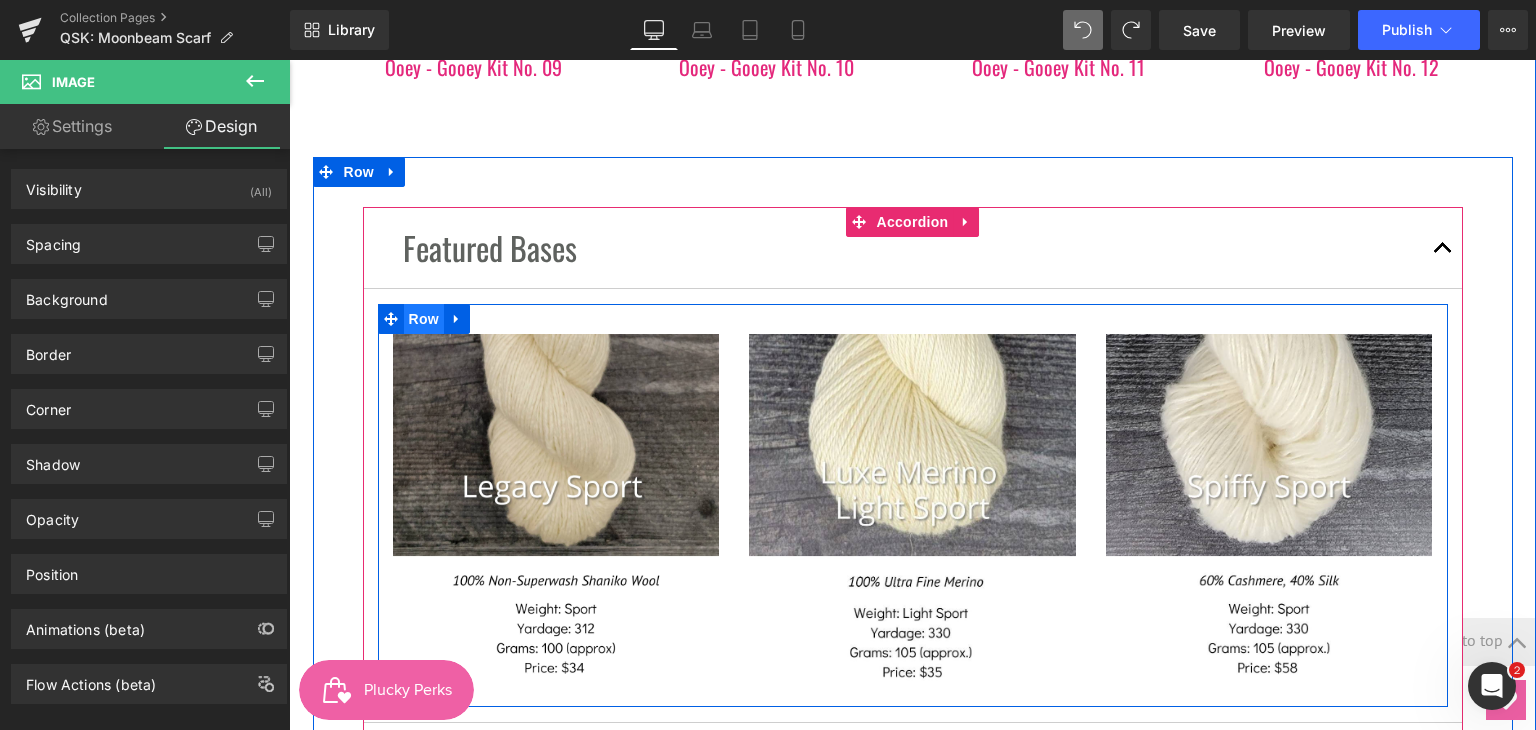 click on "Row" at bounding box center (424, 319) 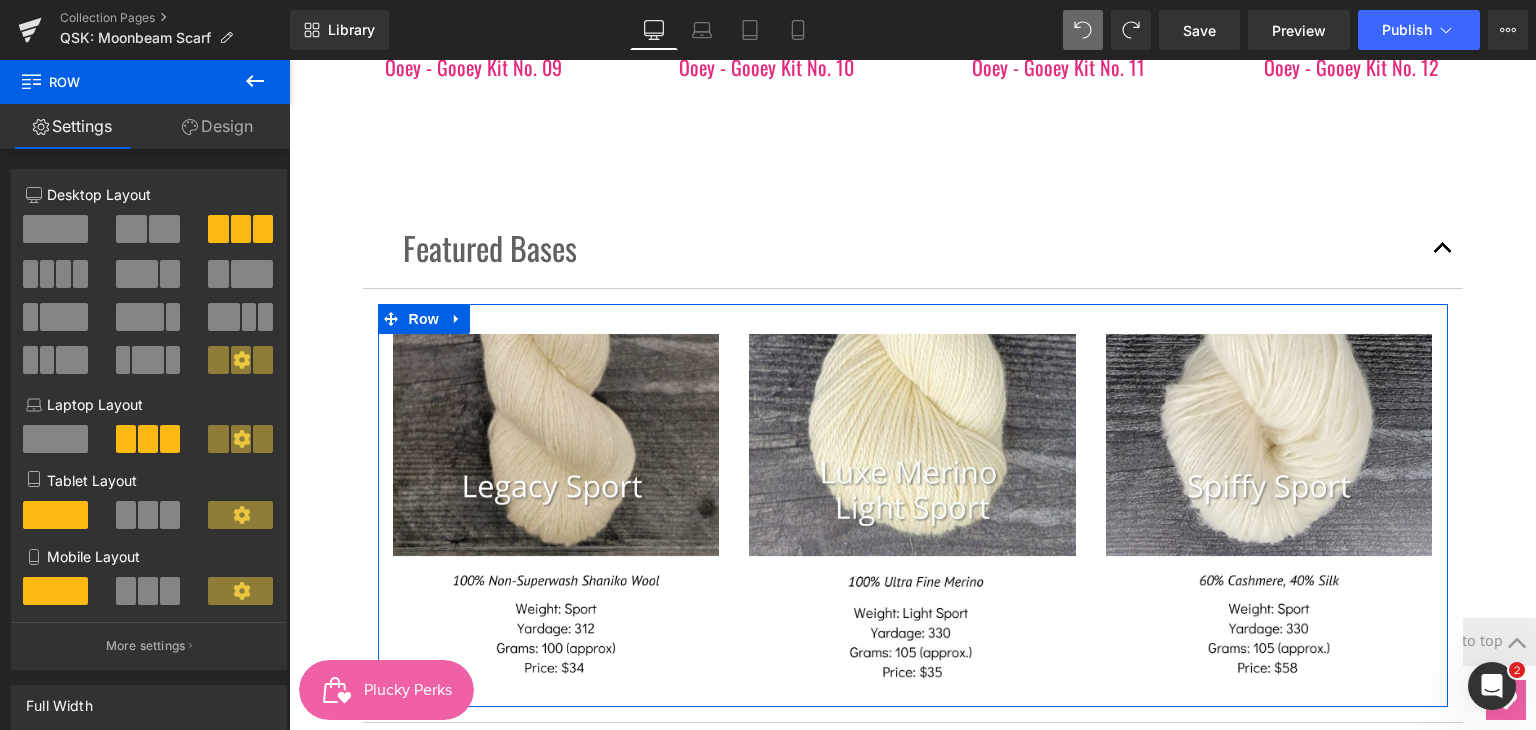 click at bounding box center [55, 229] 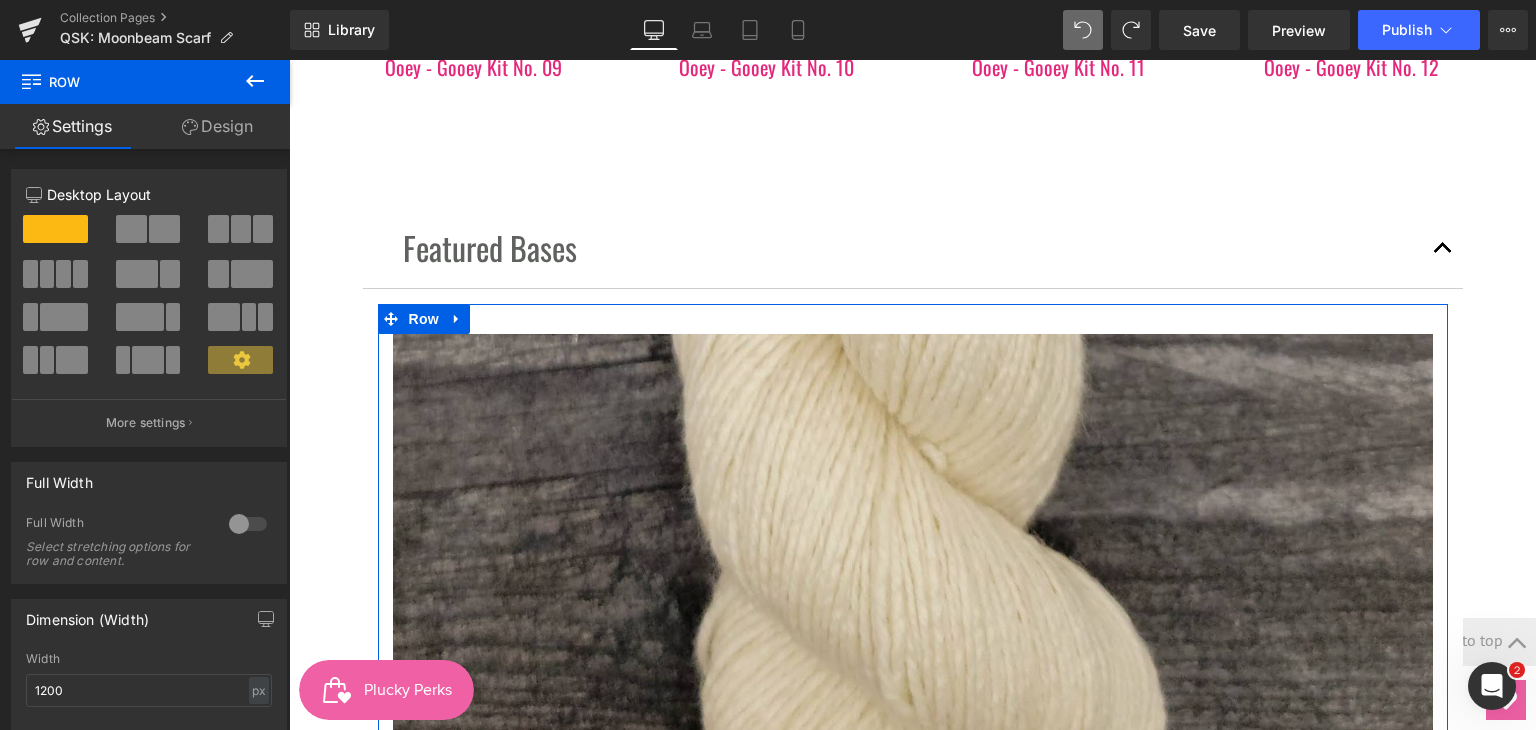 drag, startPoint x: 132, startPoint y: 215, endPoint x: 146, endPoint y: 236, distance: 25.23886 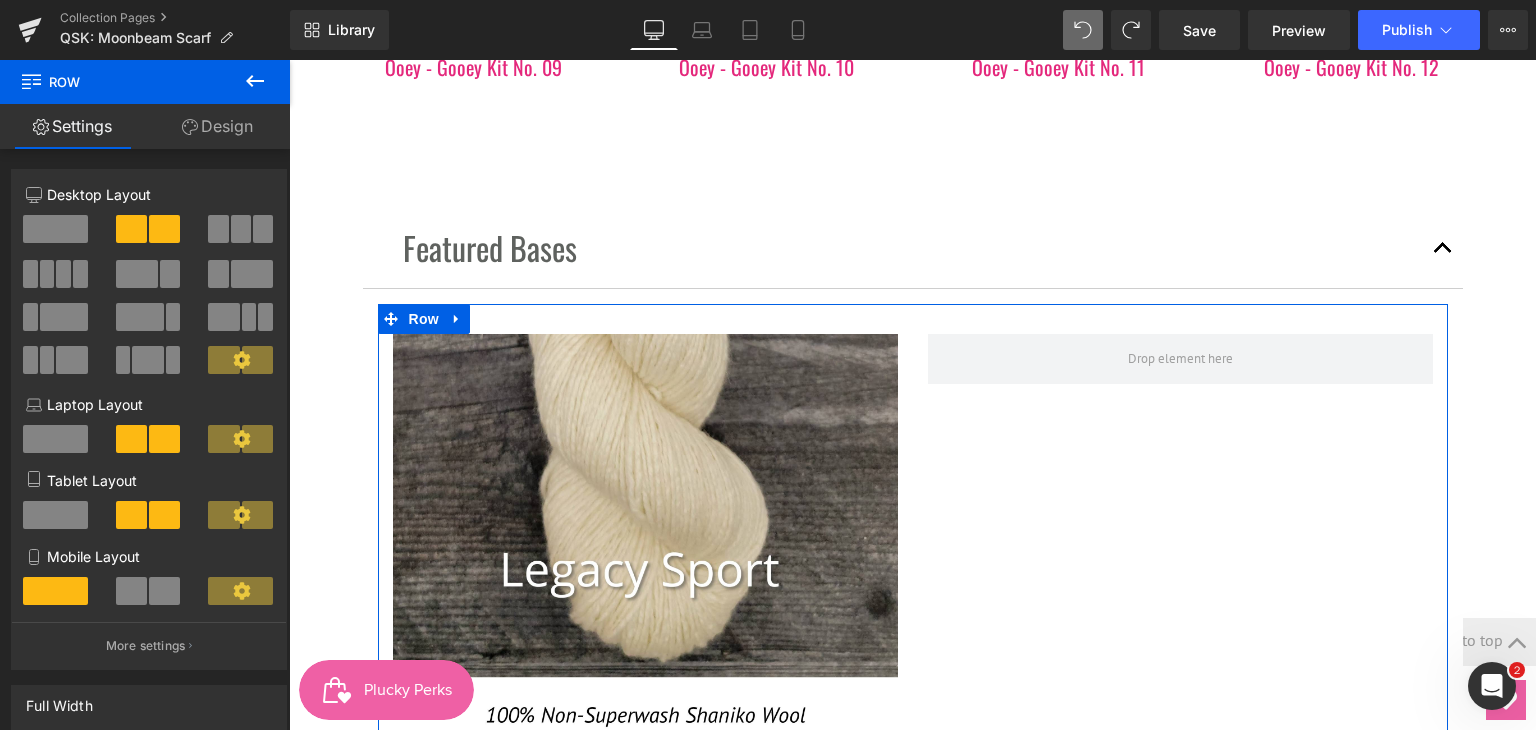 click at bounding box center [218, 229] 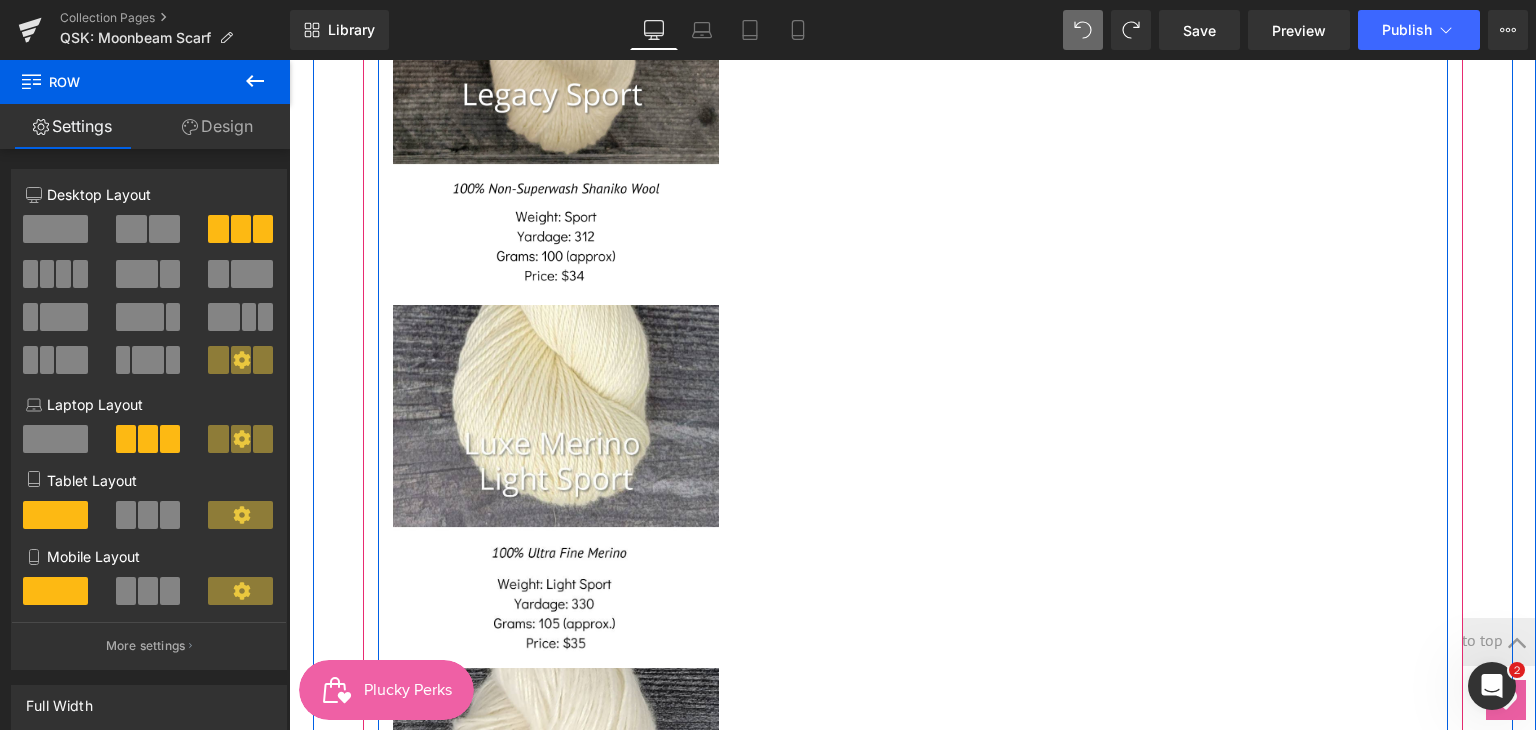 scroll, scrollTop: 3000, scrollLeft: 0, axis: vertical 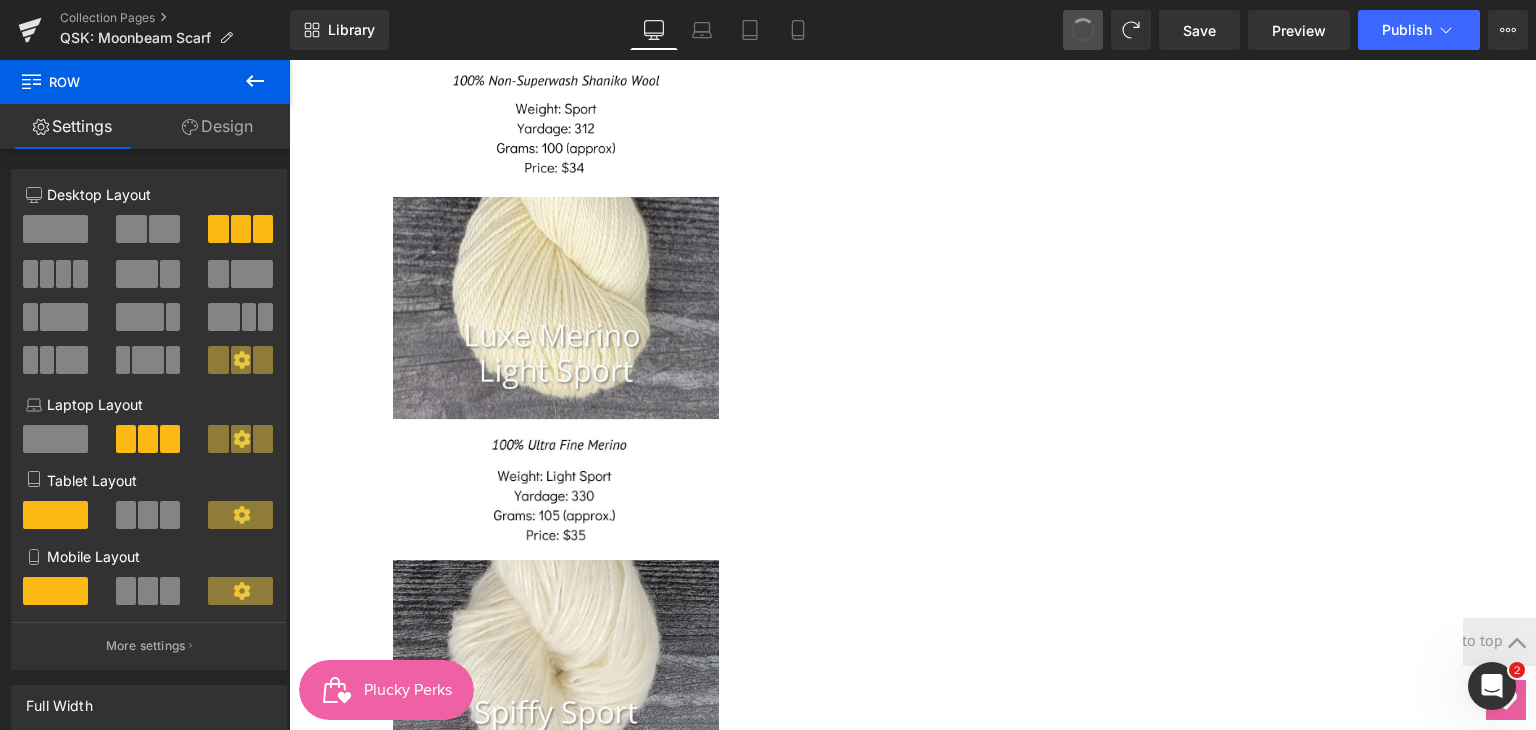drag, startPoint x: 1076, startPoint y: 33, endPoint x: 784, endPoint y: 5, distance: 293.3394 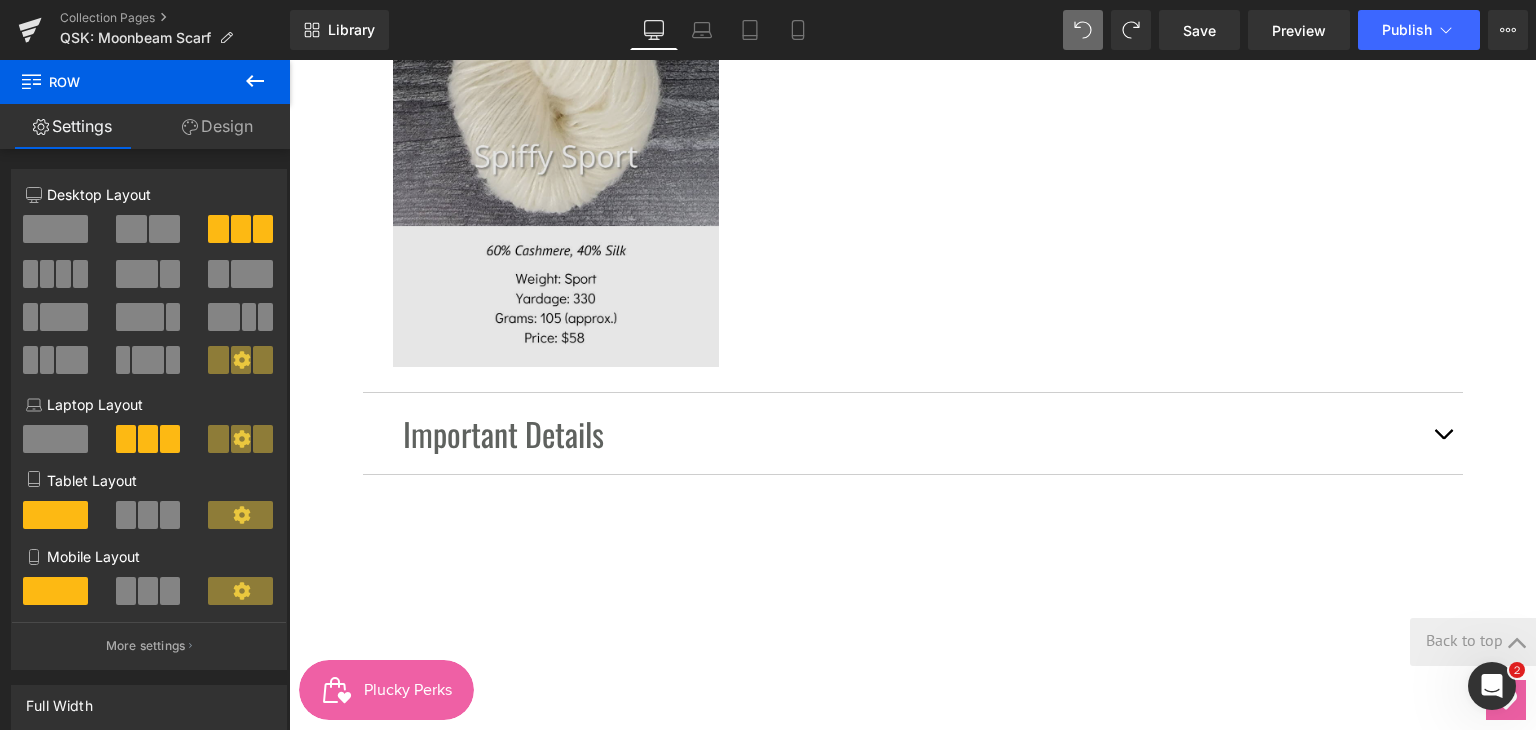 scroll, scrollTop: 3123, scrollLeft: 0, axis: vertical 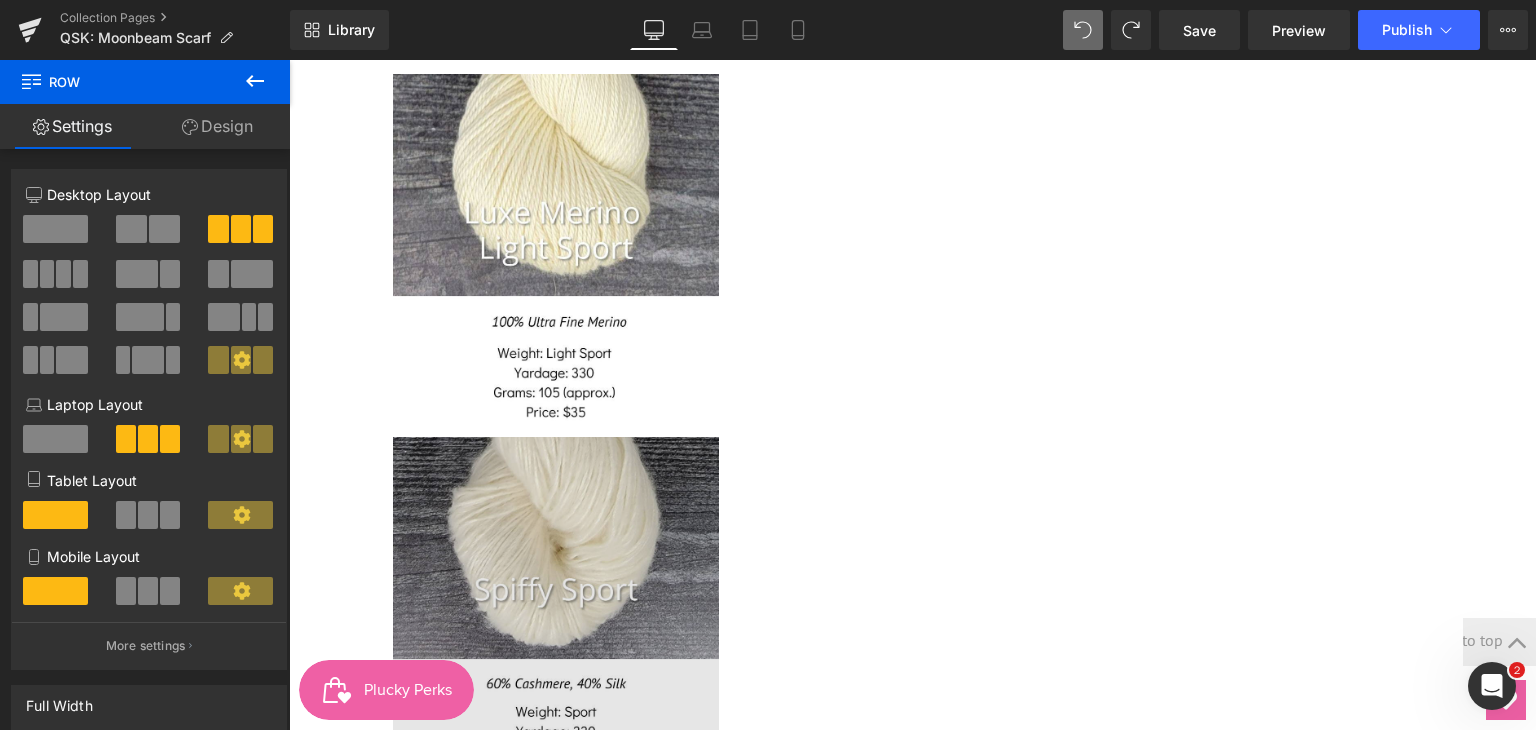click at bounding box center [556, 618] 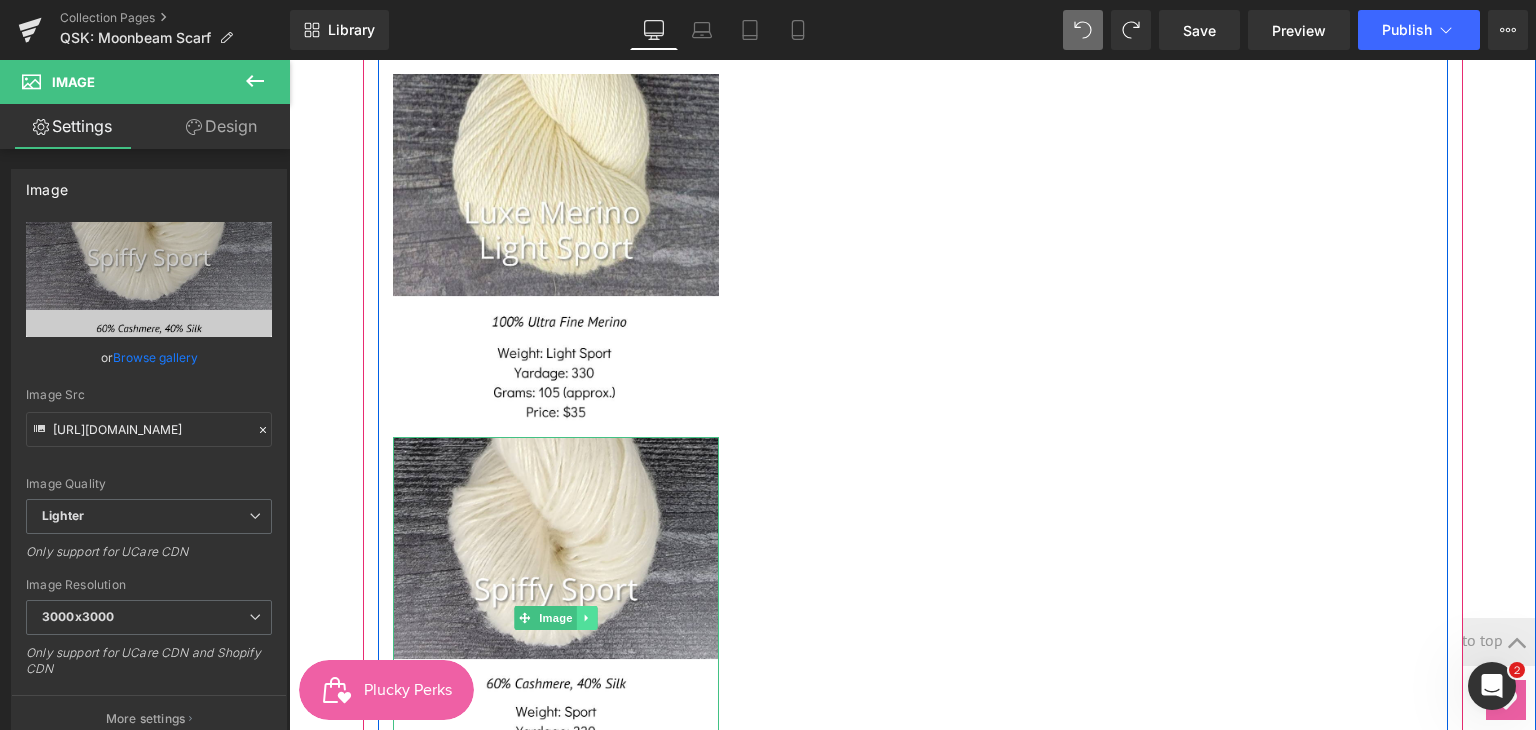 click at bounding box center (587, 618) 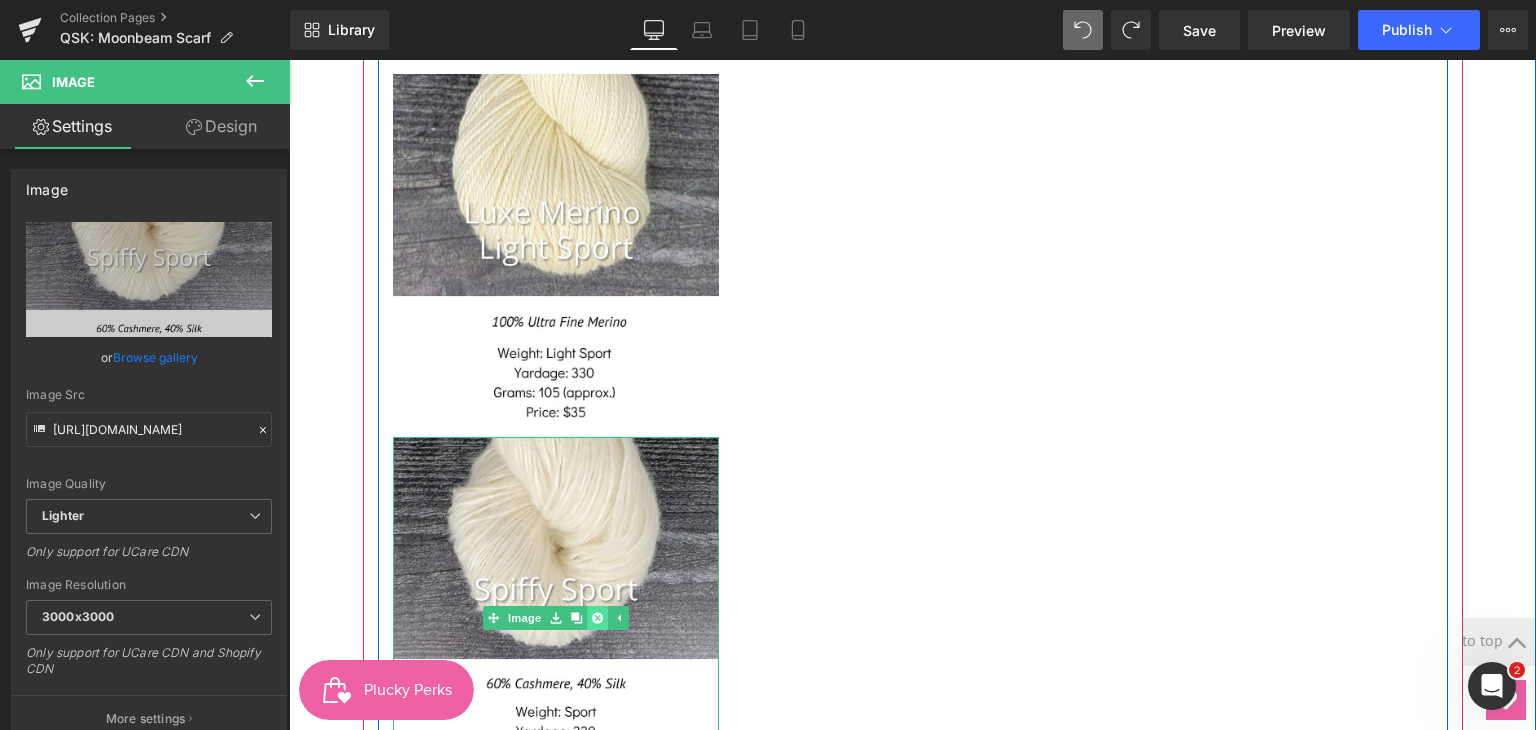 click 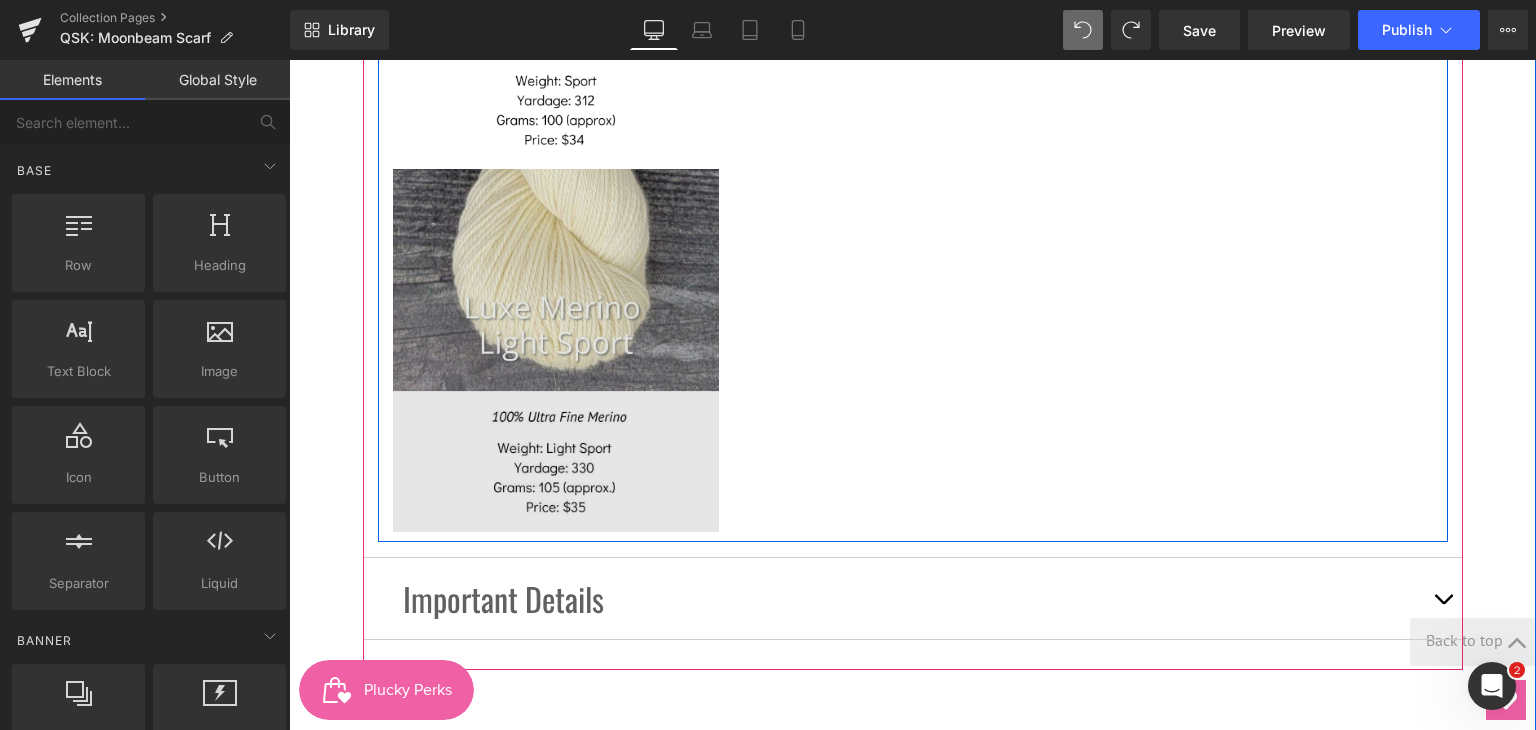 scroll, scrollTop: 2923, scrollLeft: 0, axis: vertical 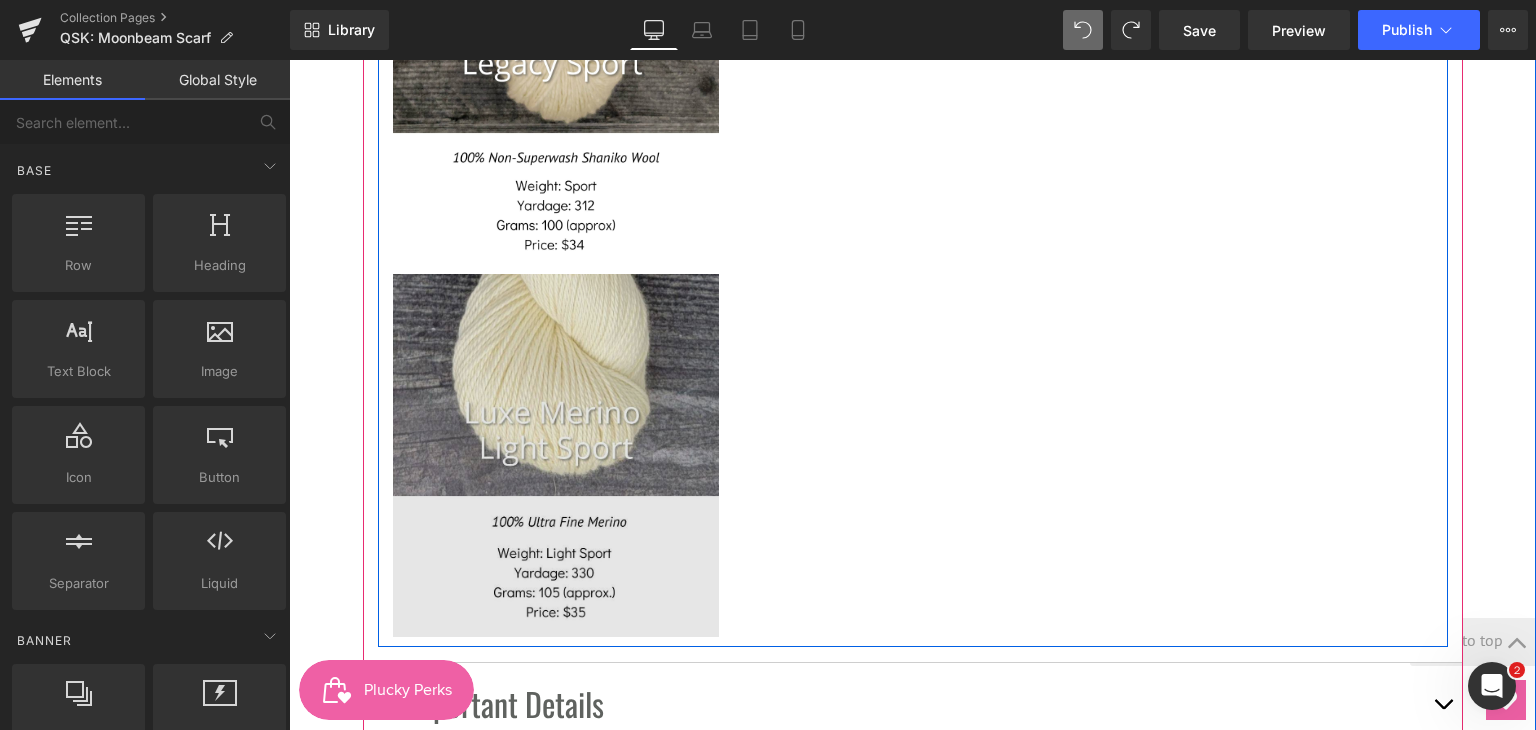 click at bounding box center (556, 455) 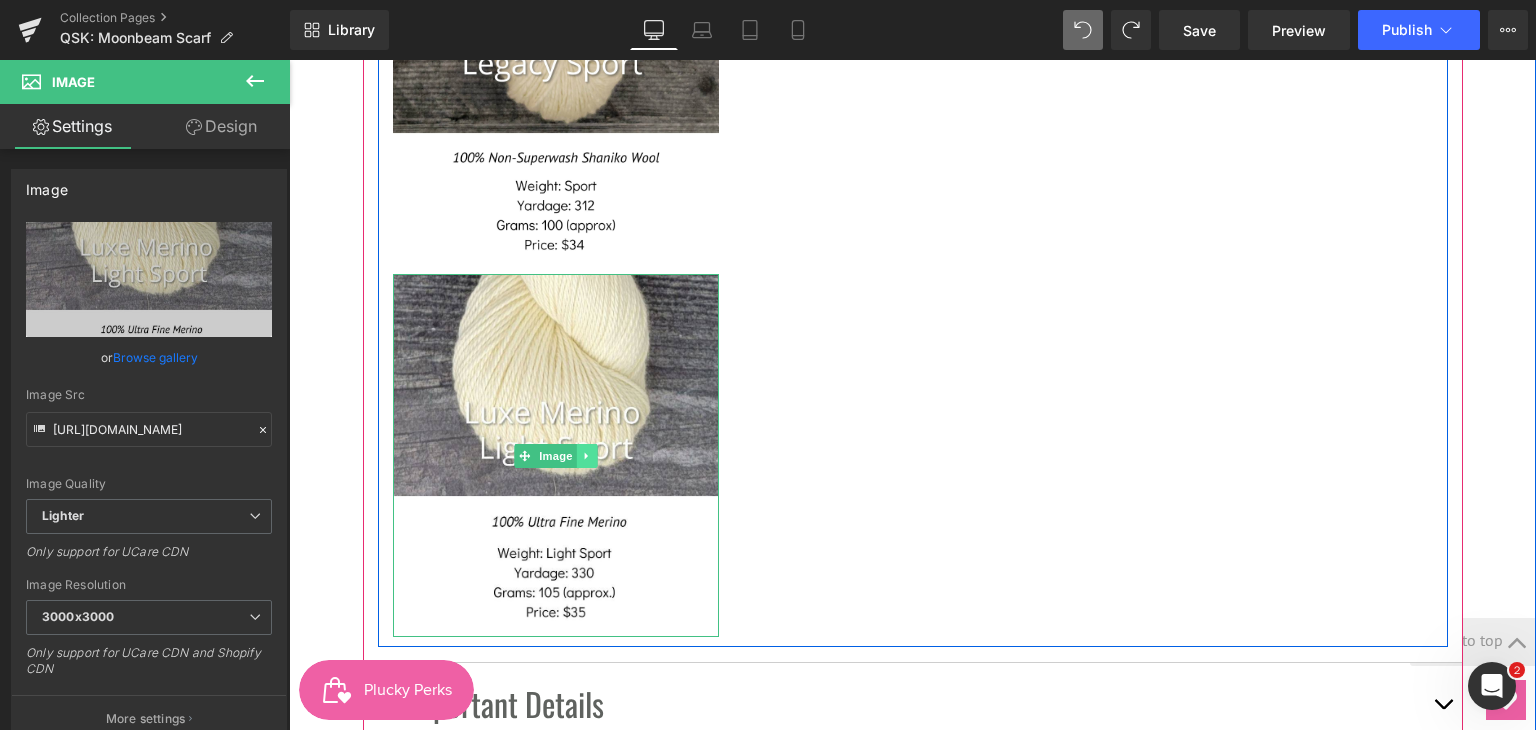 click 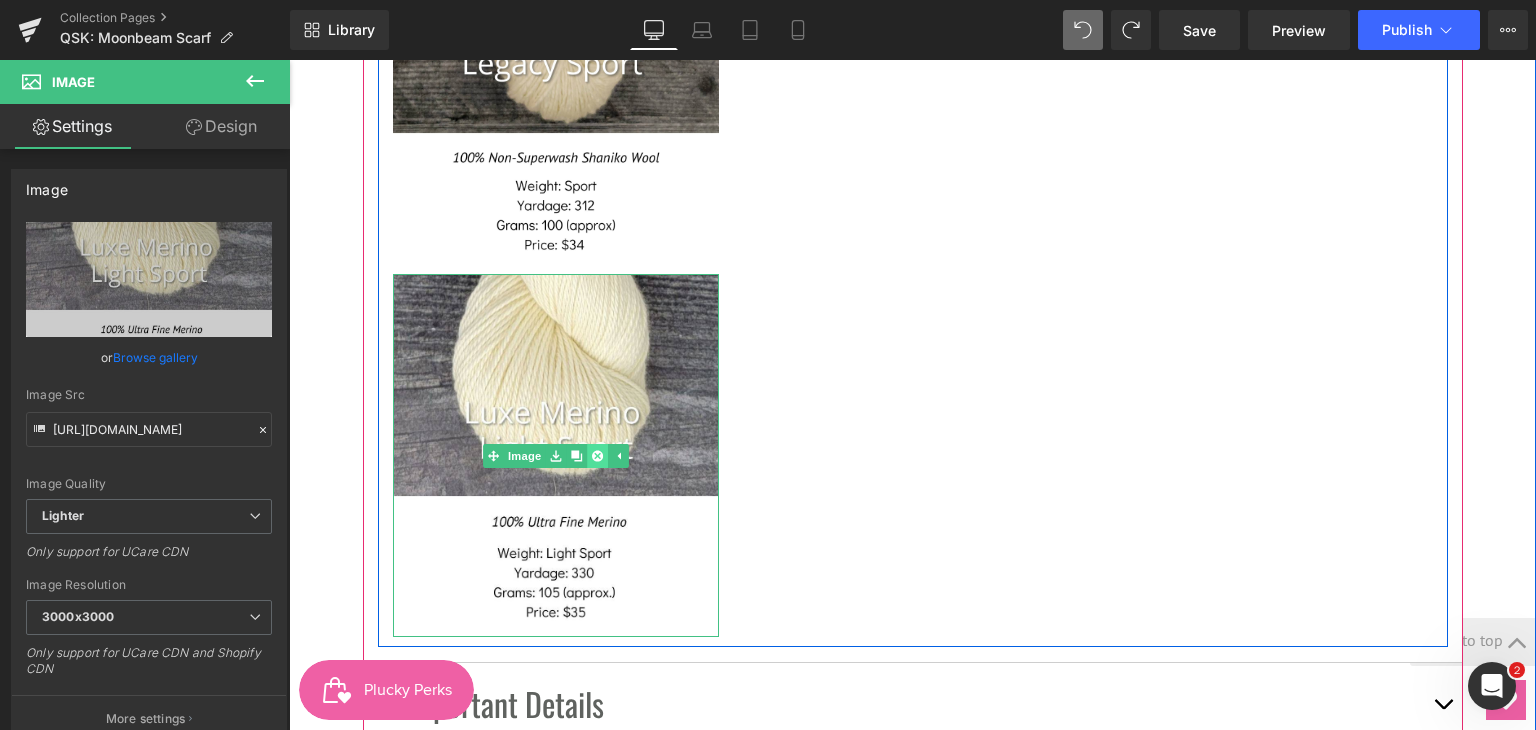 click at bounding box center [597, 456] 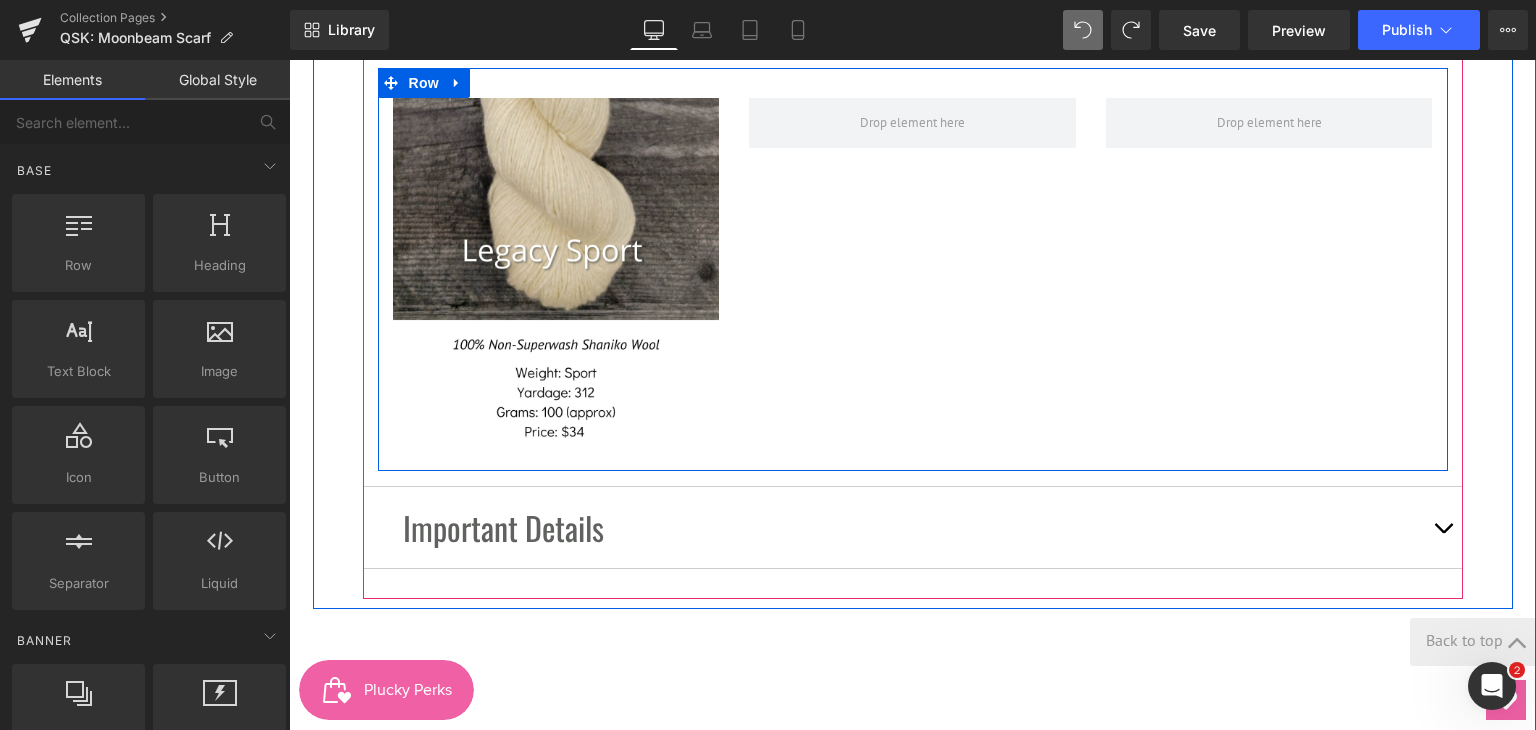 scroll, scrollTop: 2523, scrollLeft: 0, axis: vertical 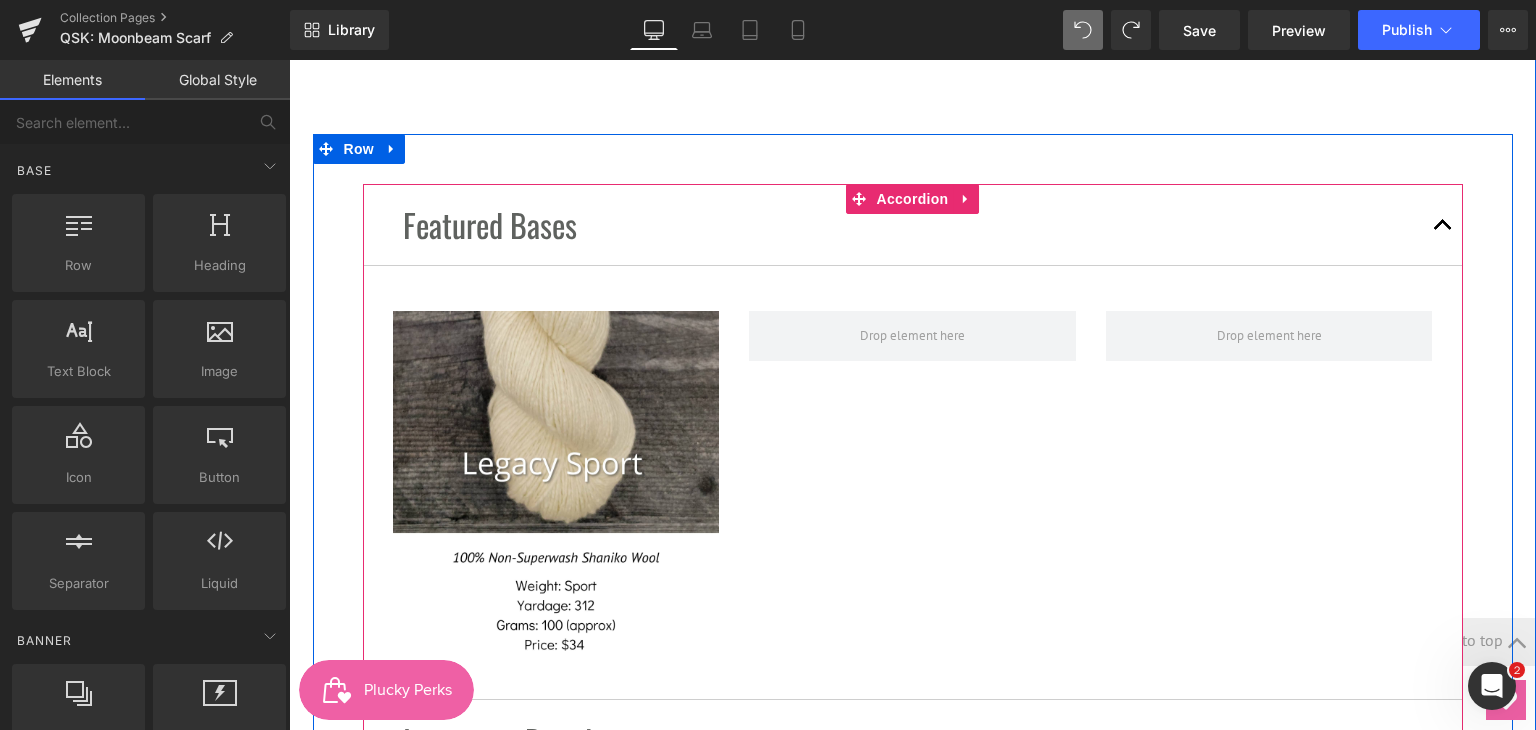 click at bounding box center [1443, 224] 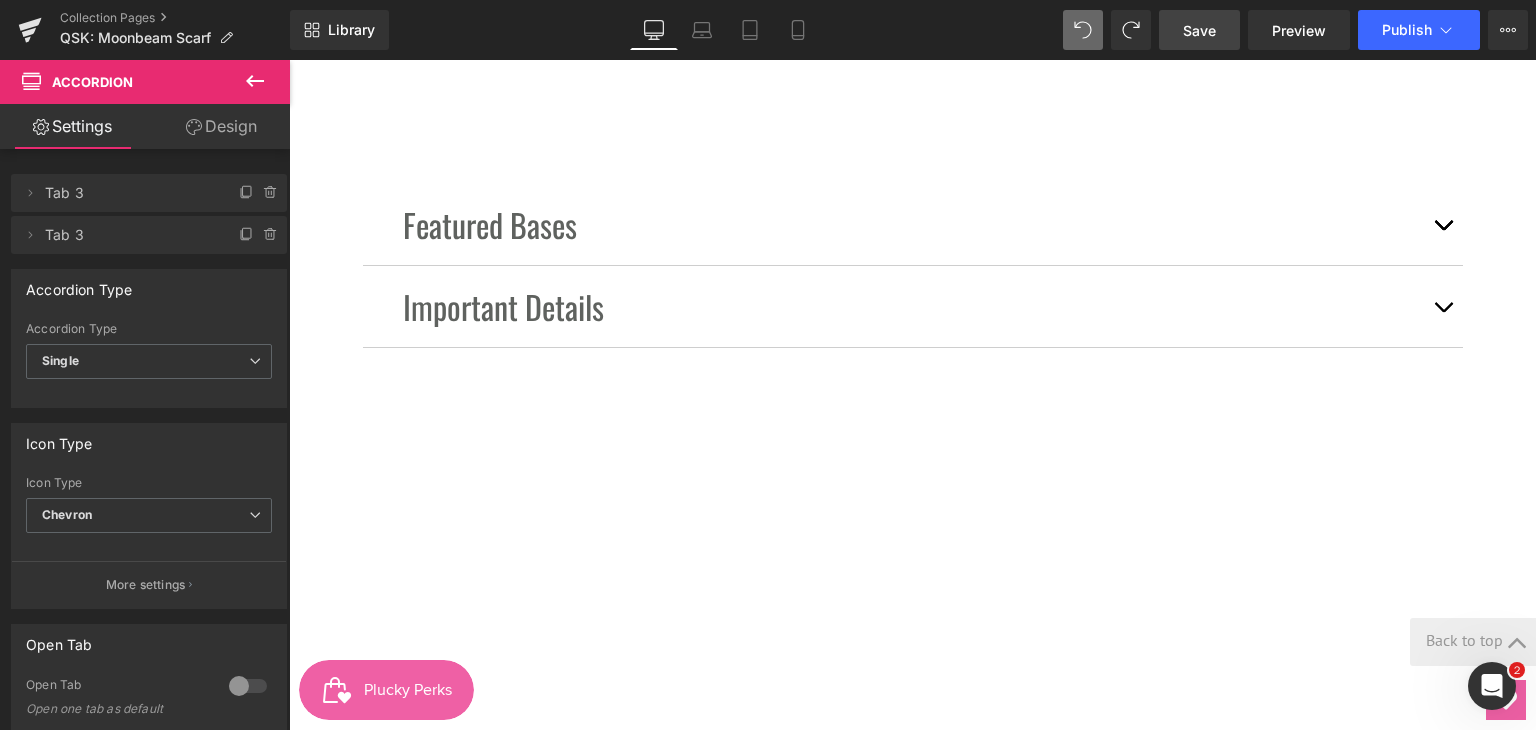 click on "Save" at bounding box center [1199, 30] 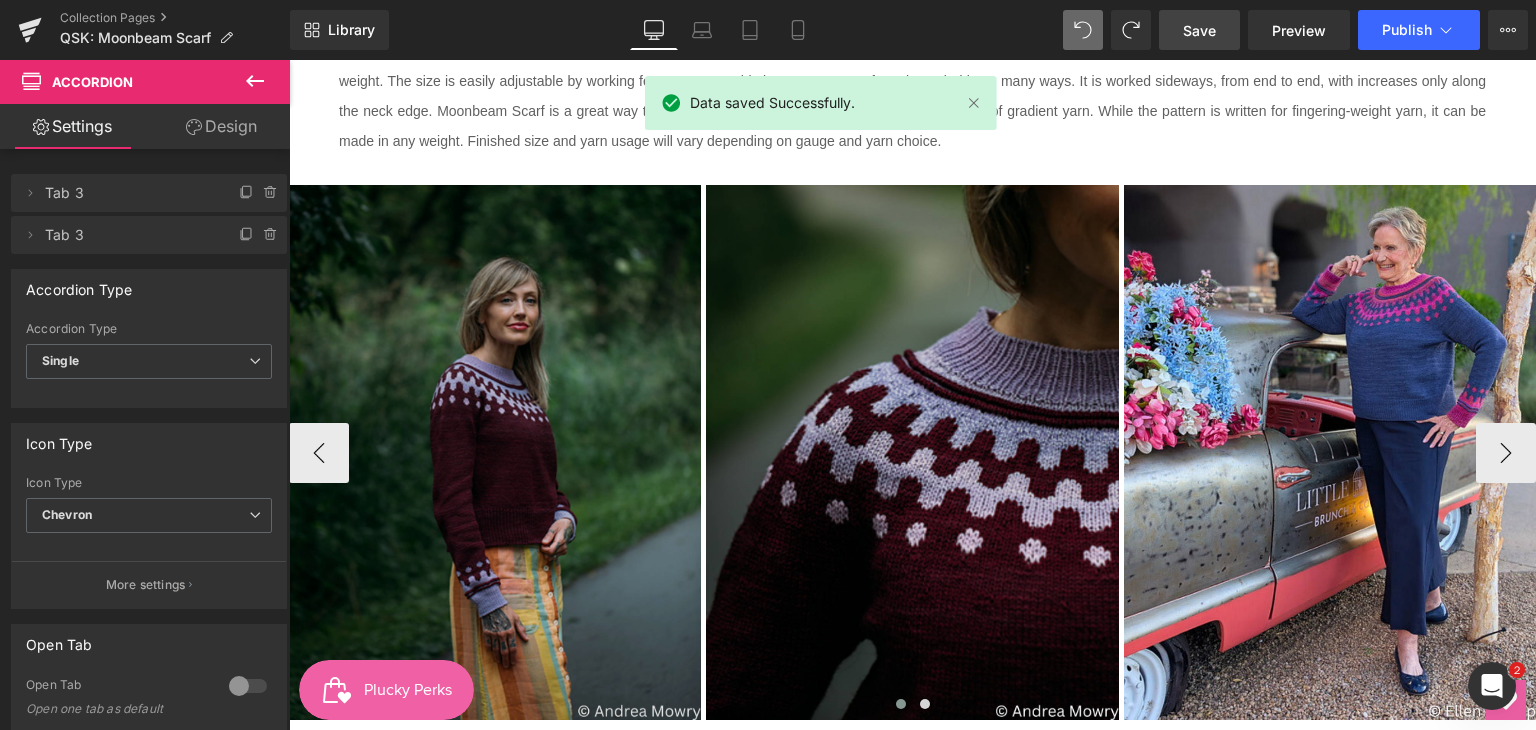 scroll, scrollTop: 723, scrollLeft: 0, axis: vertical 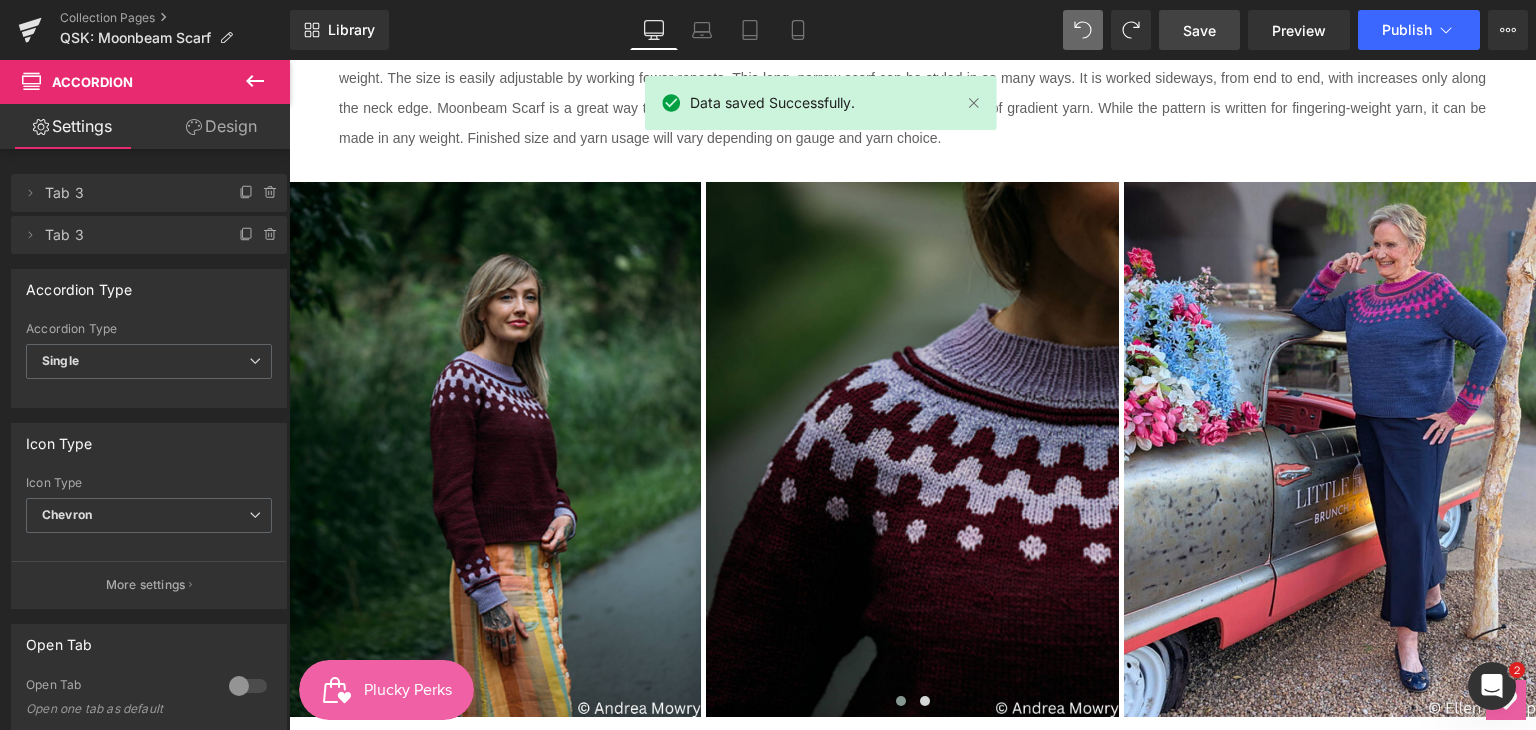 click at bounding box center (255, 82) 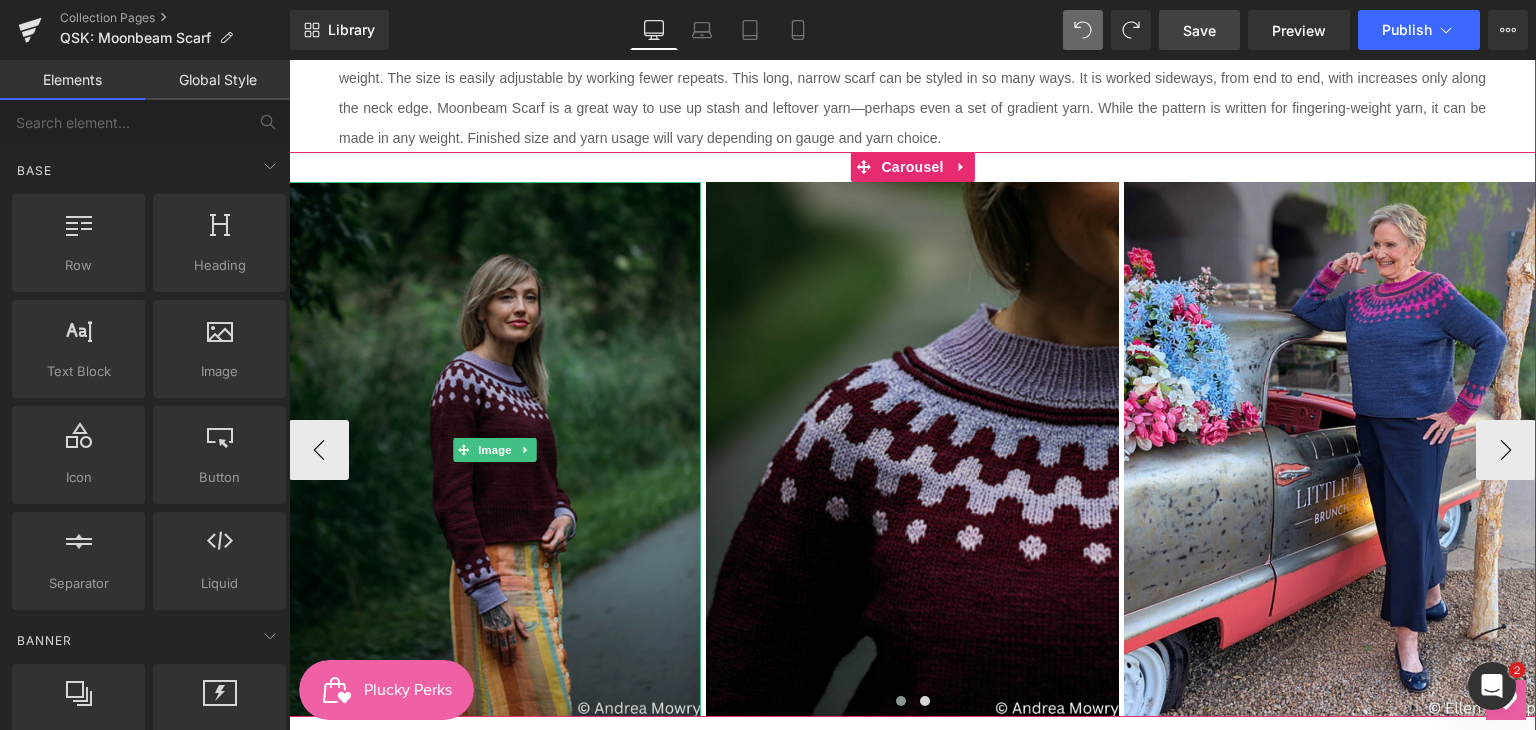 click at bounding box center [495, 449] 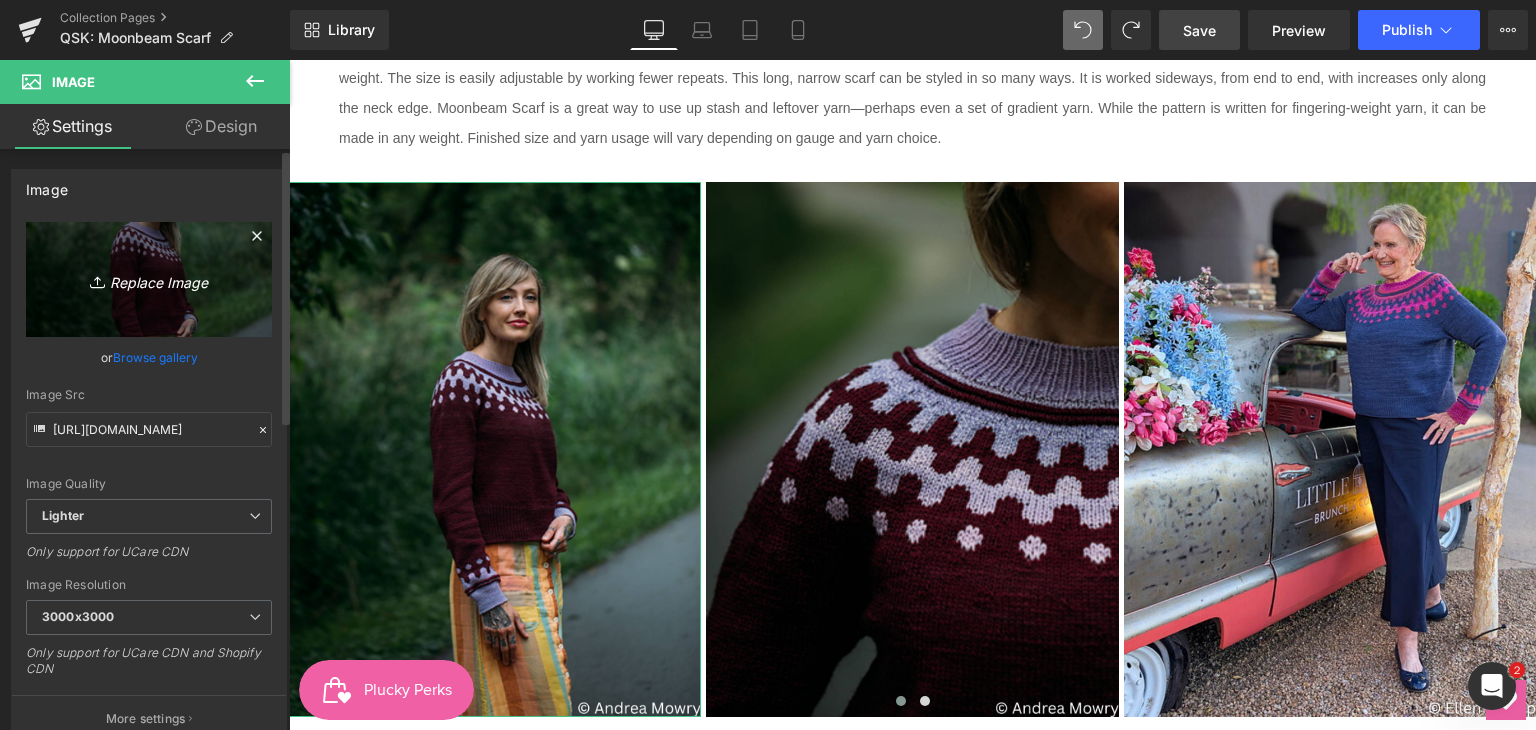 click on "Replace Image" at bounding box center [149, 279] 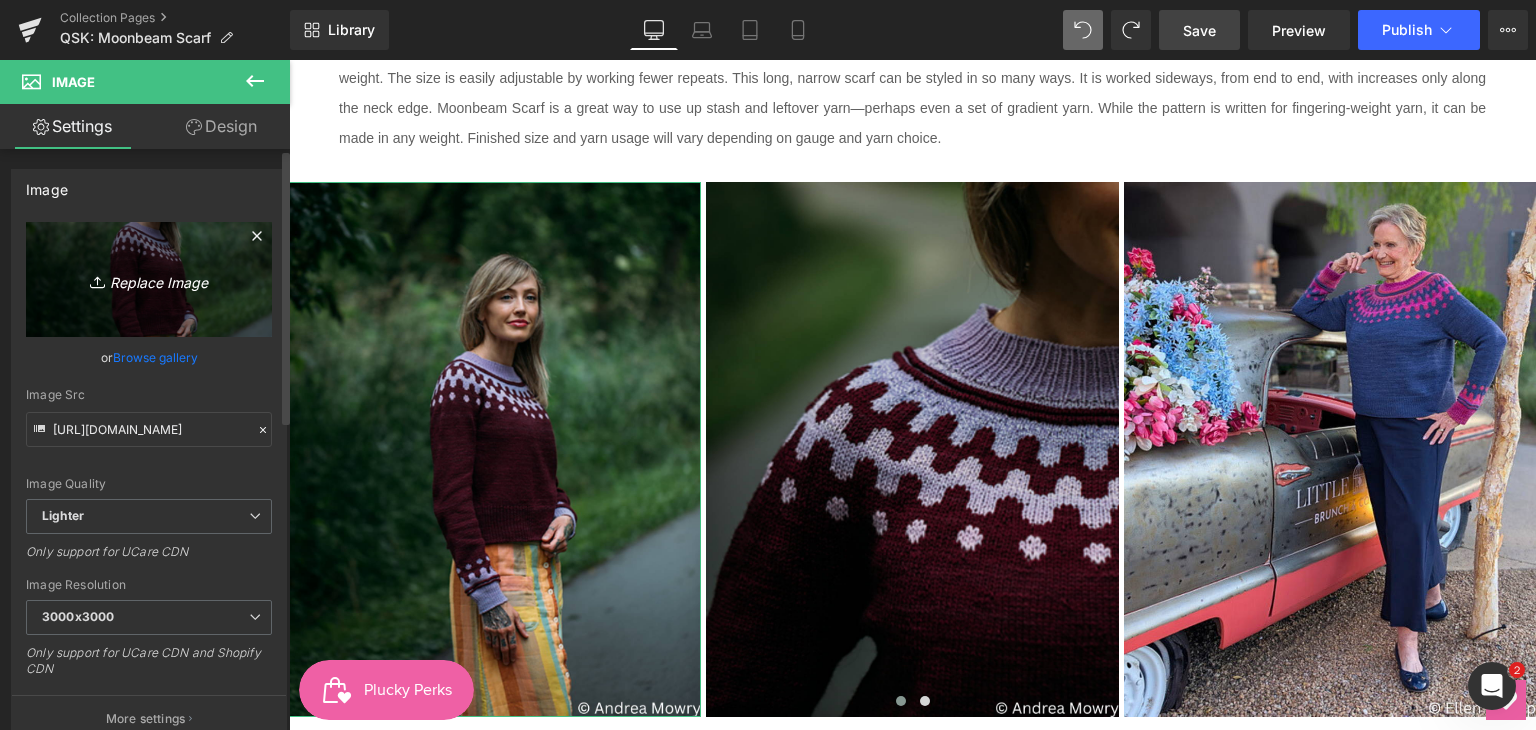 type on "C:\fakepath\Moonbeam-Scarf-14.jpg" 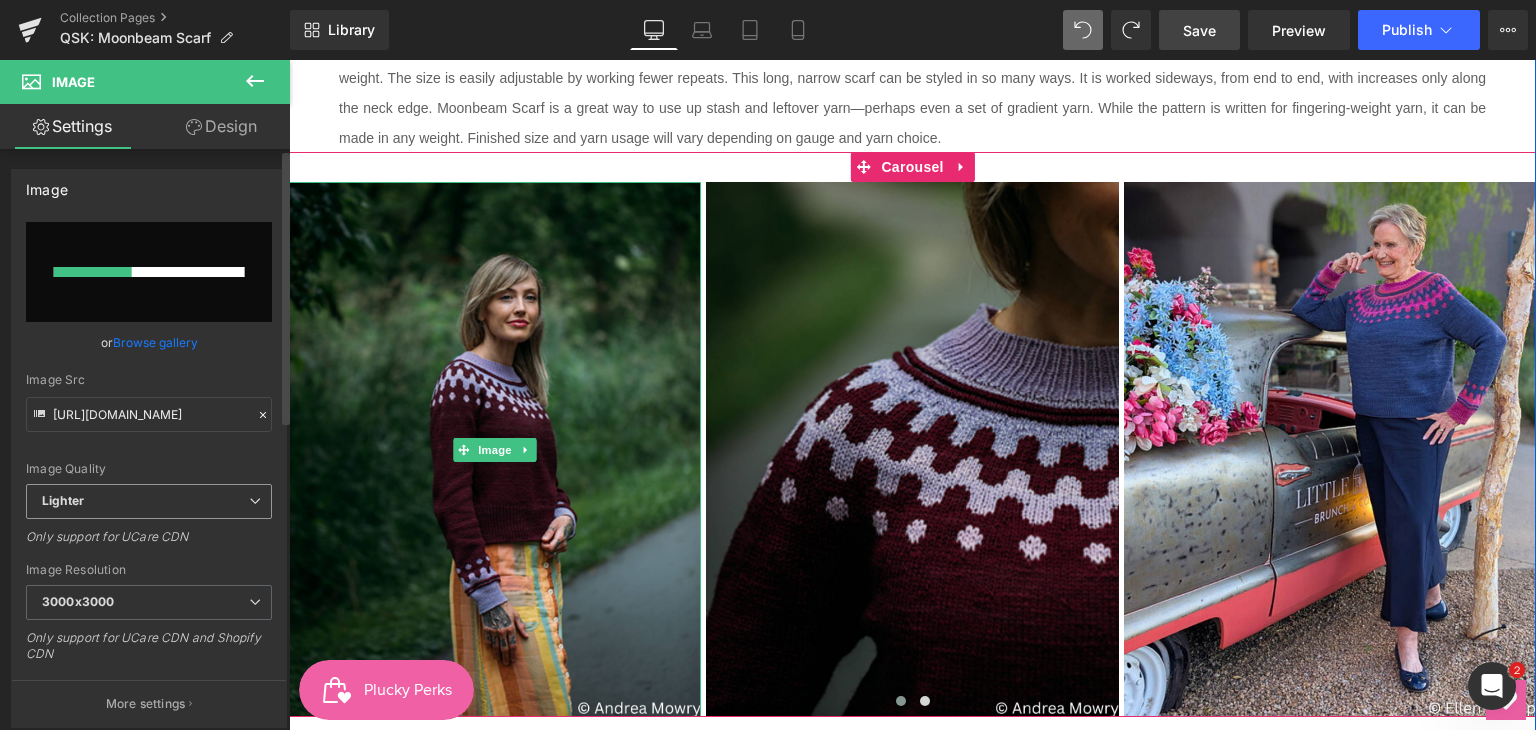type 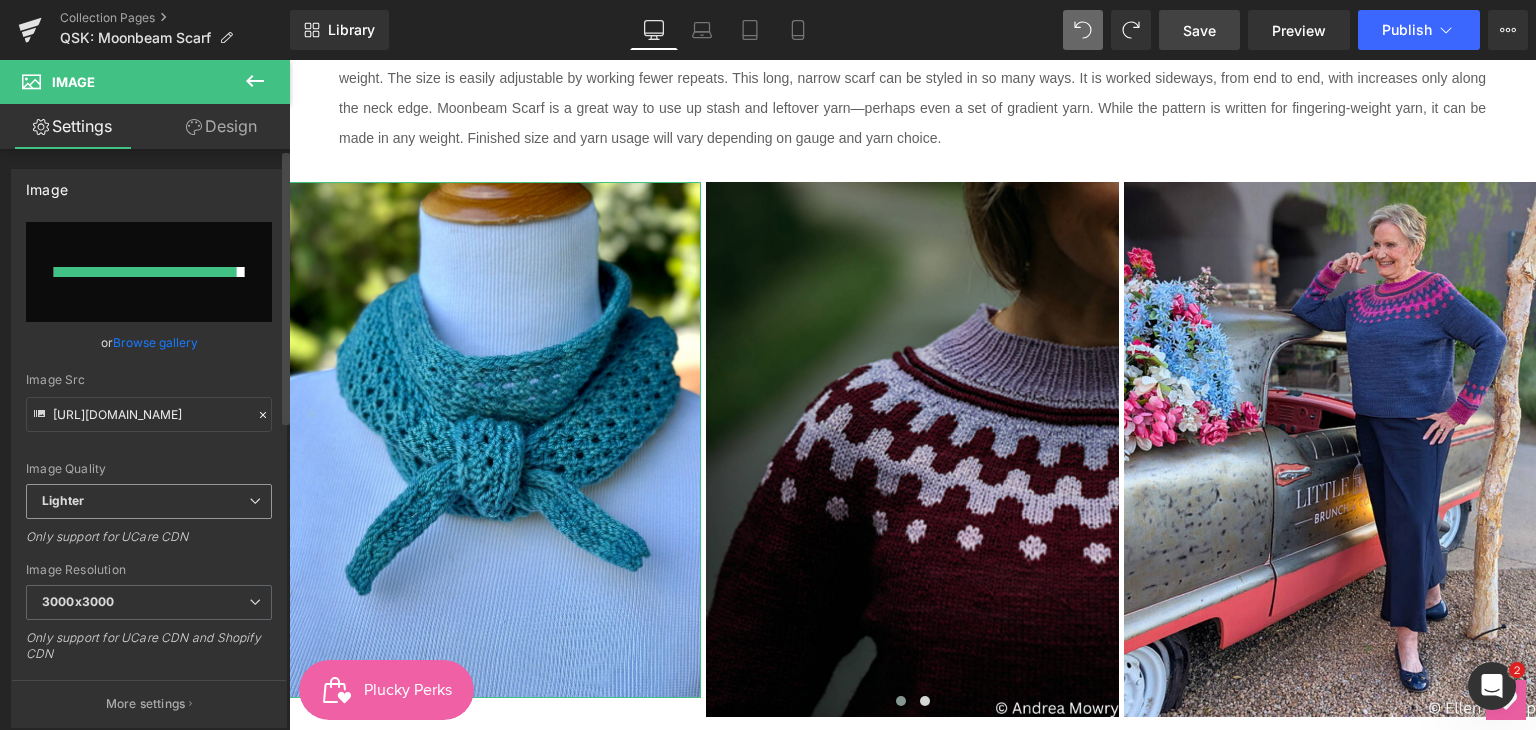type on "[URL][DOMAIN_NAME]" 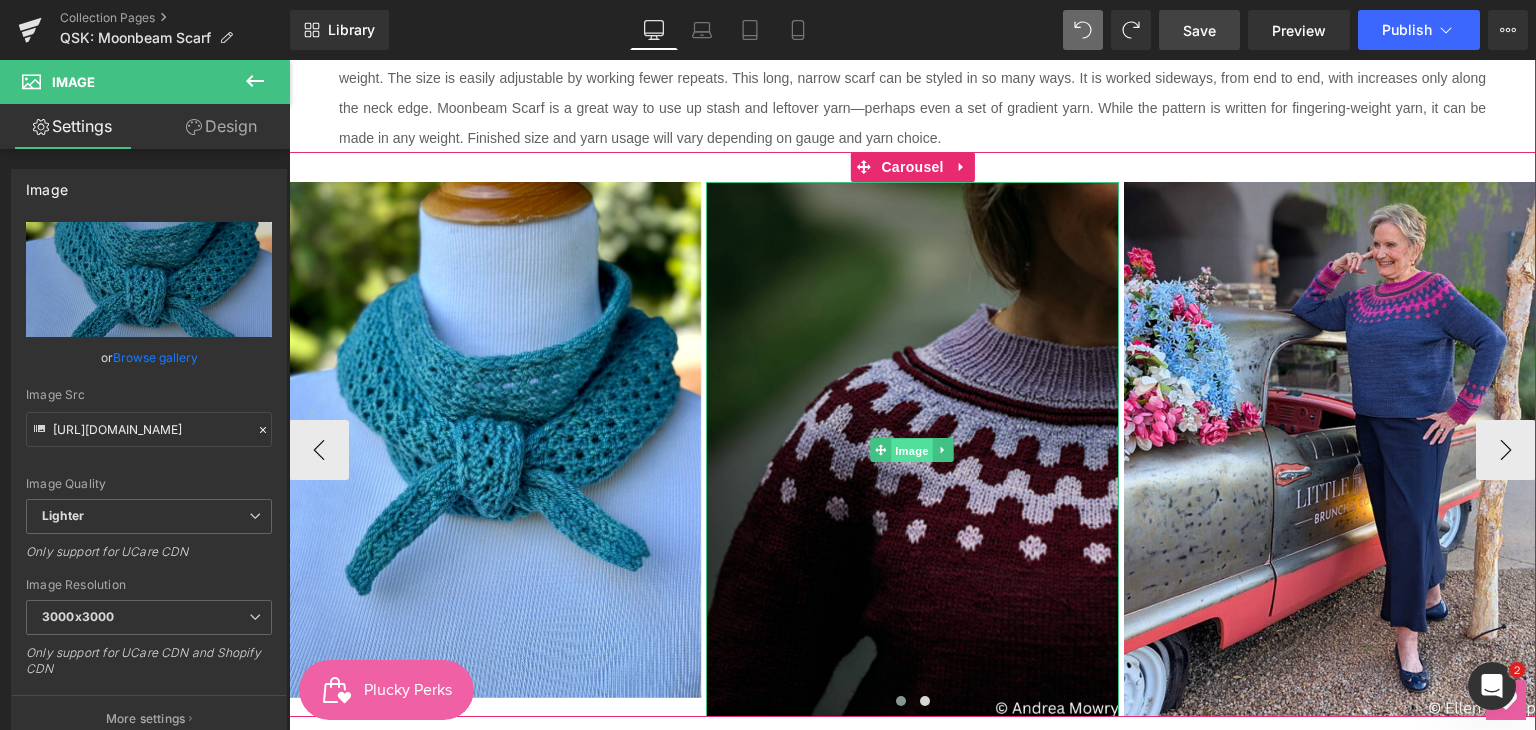 click on "Image" at bounding box center (913, 450) 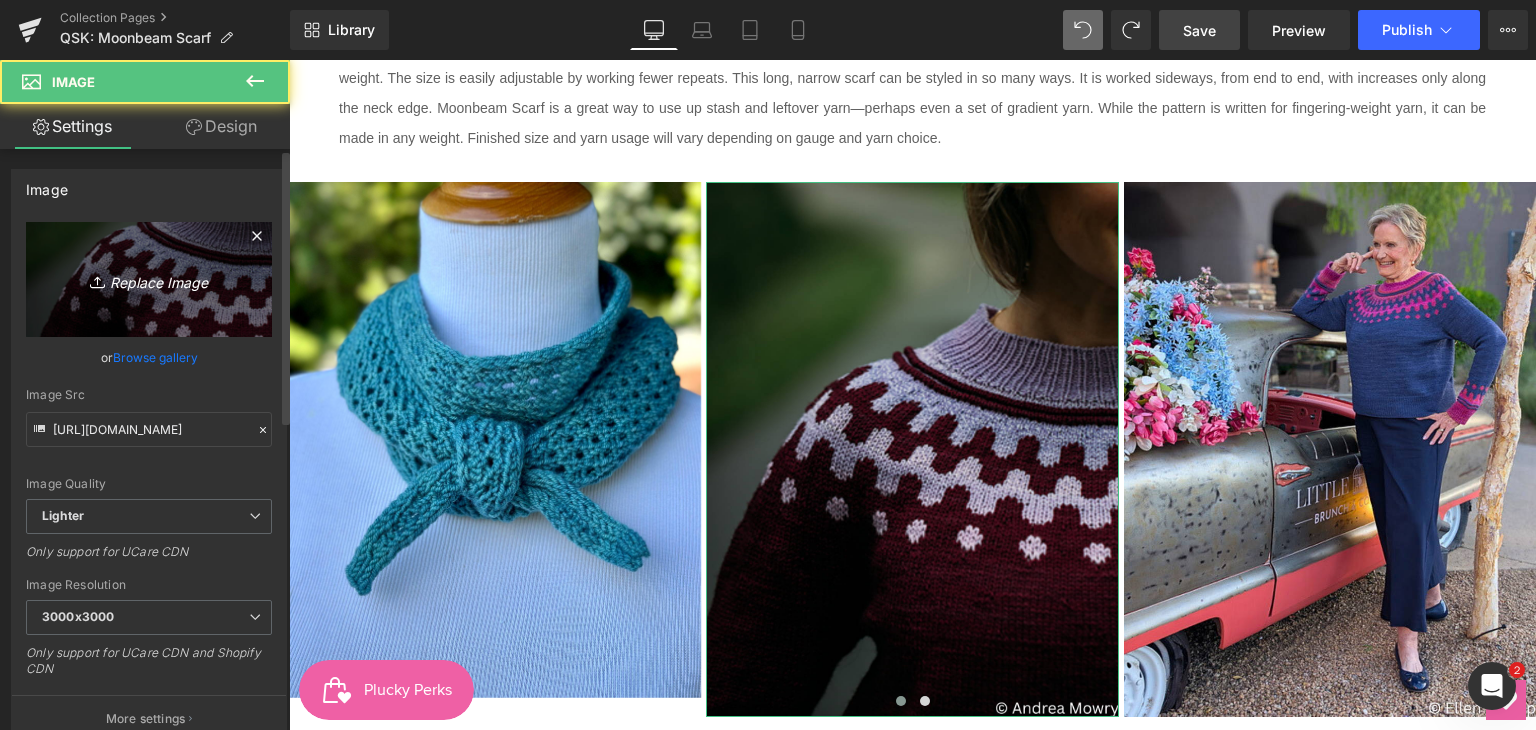 click on "Replace Image" at bounding box center [149, 279] 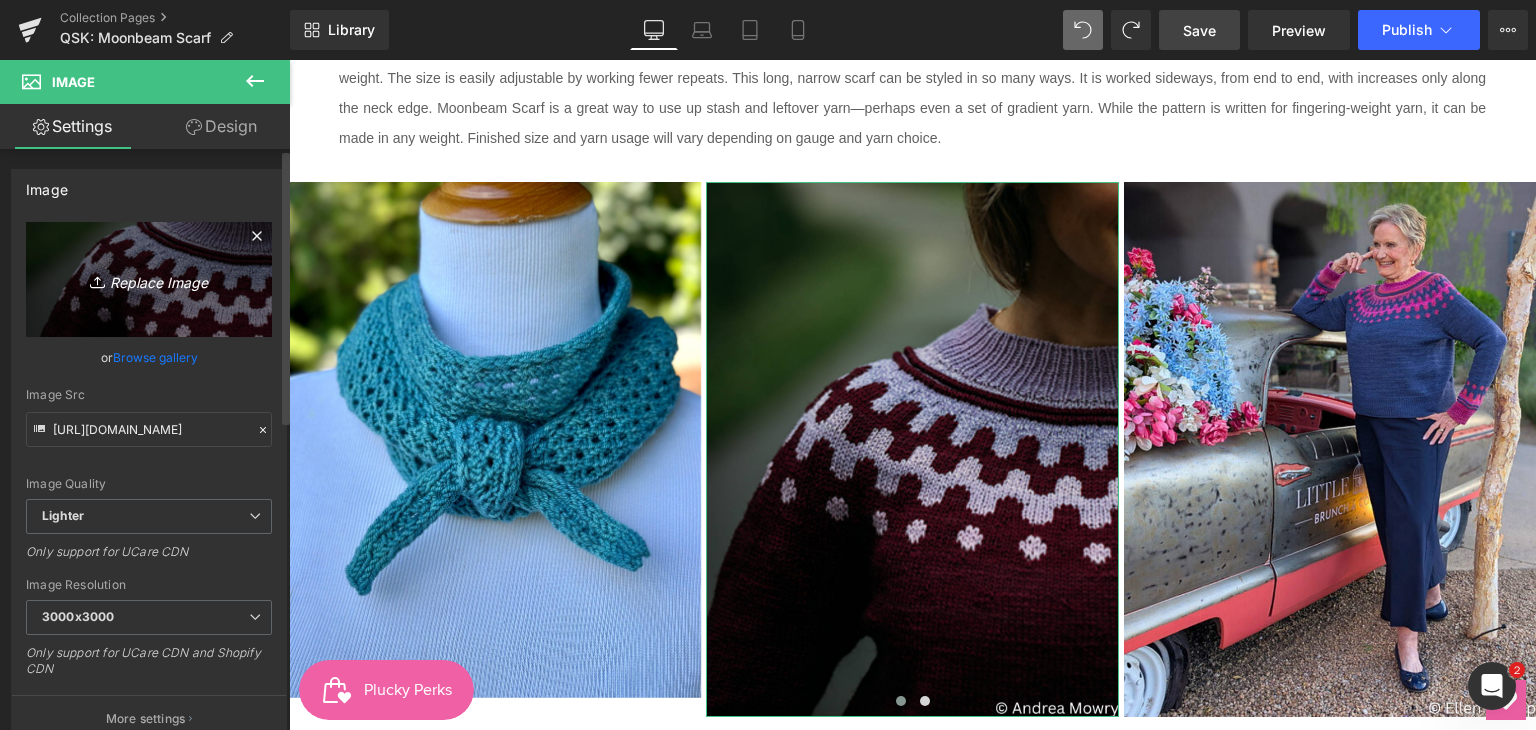 type on "C:\fakepath\Moonbeam-Scarf-10.jpg" 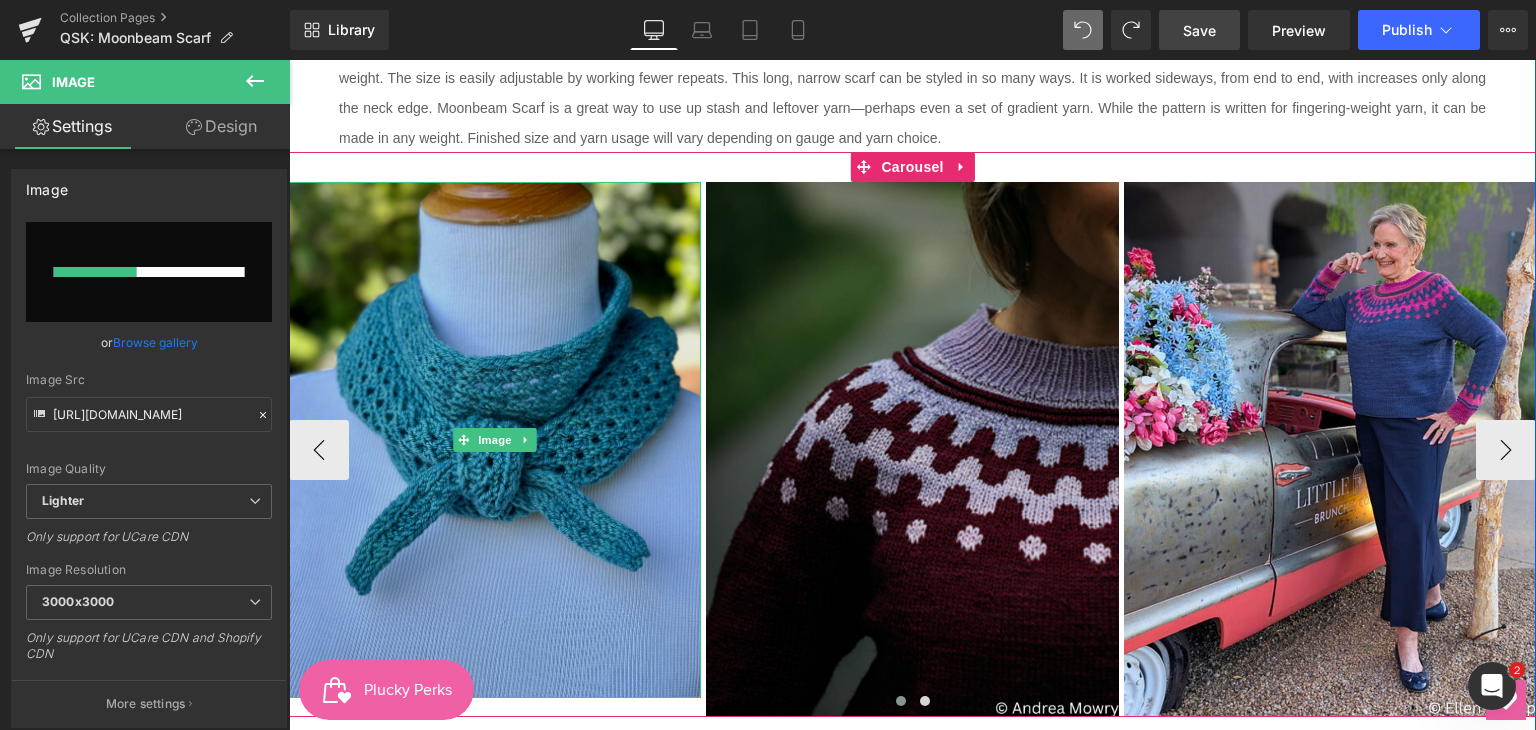 type 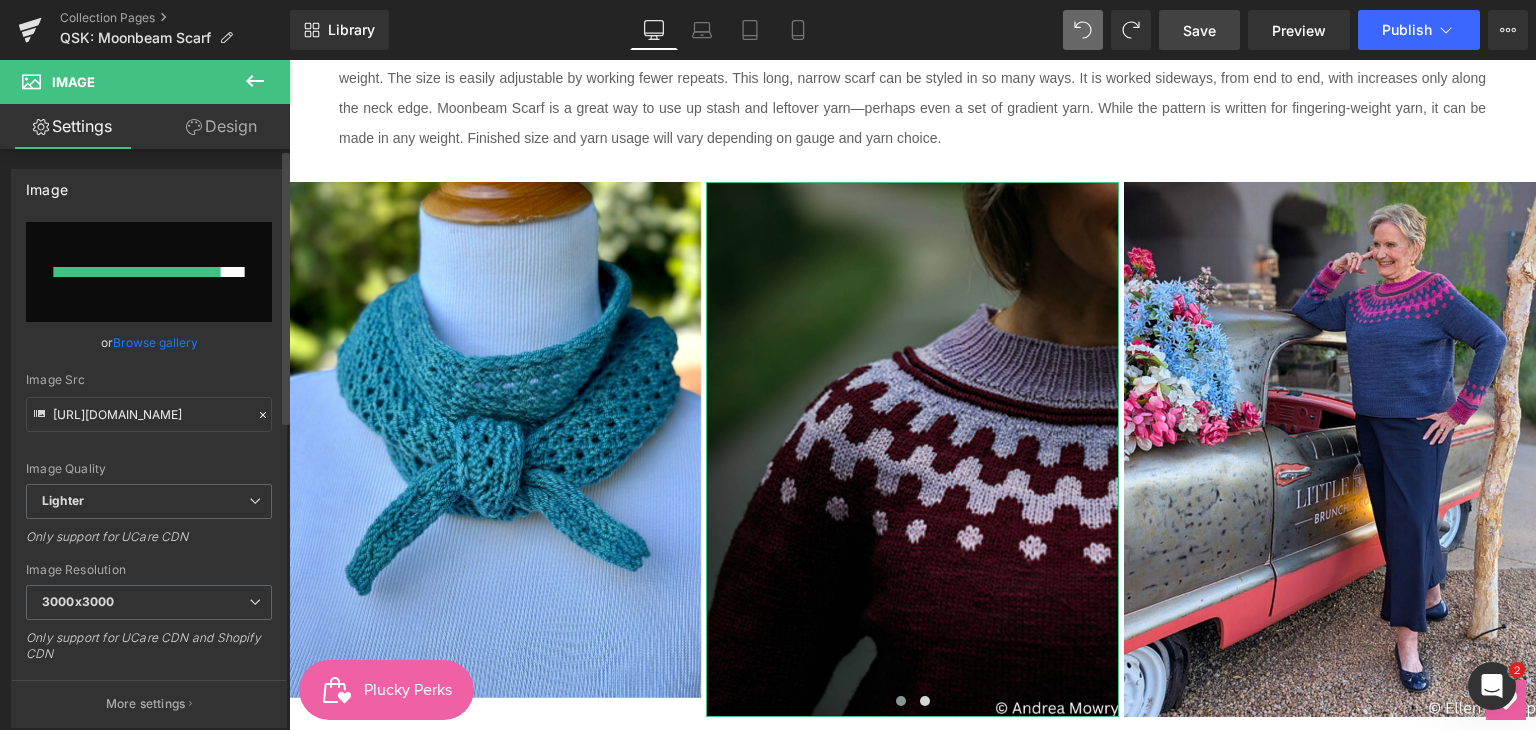 click on "Browse gallery" at bounding box center (155, 342) 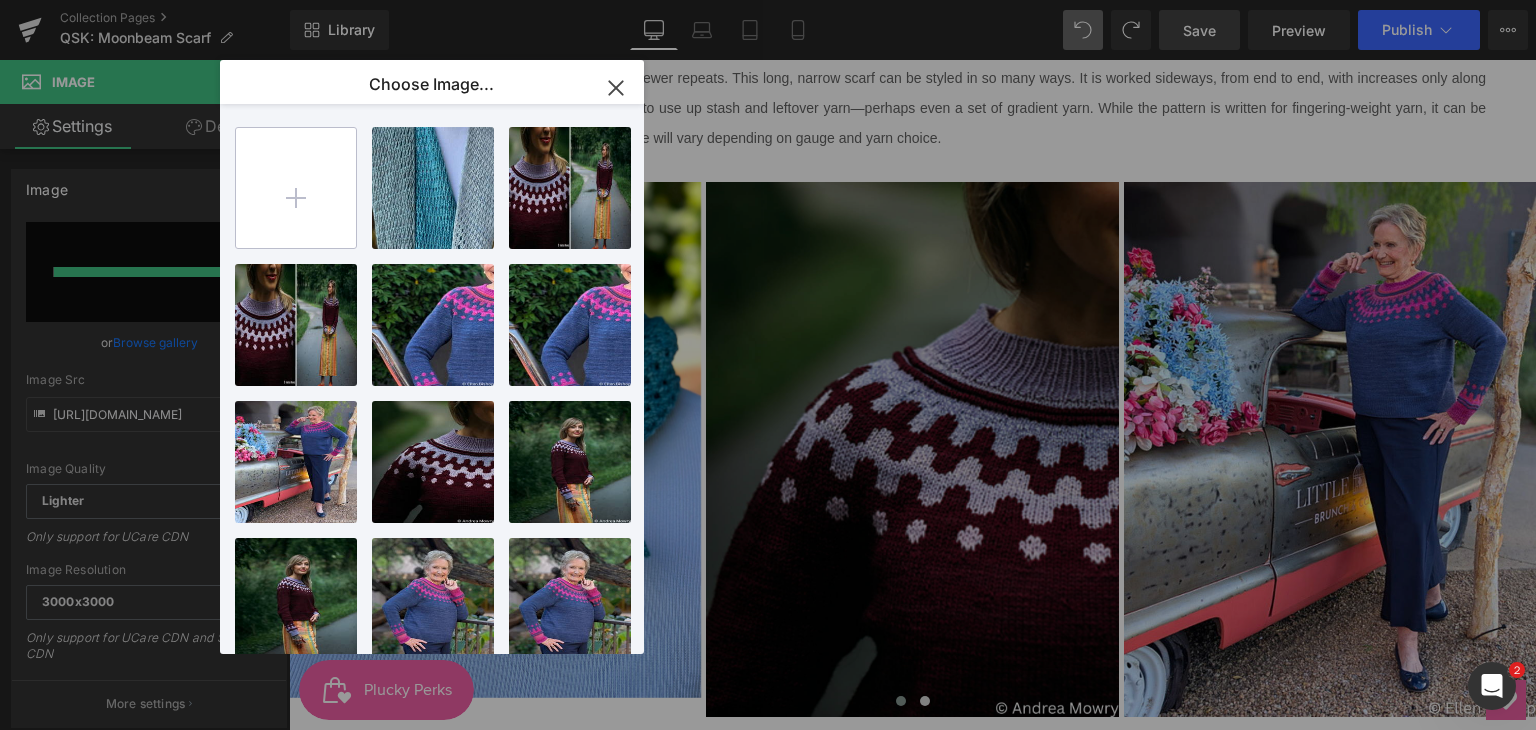 click at bounding box center (296, 188) 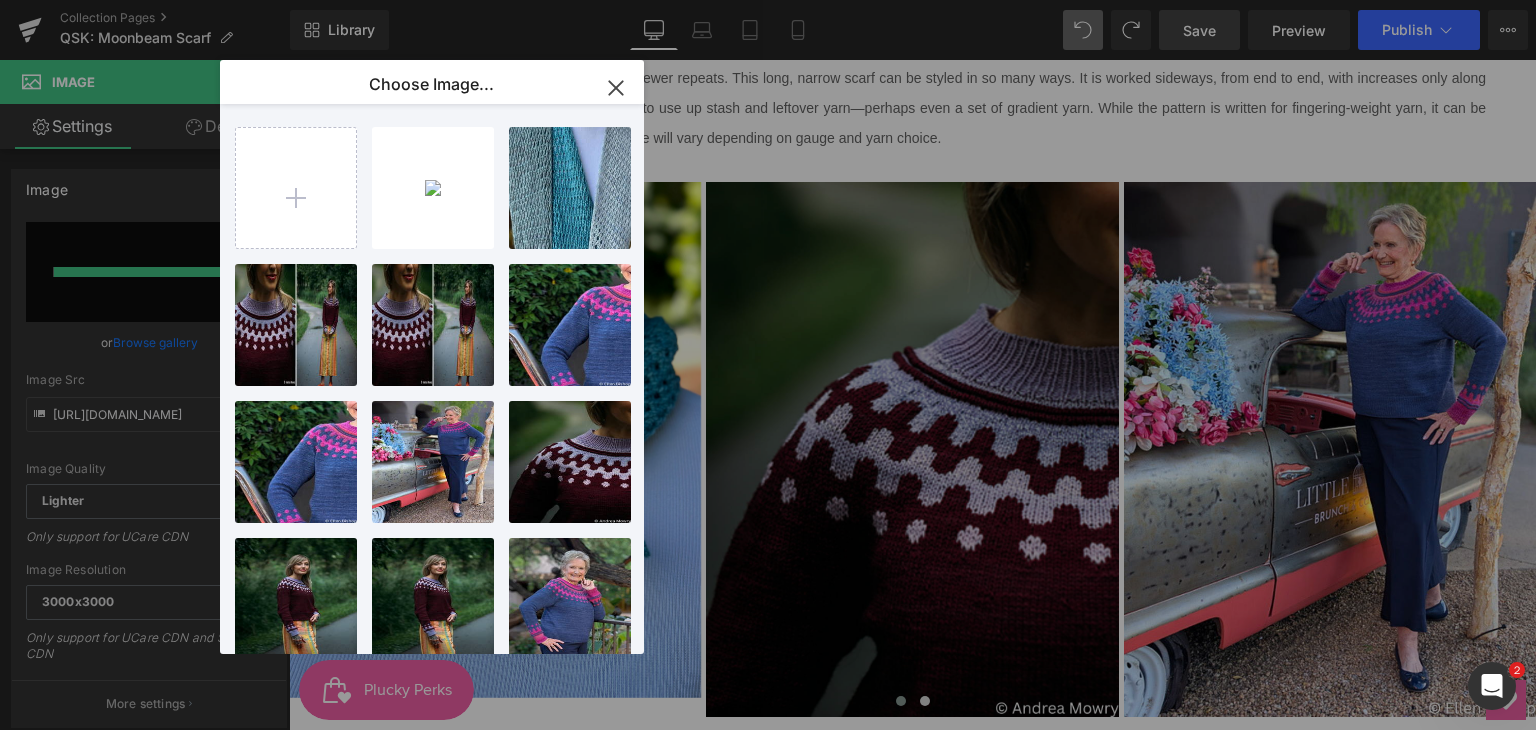 click on "Moonbea...f-10.jpg 993.18 KB" at bounding box center (0, 0) 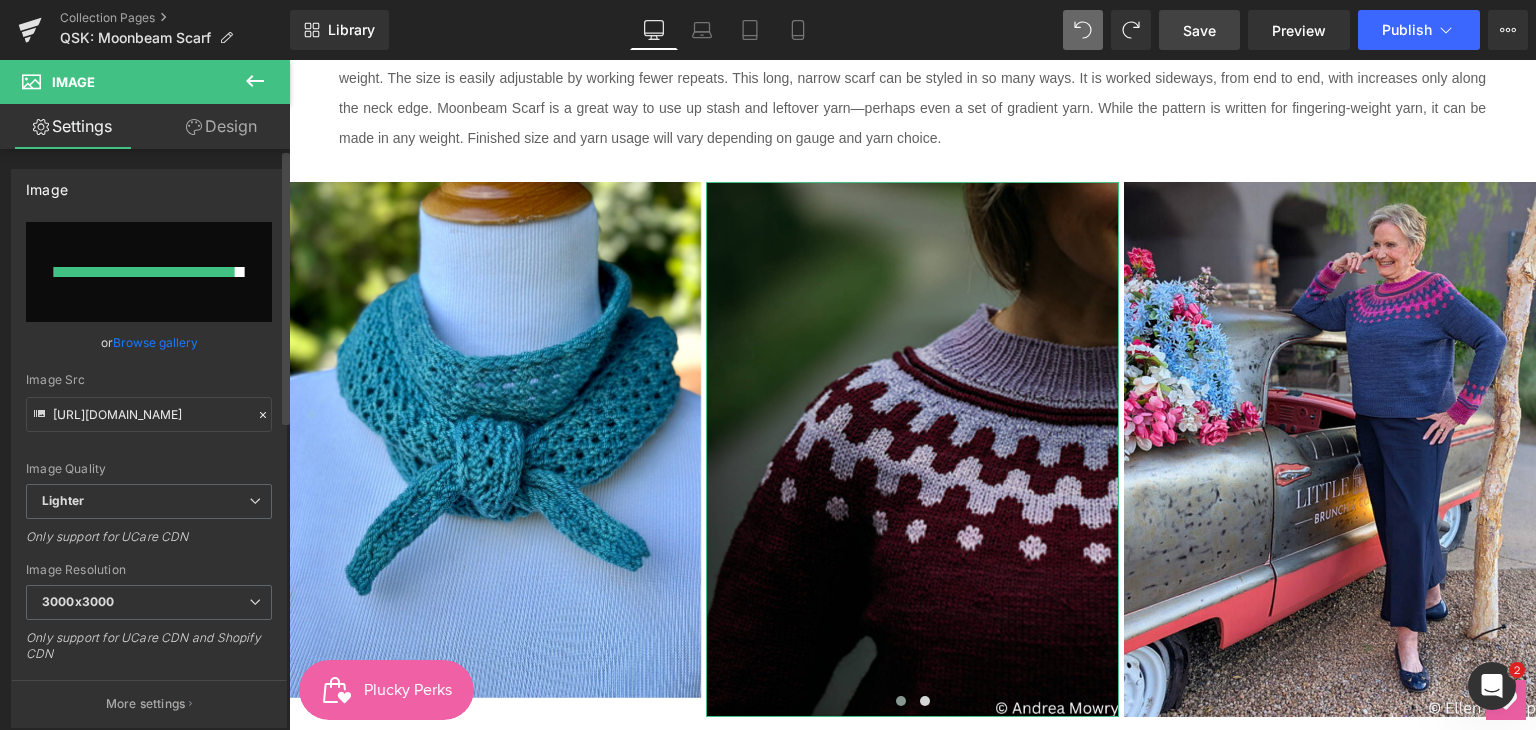 click on "Browse gallery" at bounding box center [155, 342] 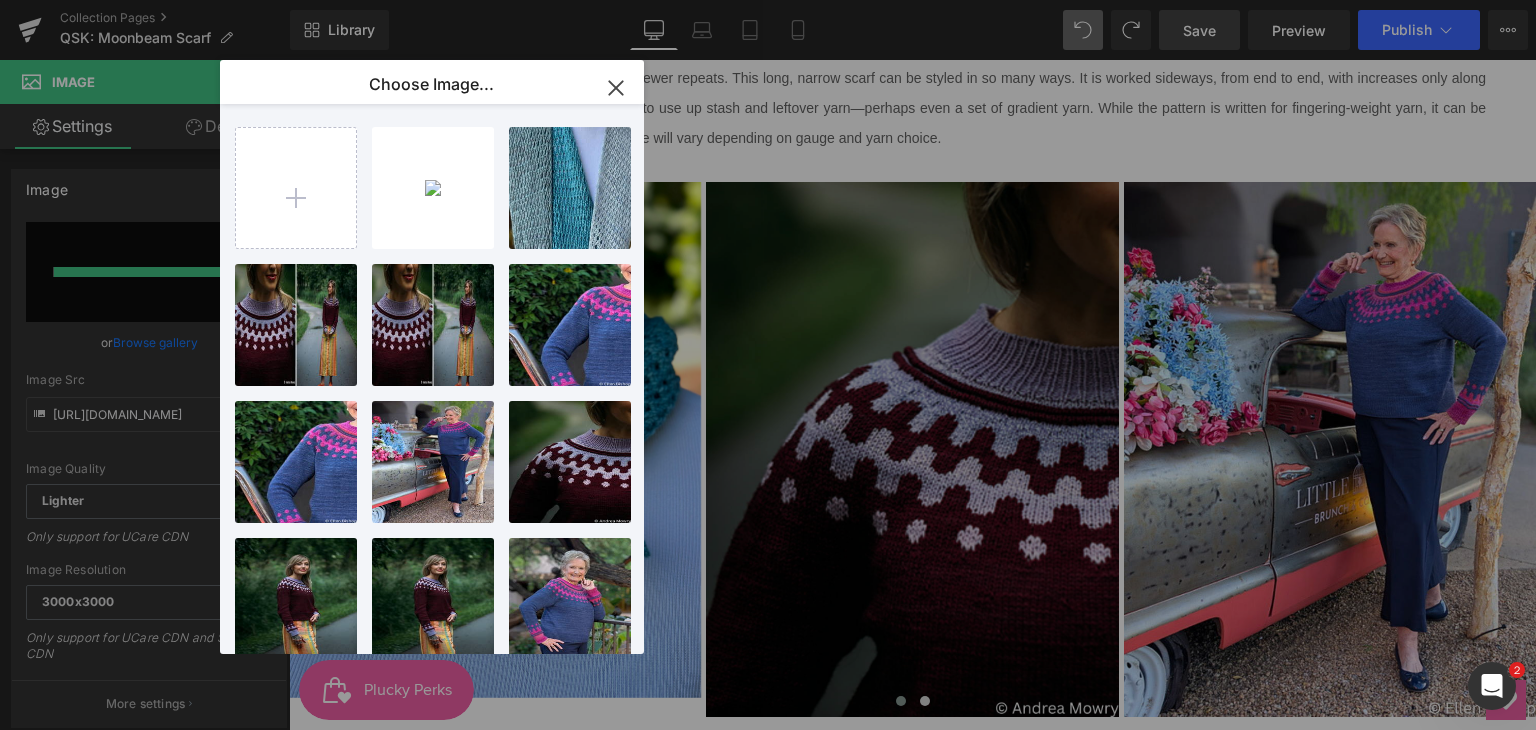 click 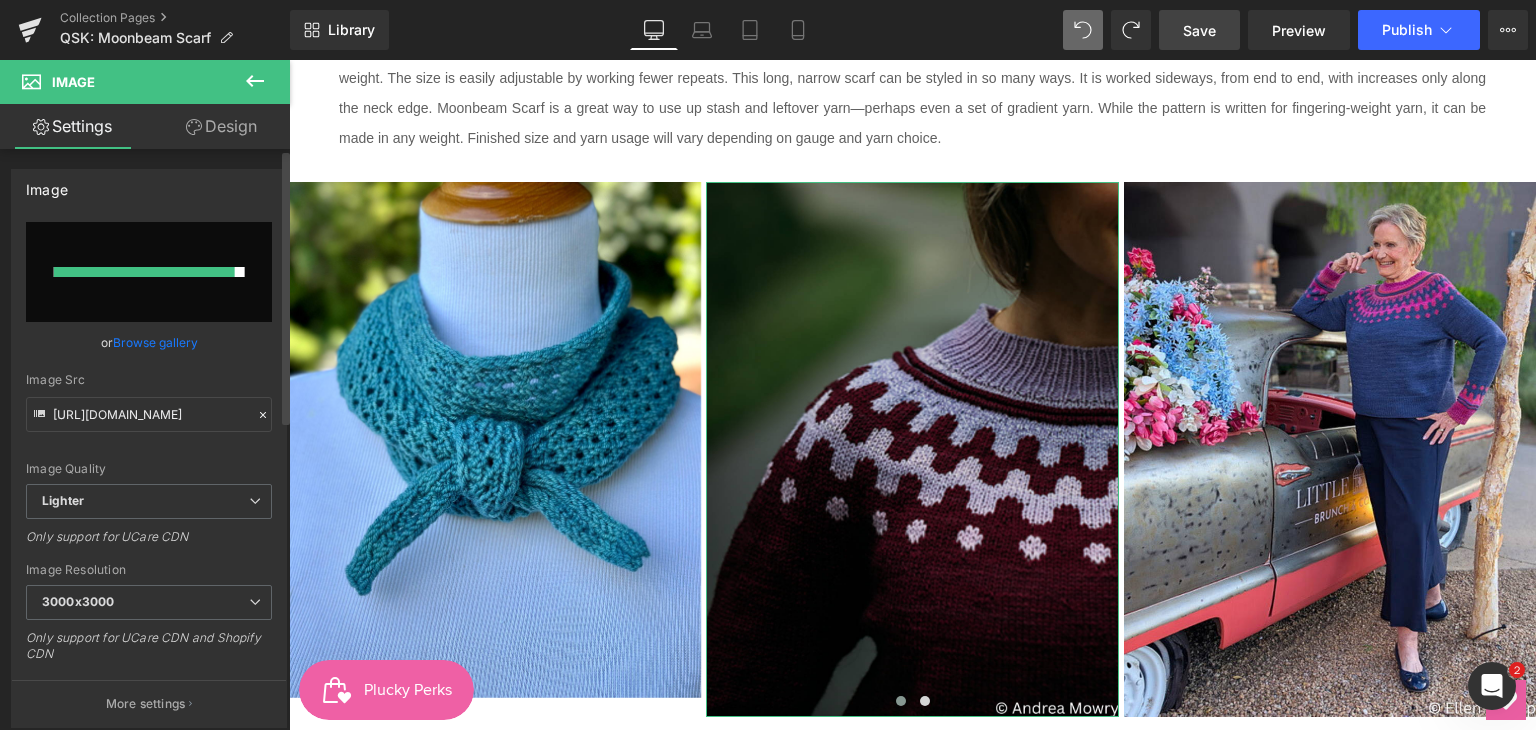 click on "Browse gallery" at bounding box center (155, 342) 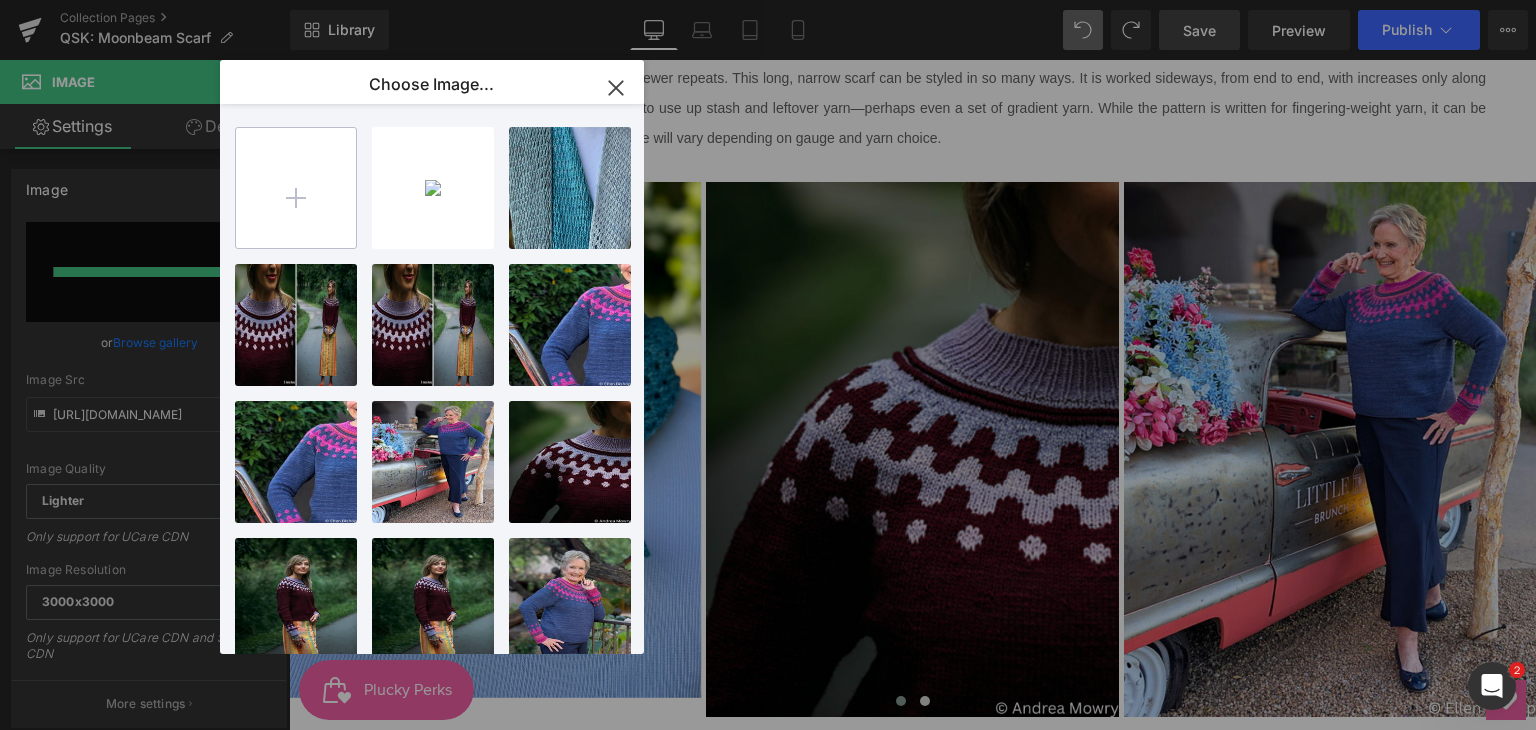 click at bounding box center (296, 188) 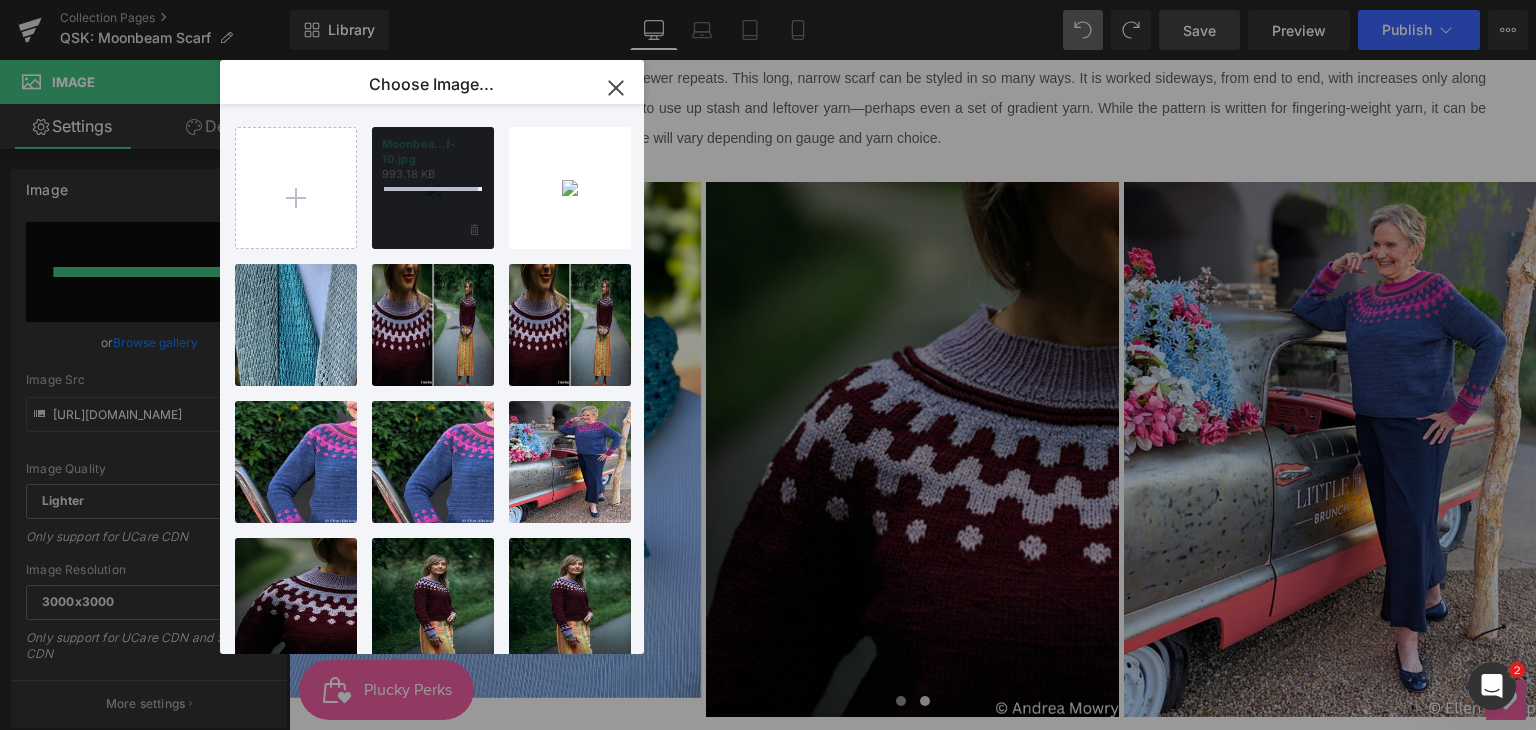 type 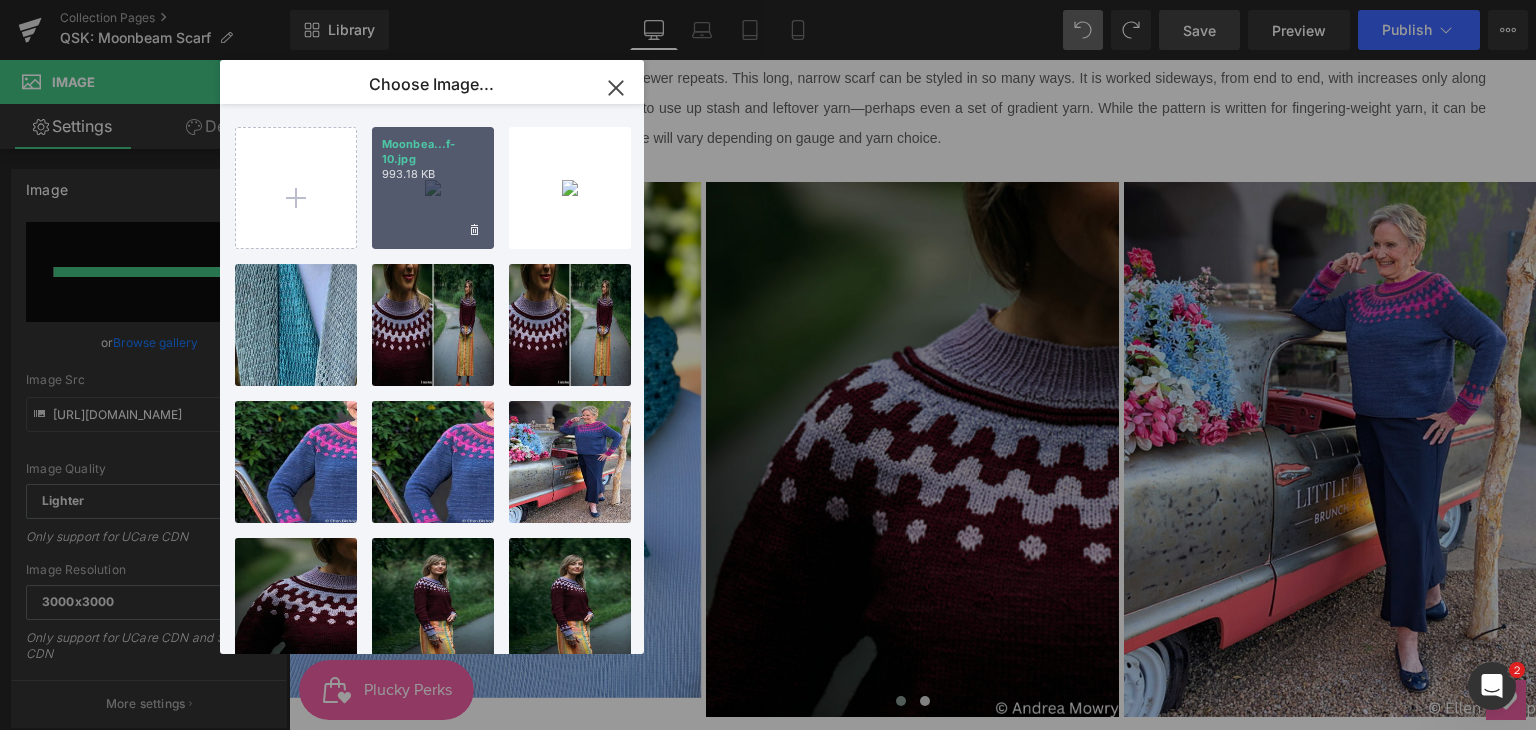 click on "993.18 KB" at bounding box center [433, 174] 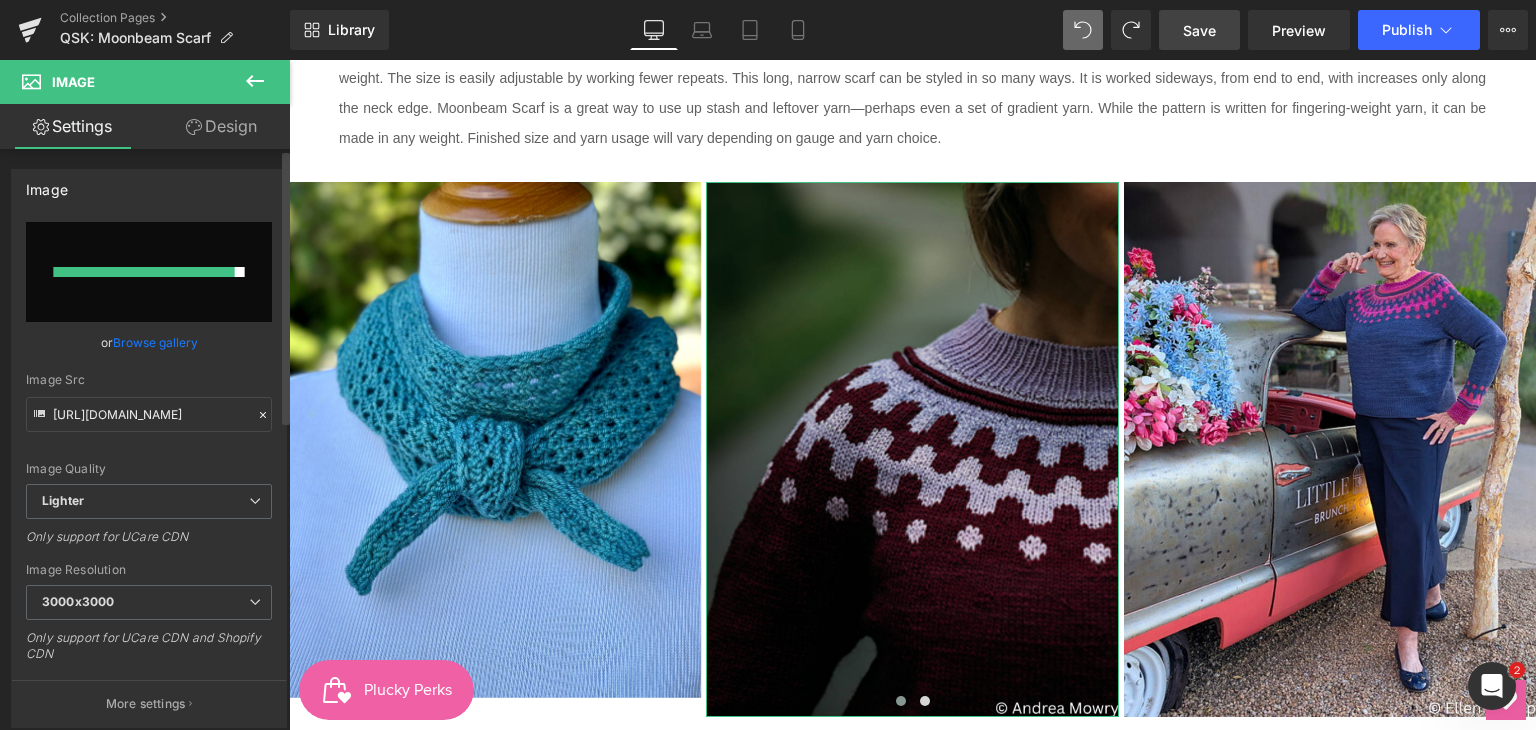 click on "Browse gallery" at bounding box center [155, 342] 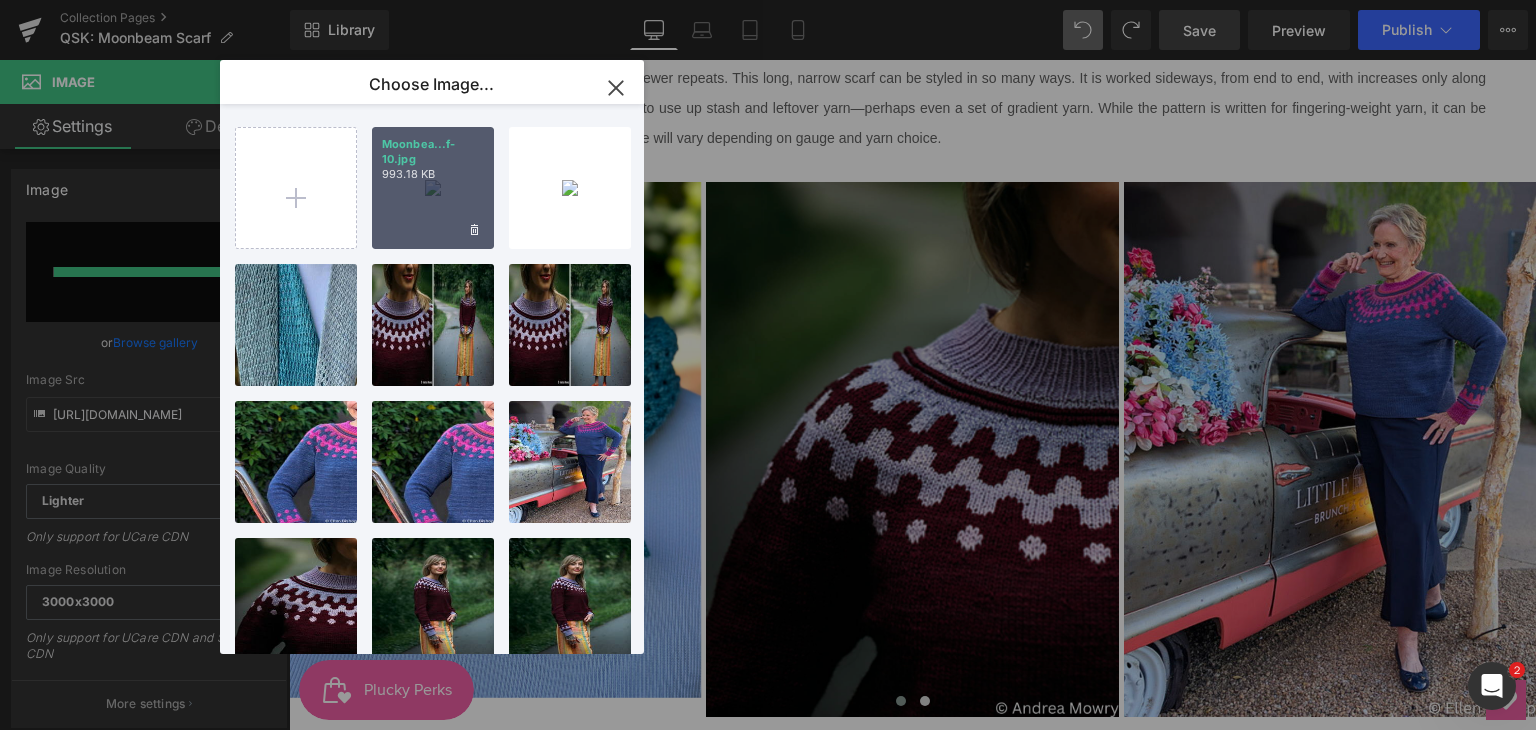 click on "Moonbea...f-10.jpg 993.18 KB" at bounding box center [433, 188] 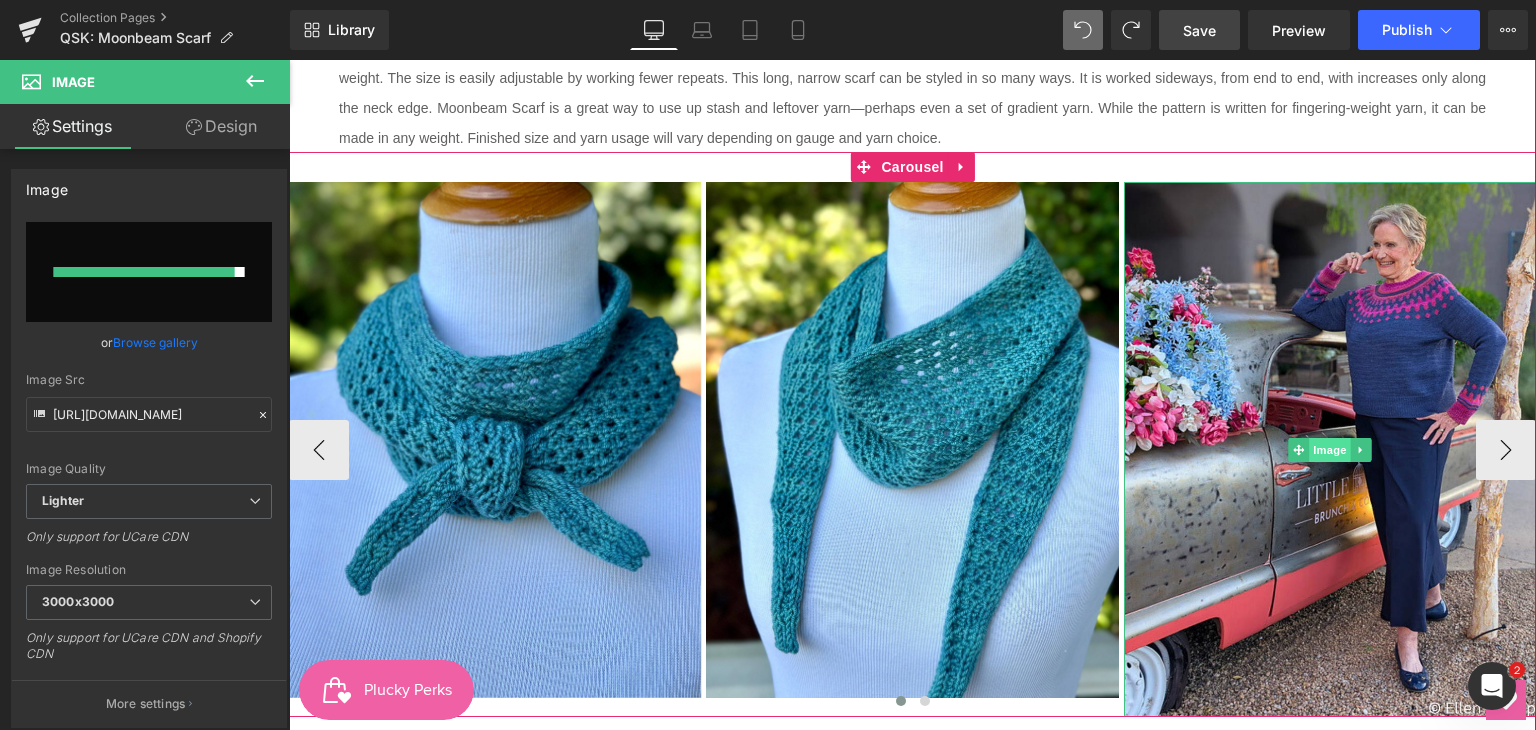 click on "Image" at bounding box center (1330, 450) 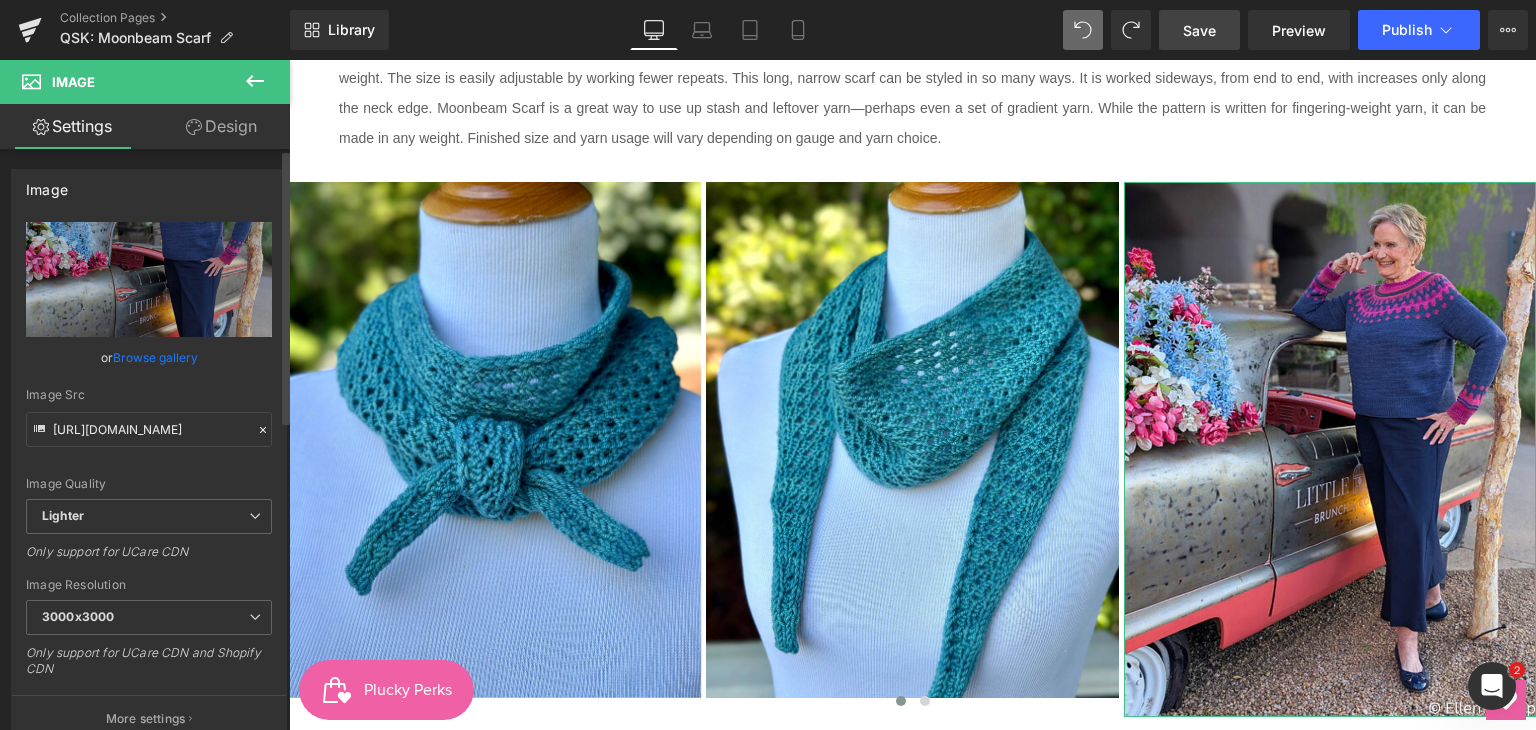 click on "Browse gallery" at bounding box center (155, 357) 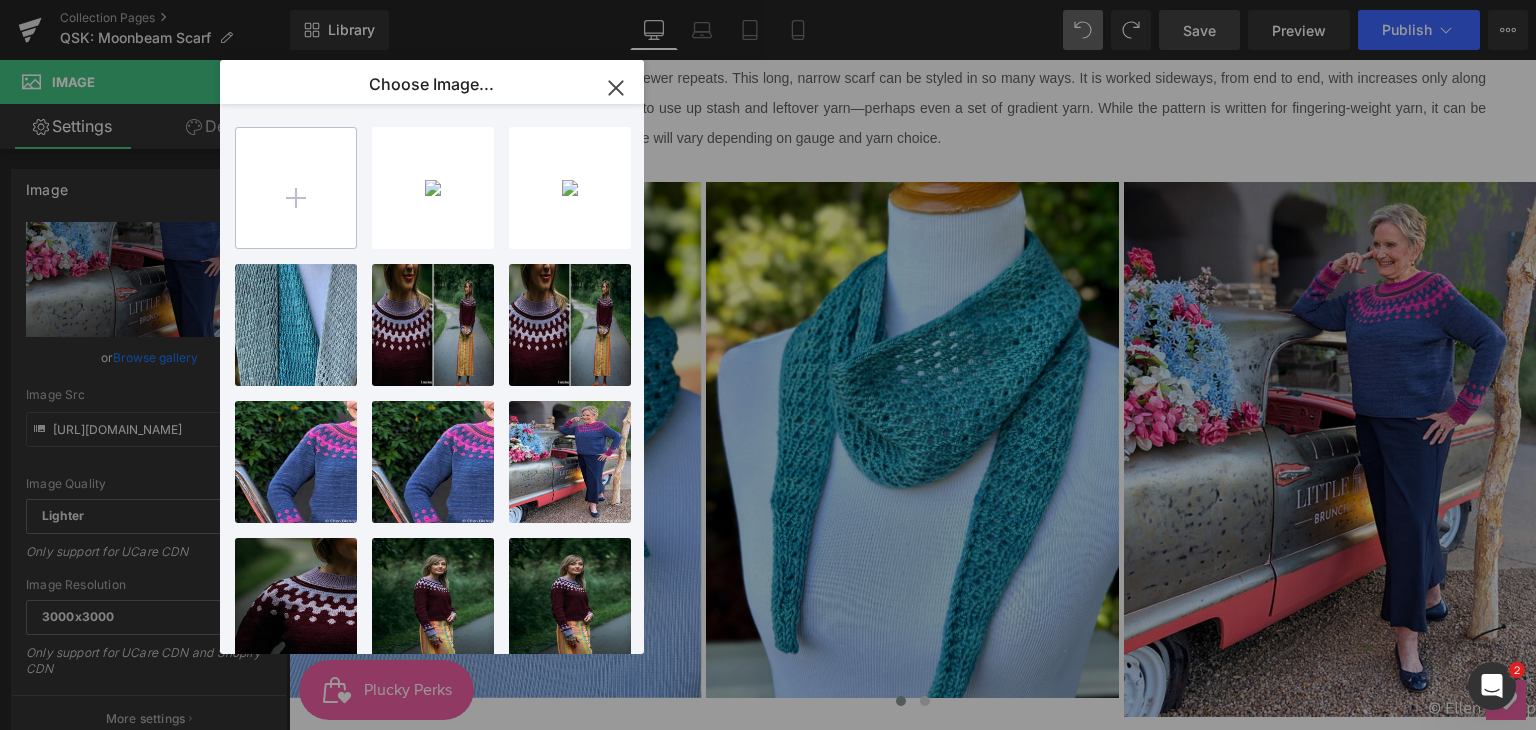 click at bounding box center [296, 188] 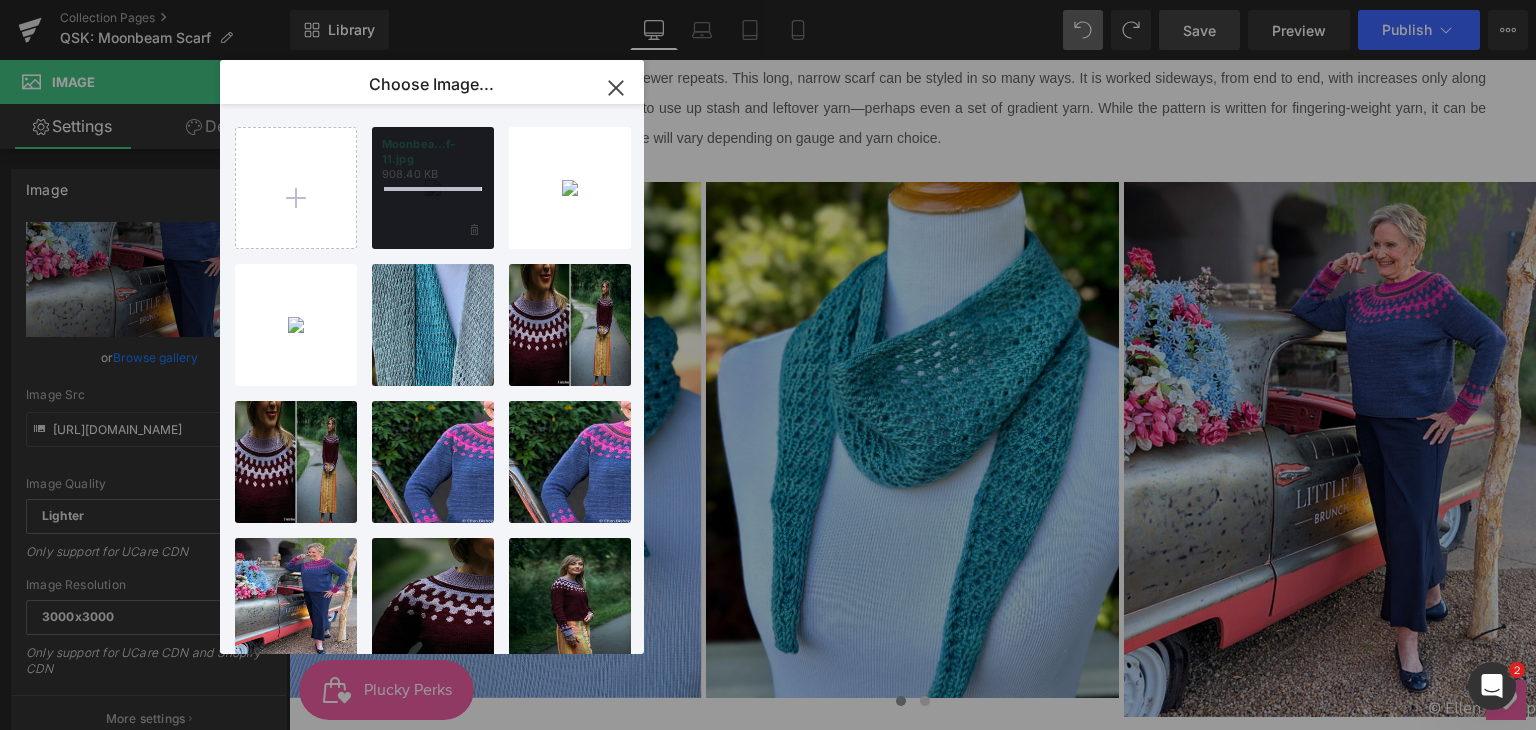 type 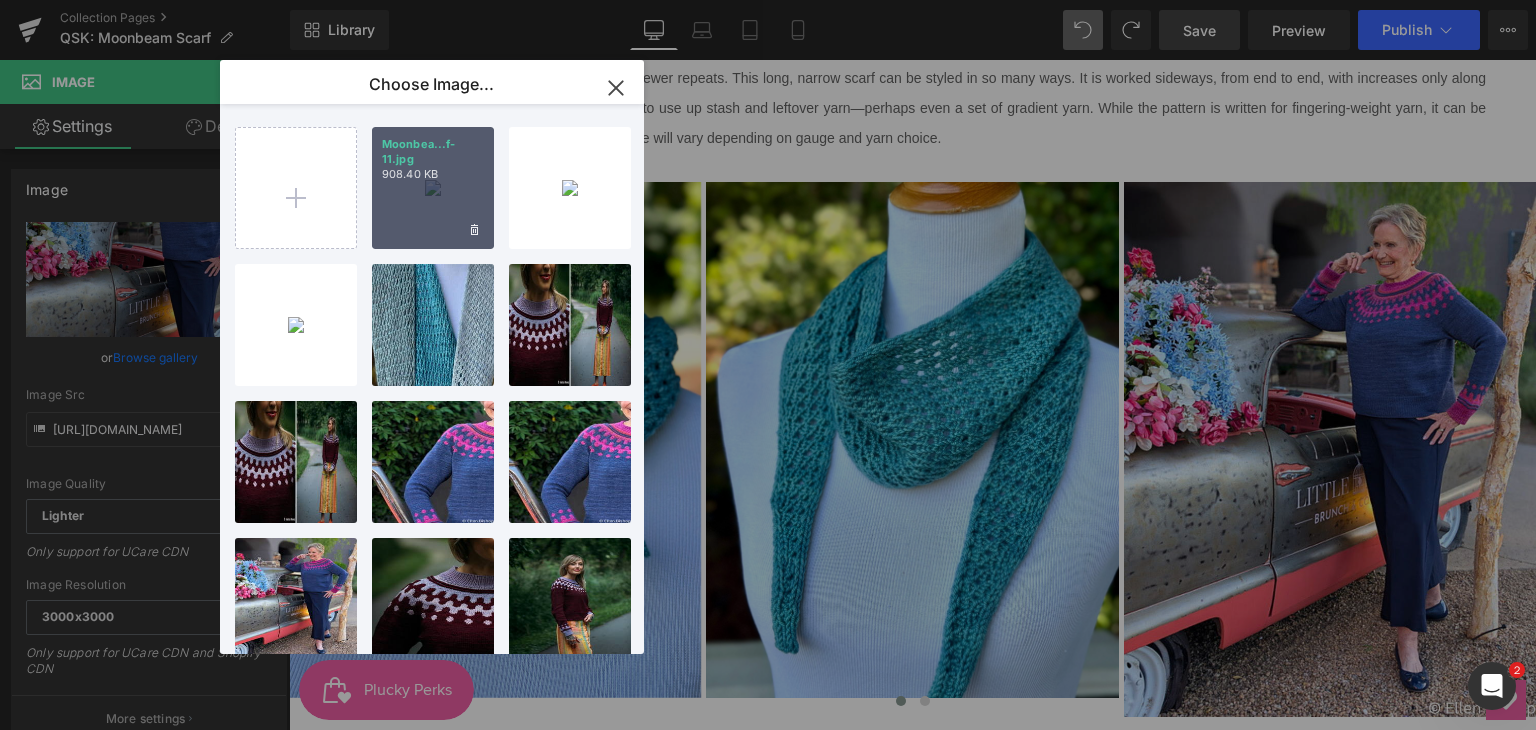 click on "908.40 KB" at bounding box center (433, 174) 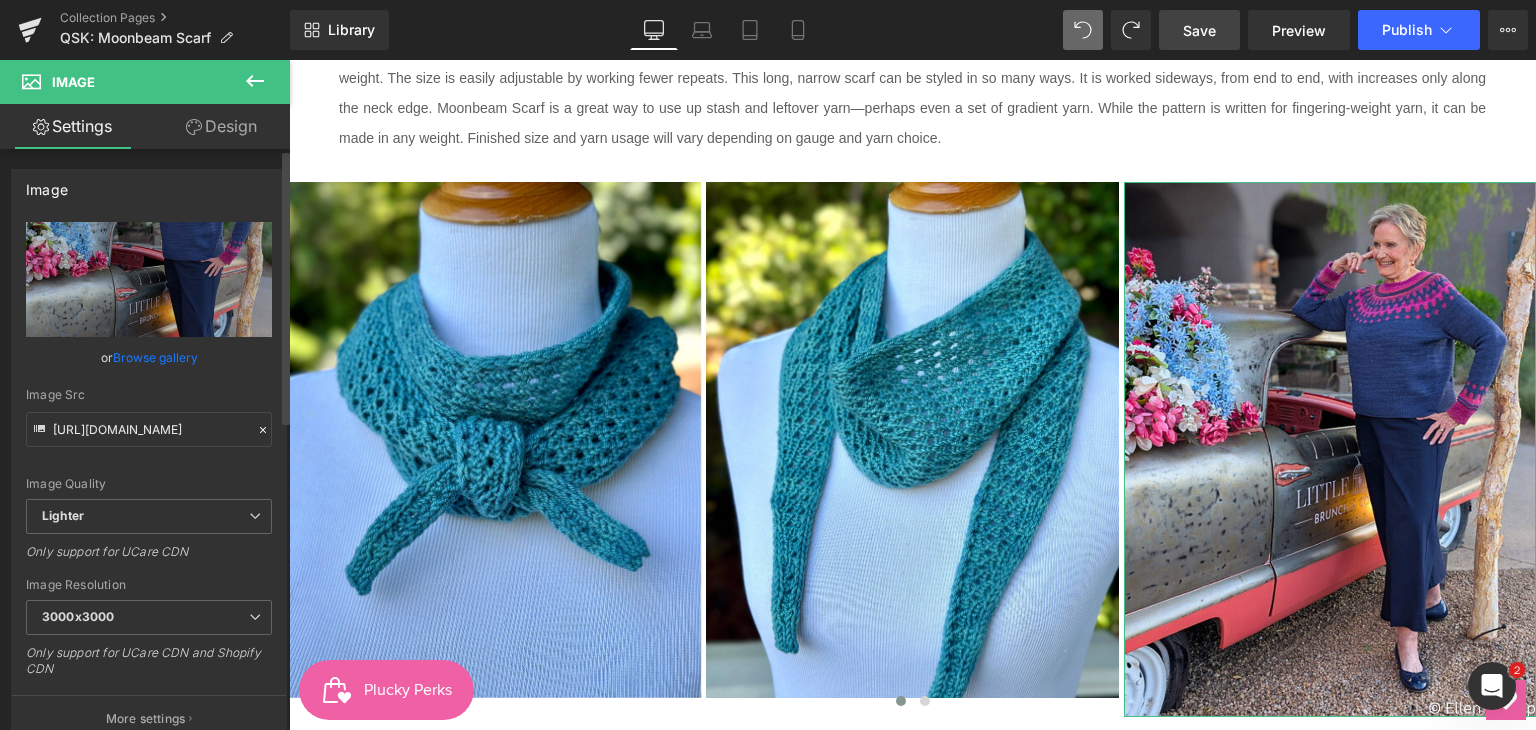 click on "Browse gallery" at bounding box center [155, 357] 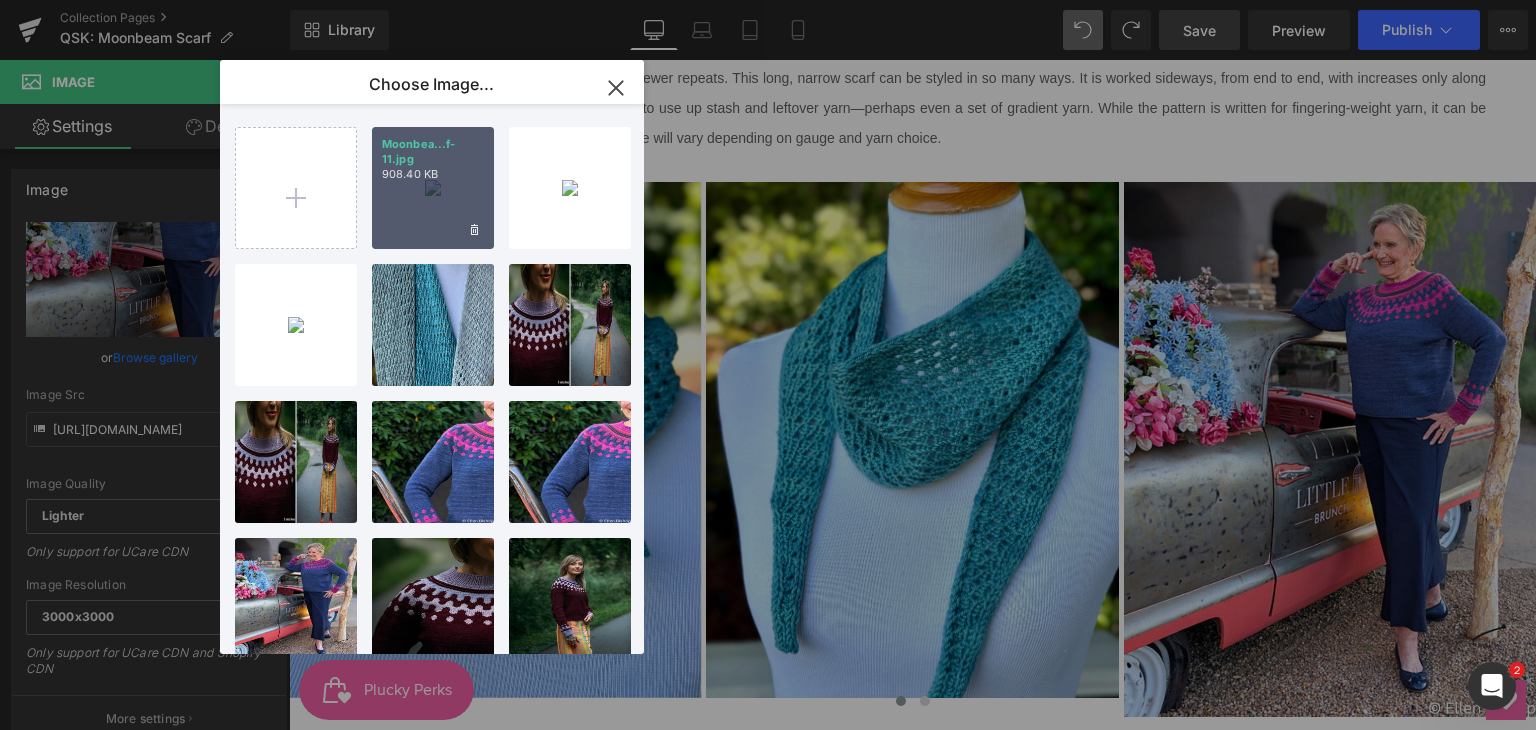 click on "Moonbea...f-11.jpg 908.40 KB" at bounding box center [433, 188] 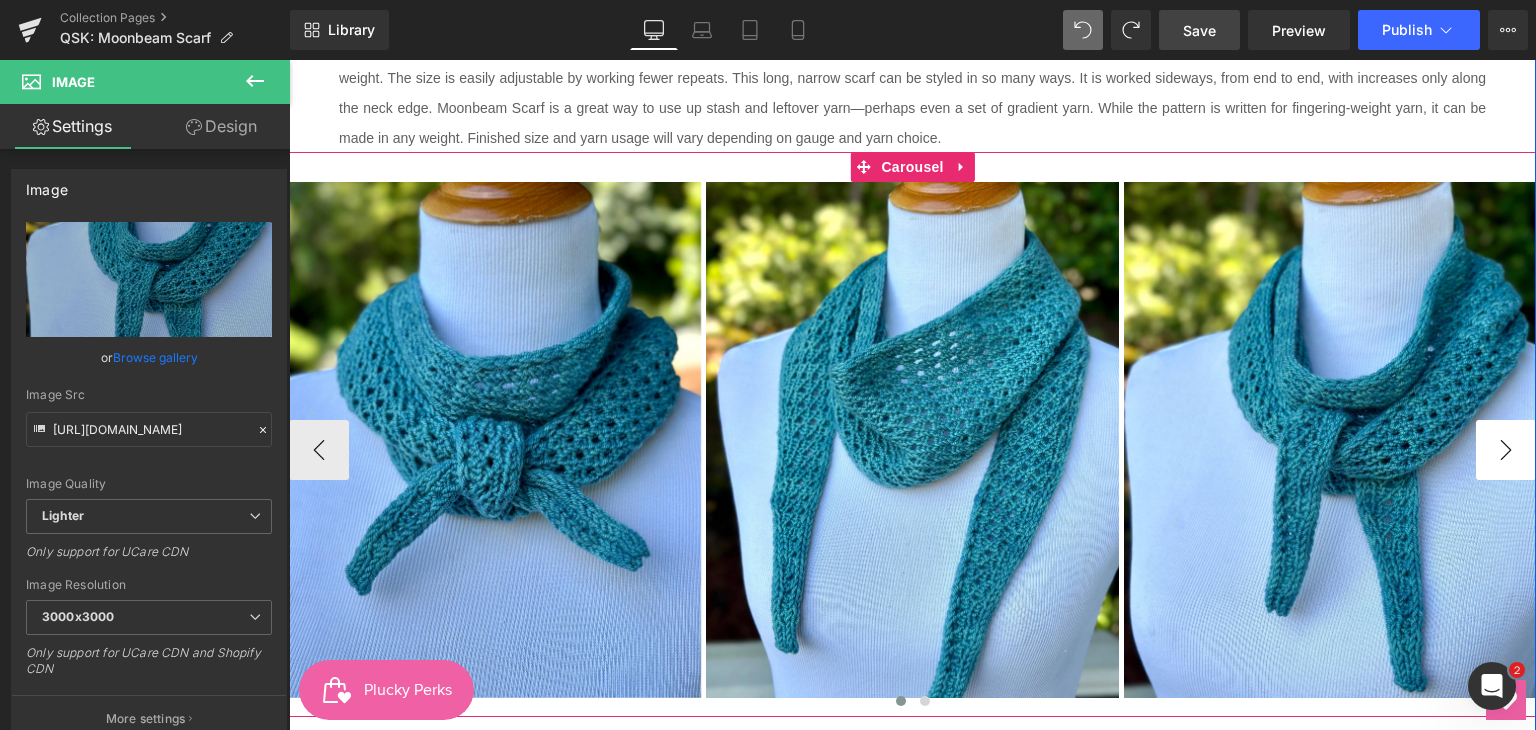 click on "›" at bounding box center (1506, 450) 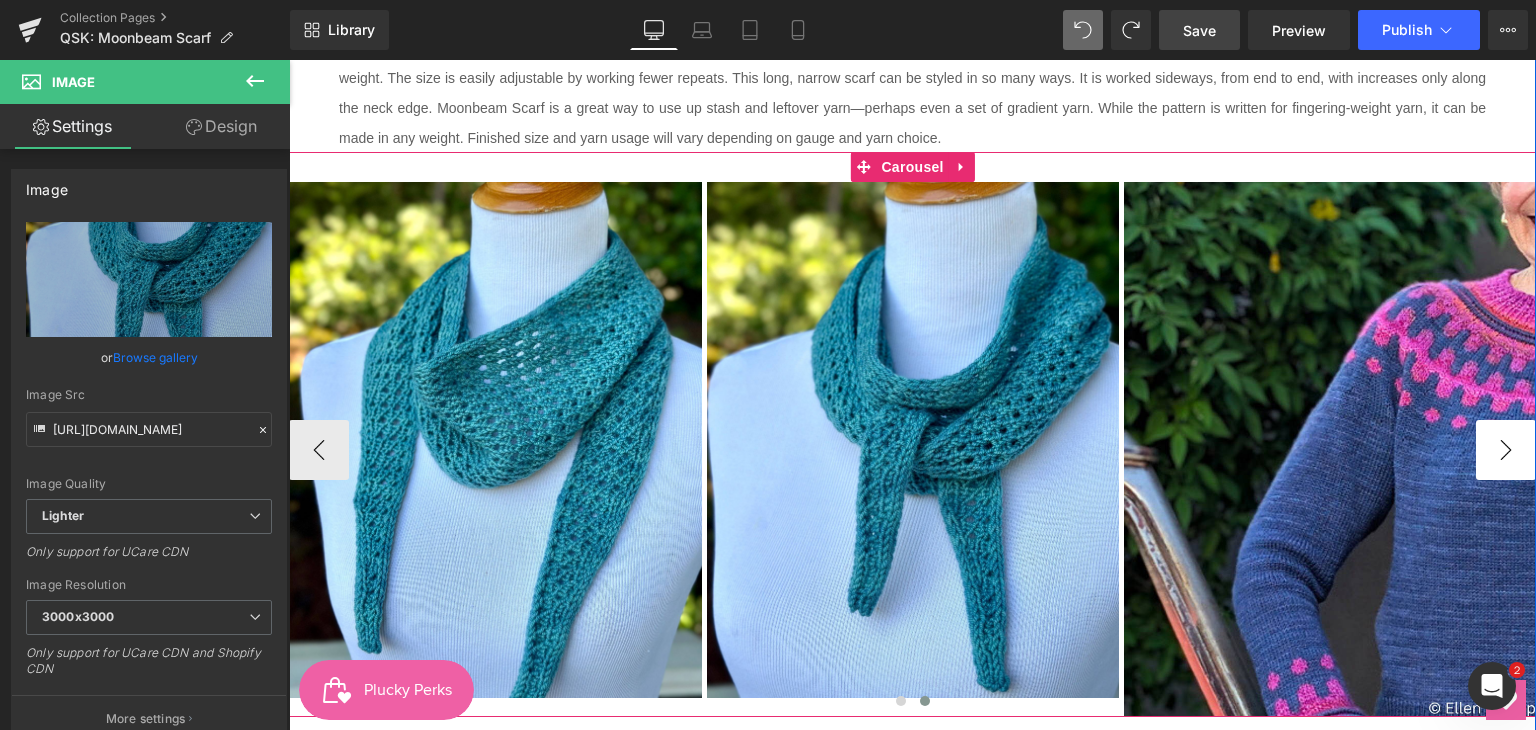 click on "›" at bounding box center [1506, 450] 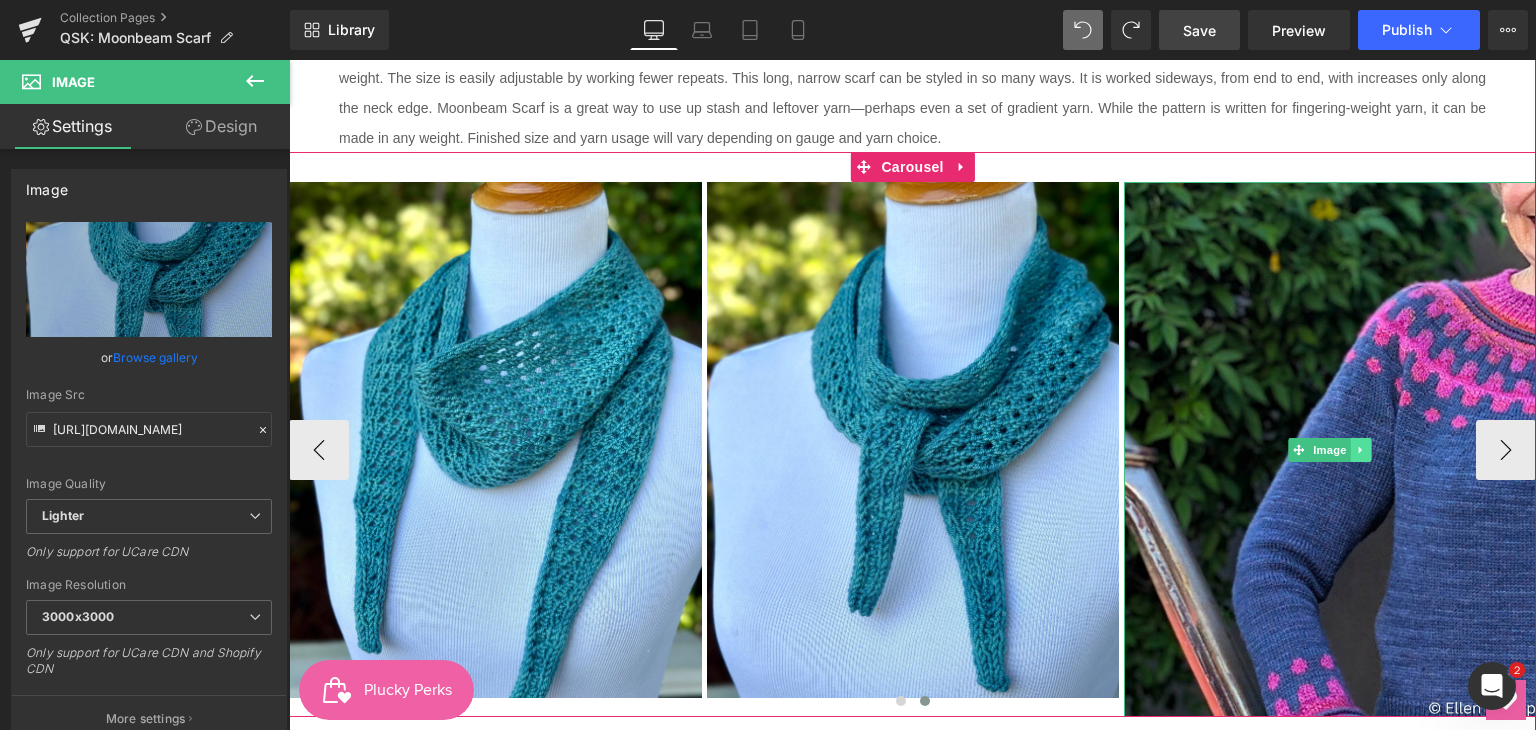 click 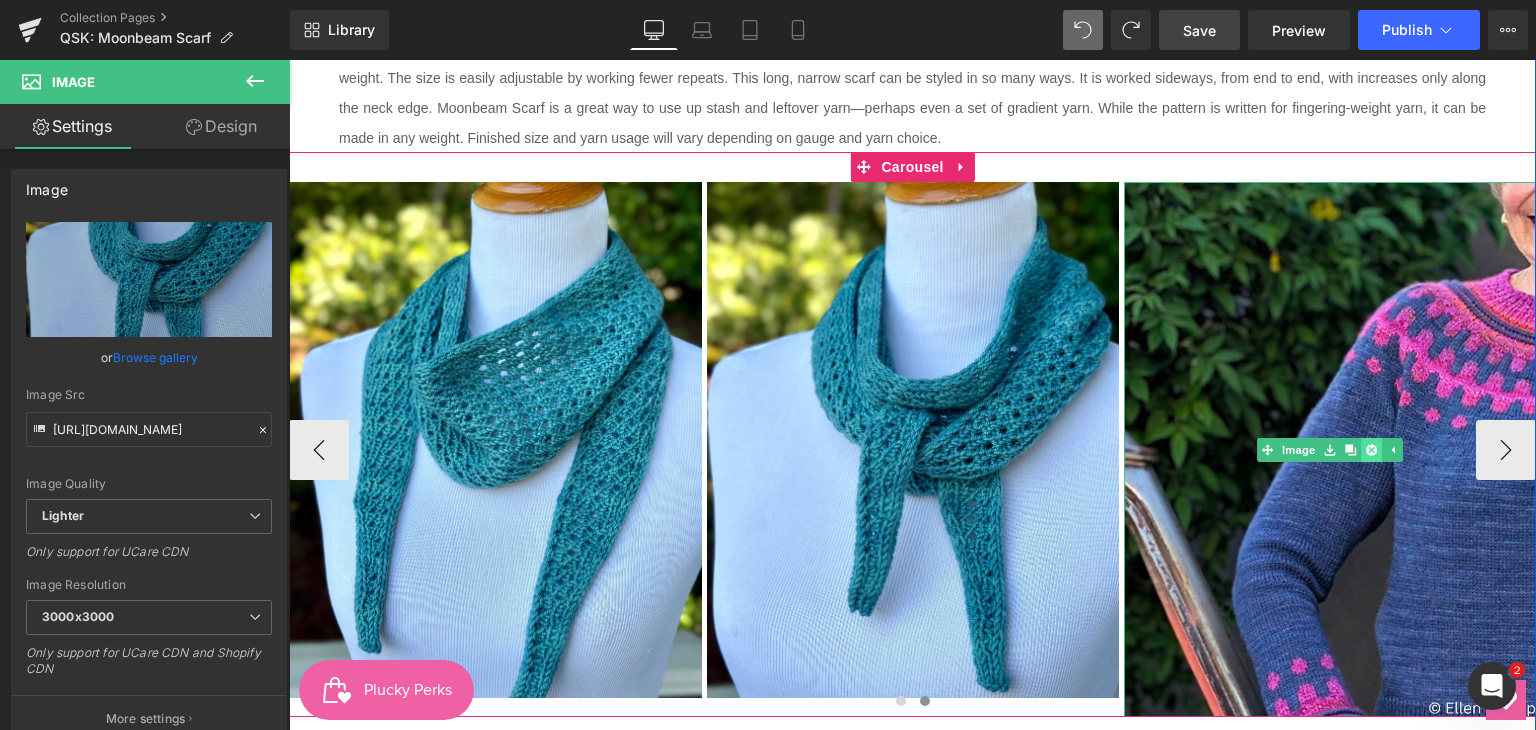 click 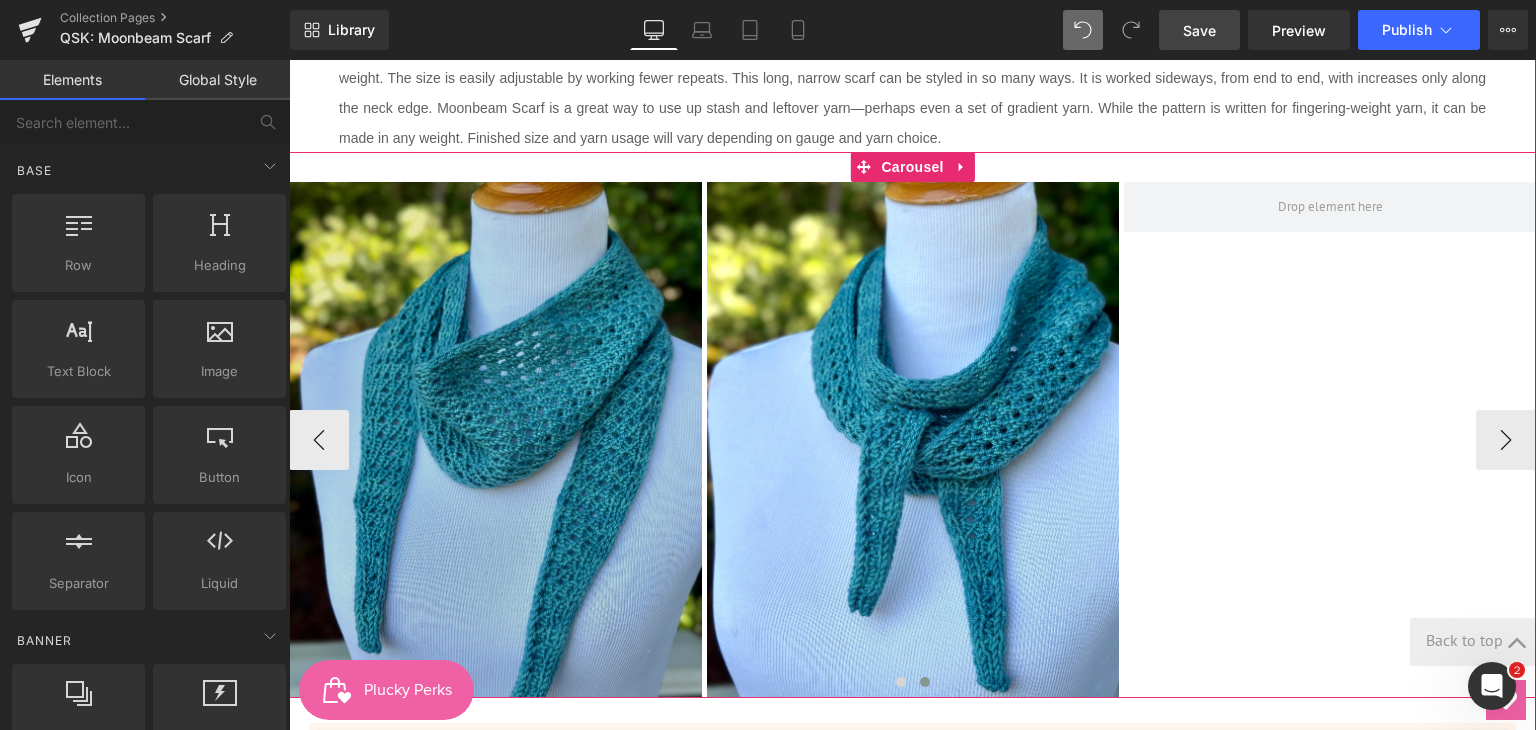 click on "‹" at bounding box center (319, 440) 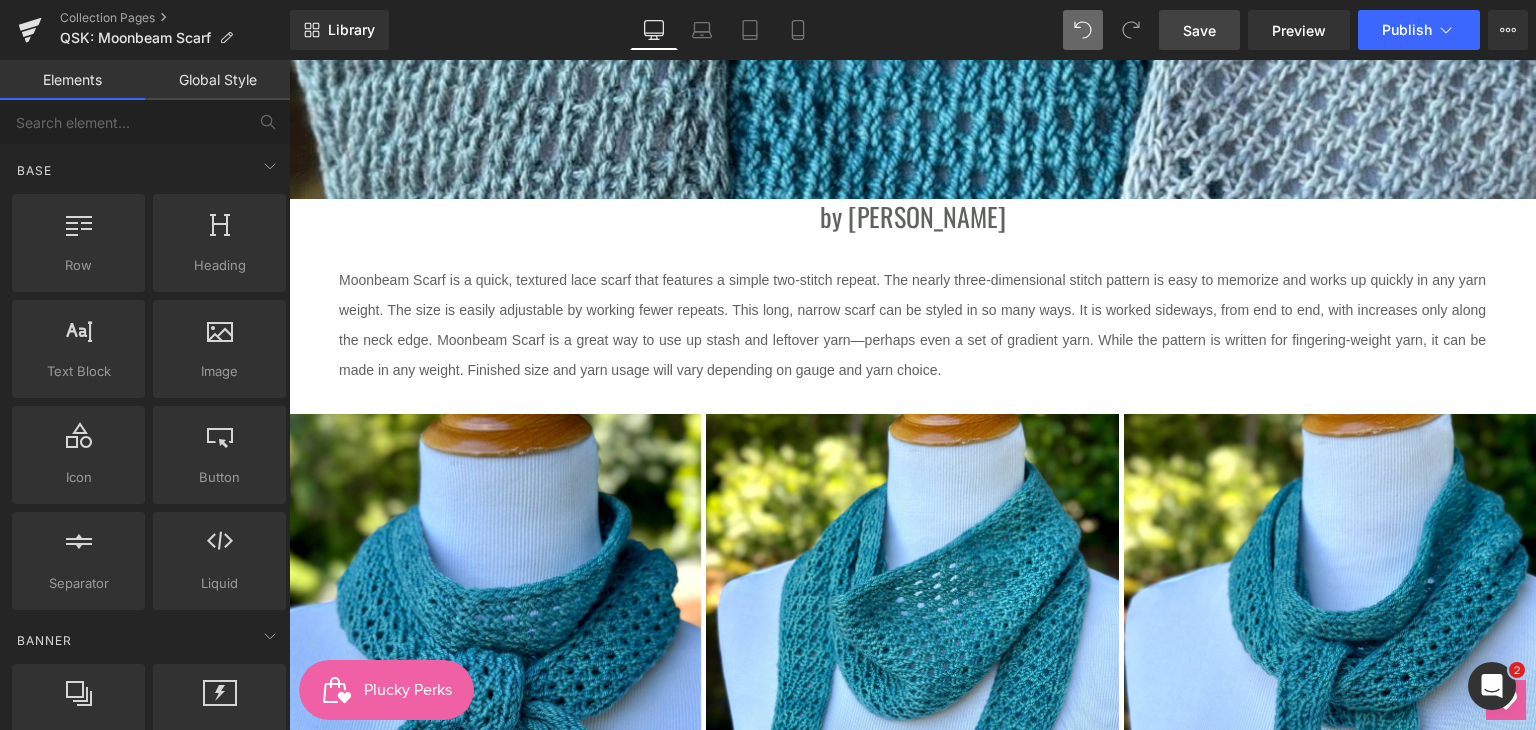 scroll, scrollTop: 500, scrollLeft: 0, axis: vertical 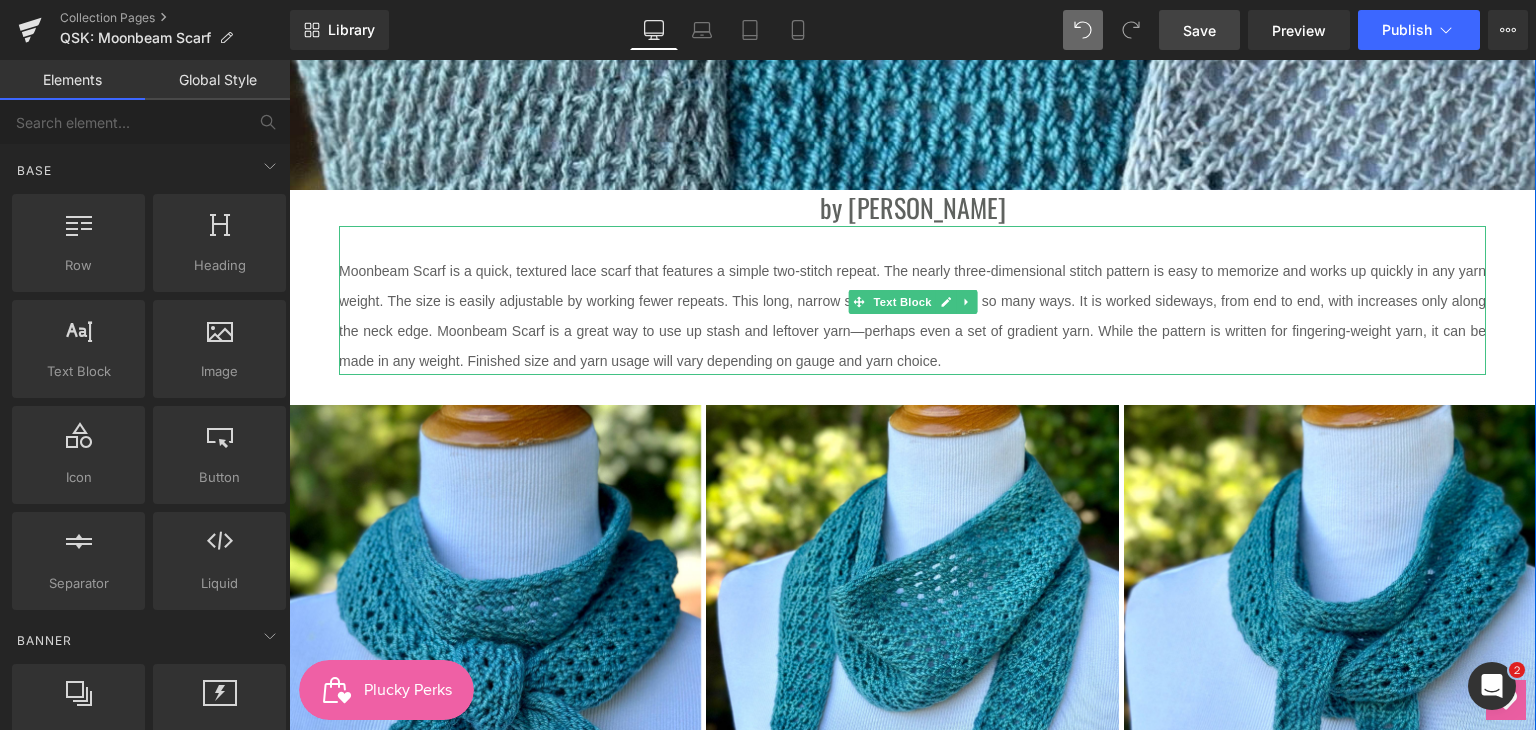 click on "Moonbeam Scarf is a quick, textured lace scarf that features a simple two-stitch repeat. The nearly three-dimensional stitch pattern is easy to memorize and works up quickly in any yarn weight. The size is easily adjustable by working fewer repeats. This long, narrow scarf can be styled in so many ways. It is worked sideways, from end to end, with increases only along the neck edge. Moonbeam Scarf is a great way to use up stash and leftover yarn—perhaps even a set of gradient yarn. While the pattern is written for fingering-weight yarn, it can be made in any weight. Finished size and yarn usage will vary depending on gauge and yarn choice." at bounding box center (912, 315) 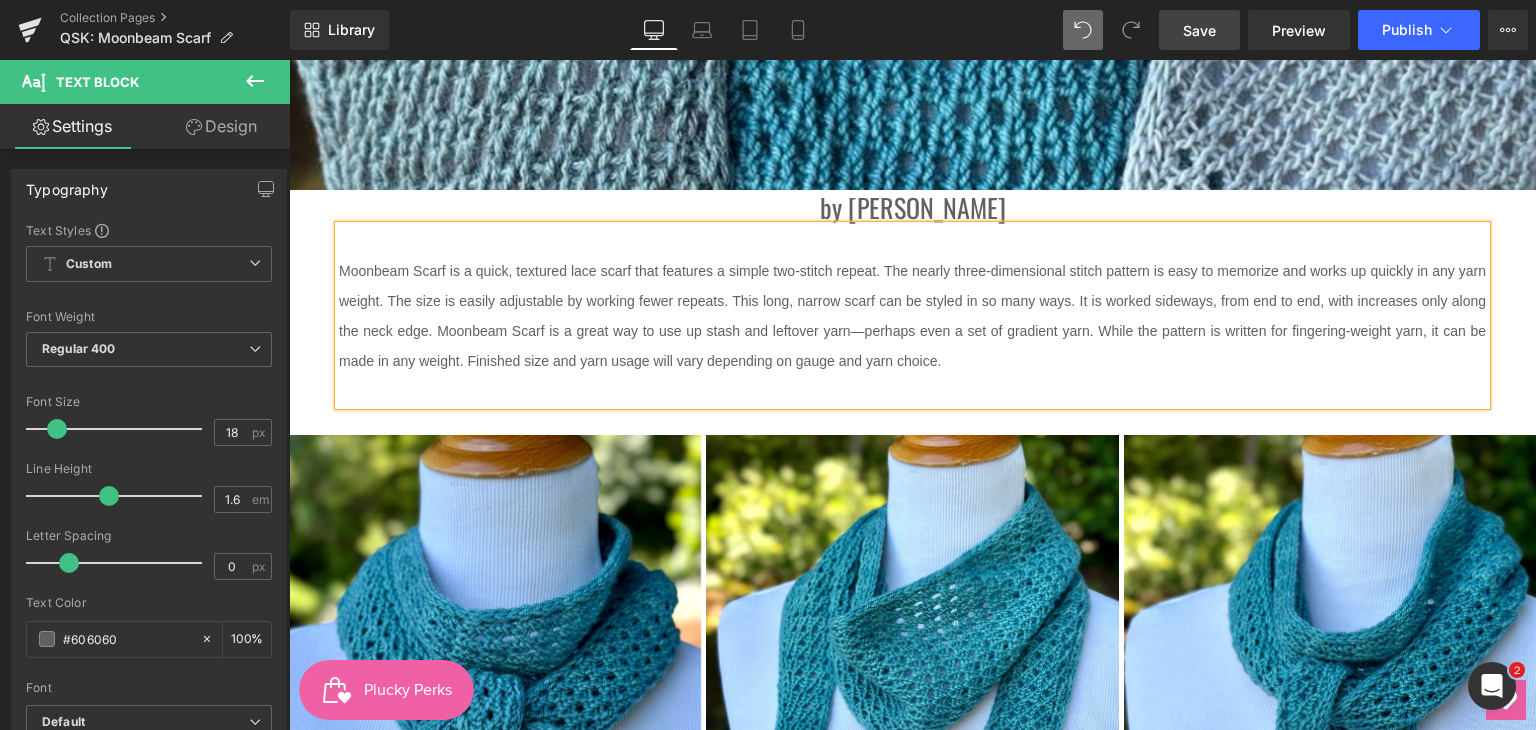 click on "Moonbeam Scarf is a quick, textured lace scarf that features a simple two-stitch repeat. The nearly three-dimensional stitch pattern is easy to memorize and works up quickly in any yarn weight. The size is easily adjustable by working fewer repeats. This long, narrow scarf can be styled in so many ways. It is worked sideways, from end to end, with increases only along the neck edge. Moonbeam Scarf is a great way to use up stash and leftover yarn—perhaps even a set of gradient yarn. While the pattern is written for fingering-weight yarn, it can be made in any weight. Finished size and yarn usage will vary depending on gauge and yarn choice." at bounding box center [912, 315] 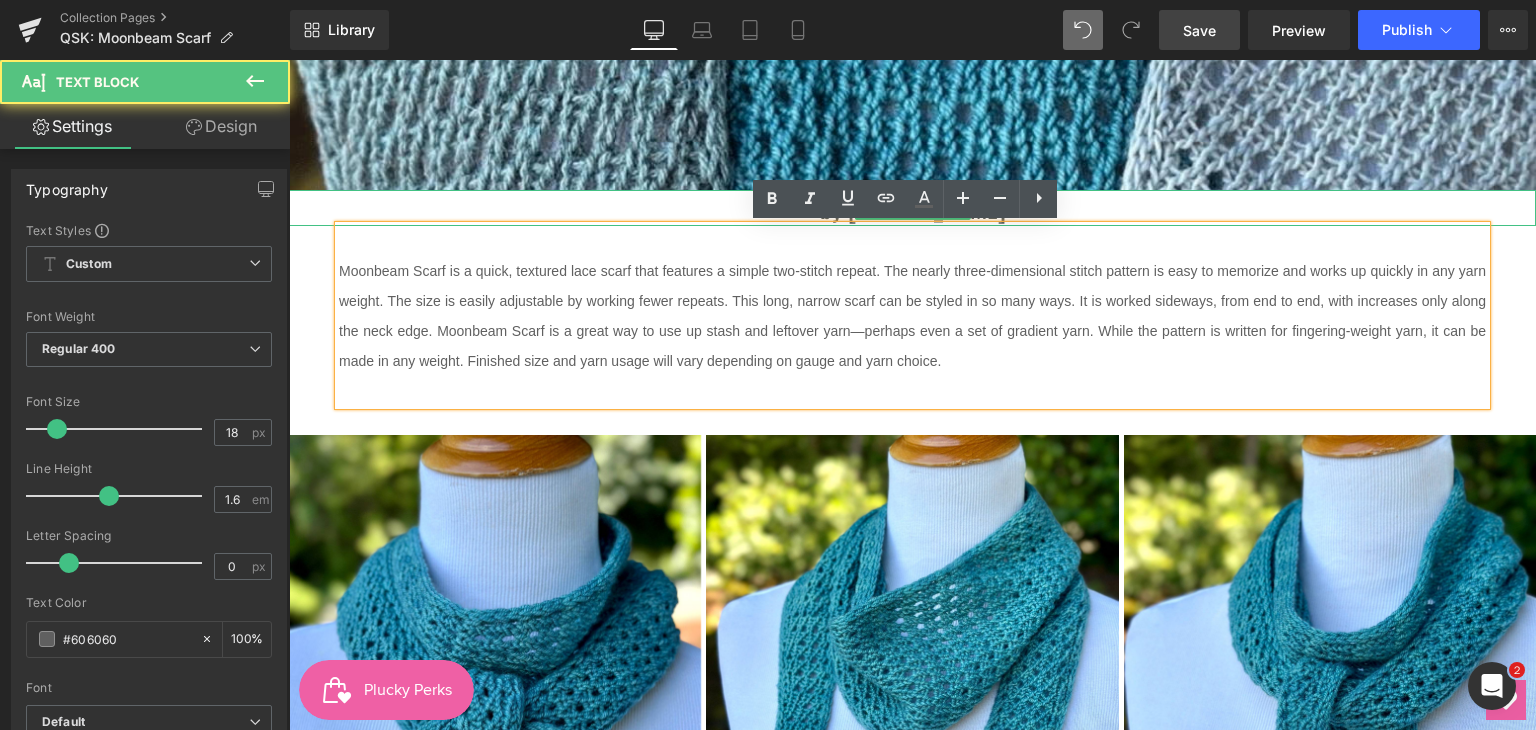 click on "by [PERSON_NAME]" at bounding box center (912, 208) 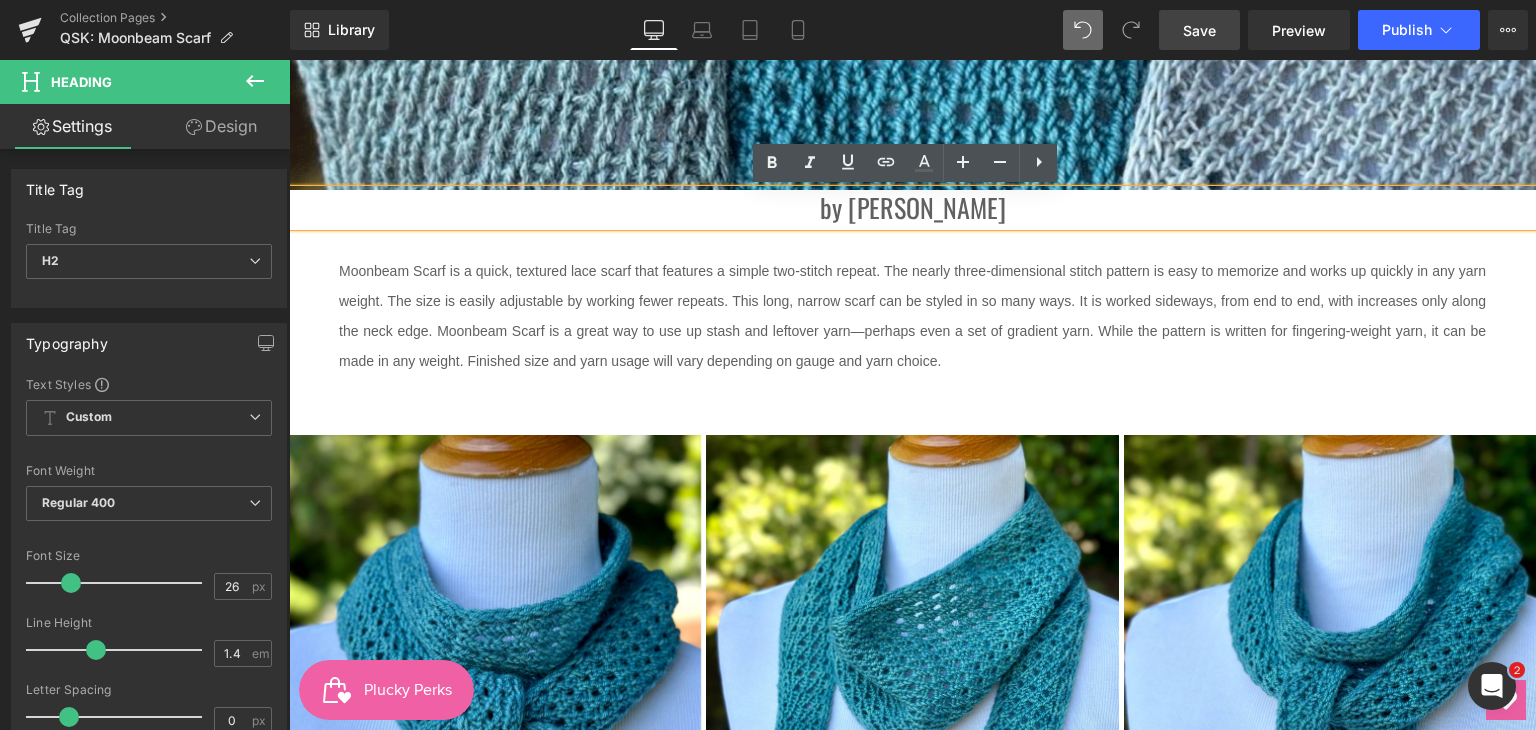 click on "Save" at bounding box center [1199, 30] 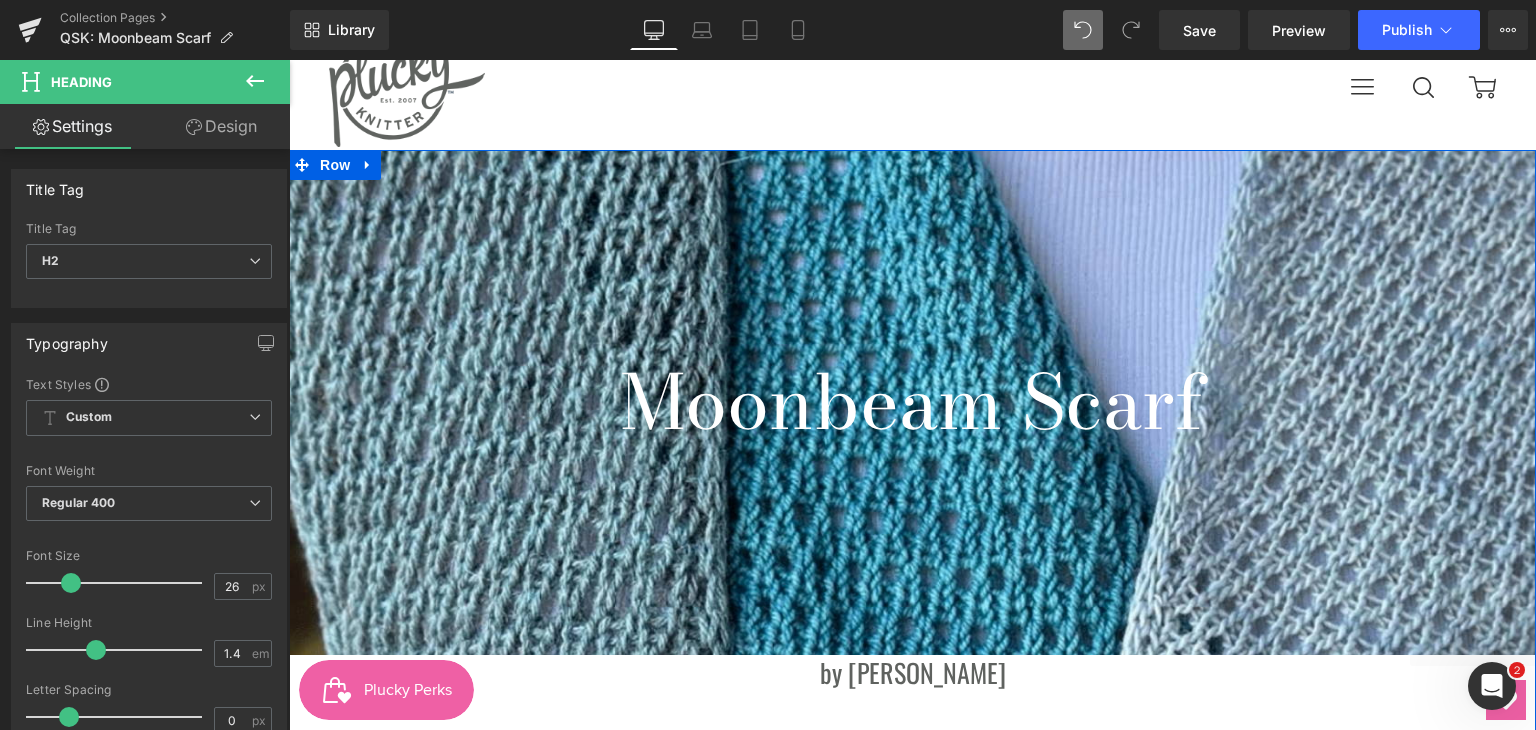 scroll, scrollTop: 0, scrollLeft: 0, axis: both 